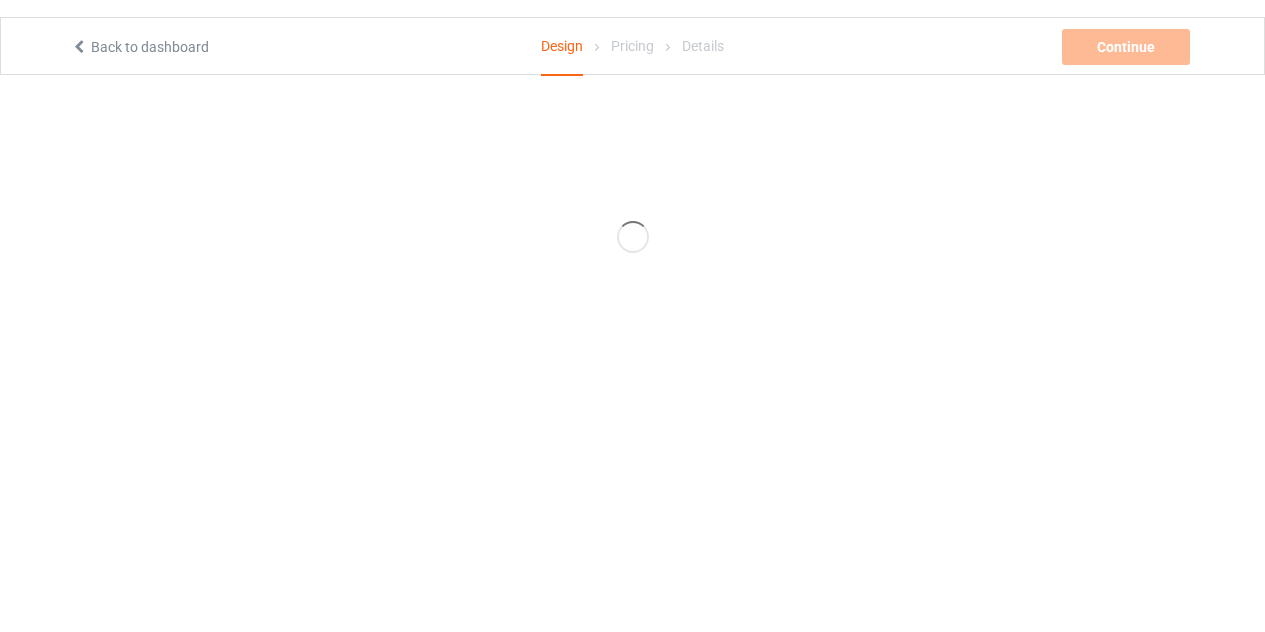 scroll, scrollTop: 0, scrollLeft: 0, axis: both 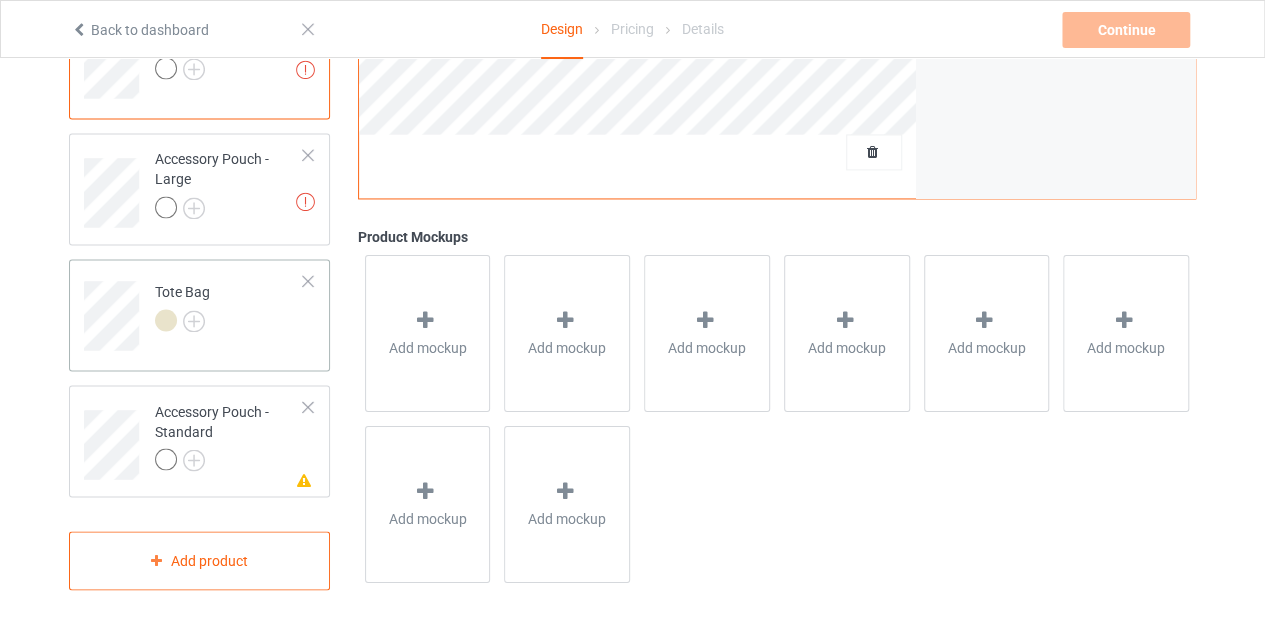 click at bounding box center (308, 281) 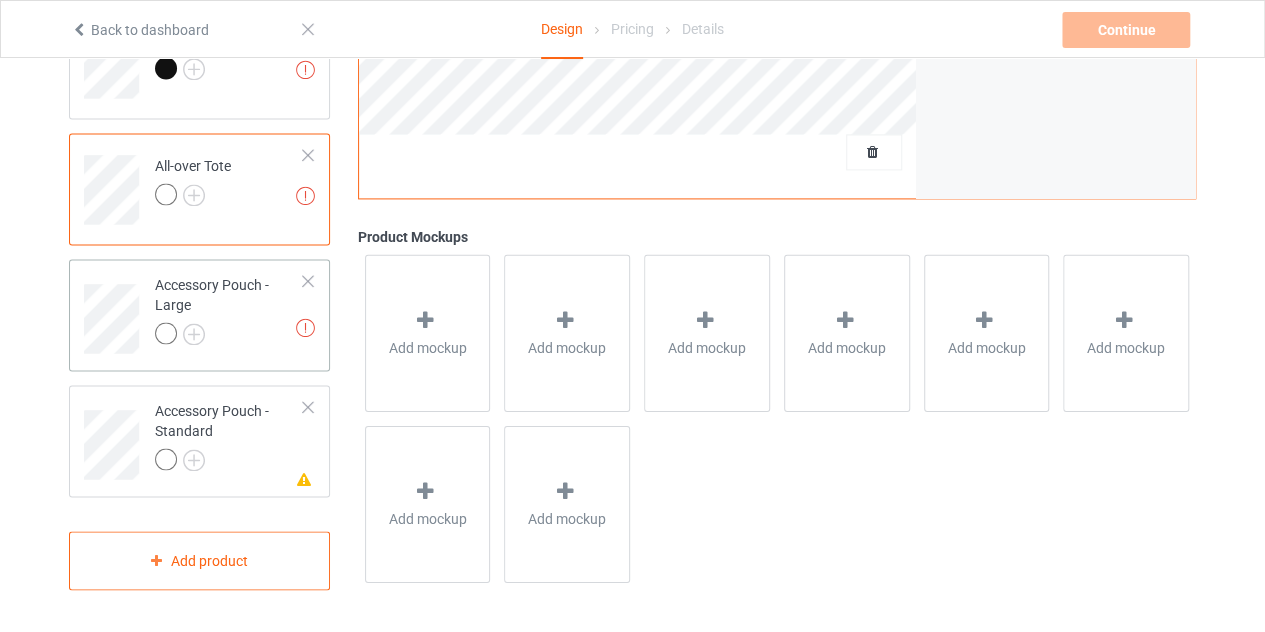 click at bounding box center (308, 281) 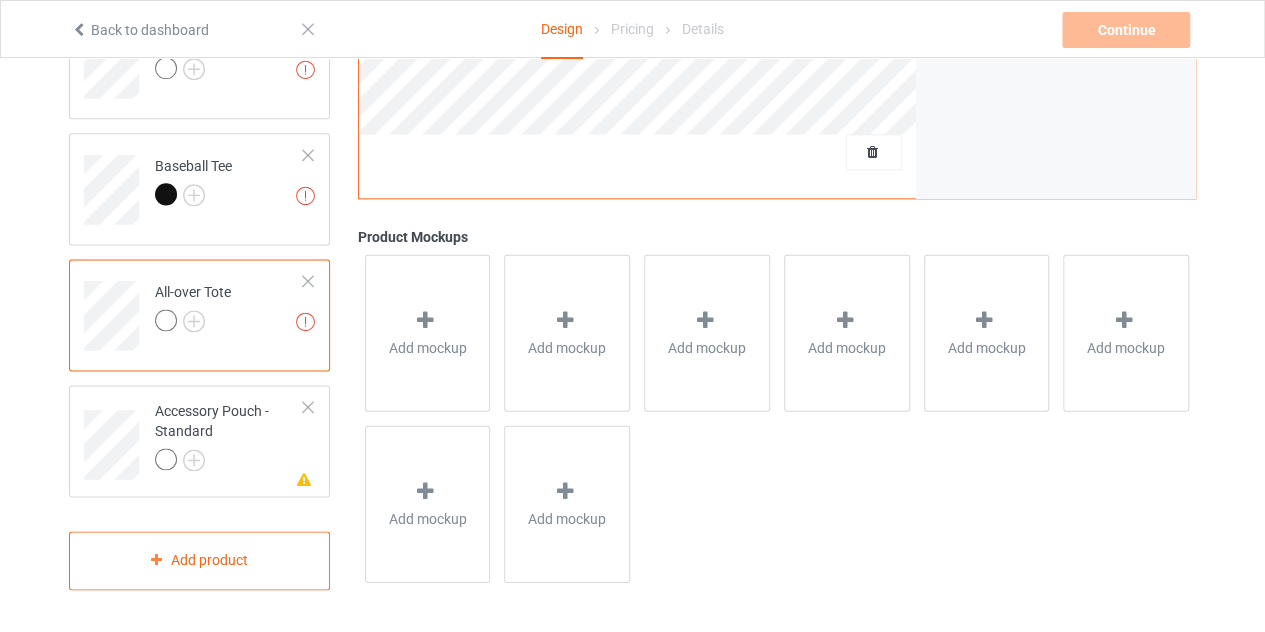 click at bounding box center (308, 281) 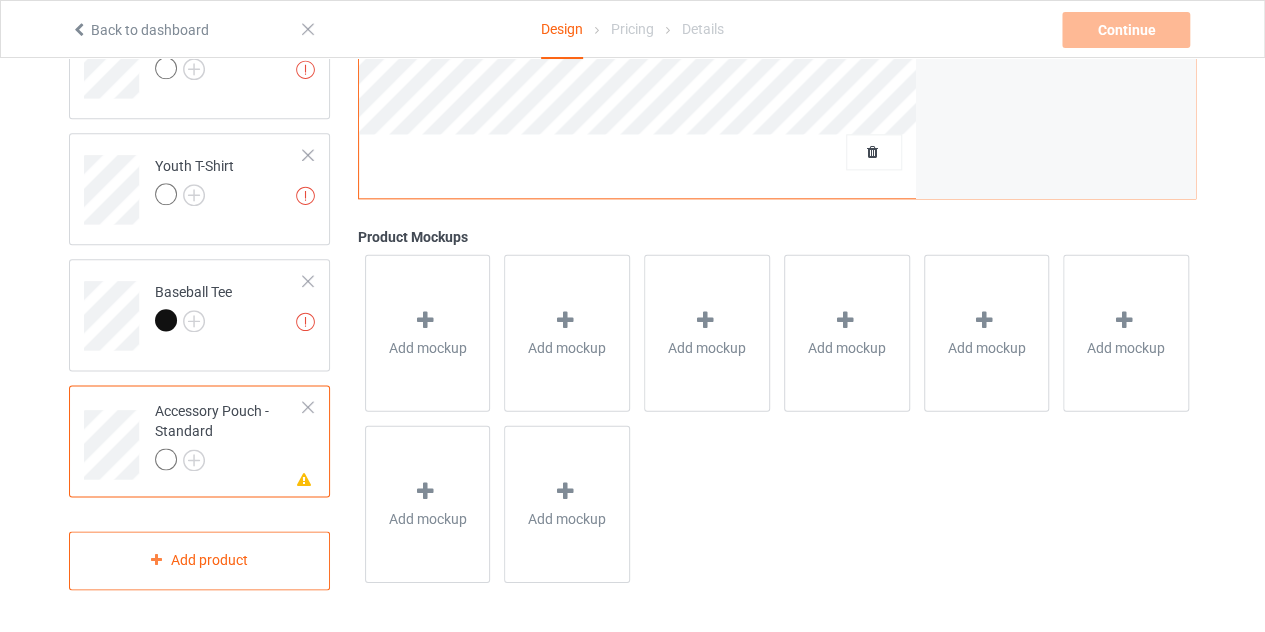 click at bounding box center (308, 407) 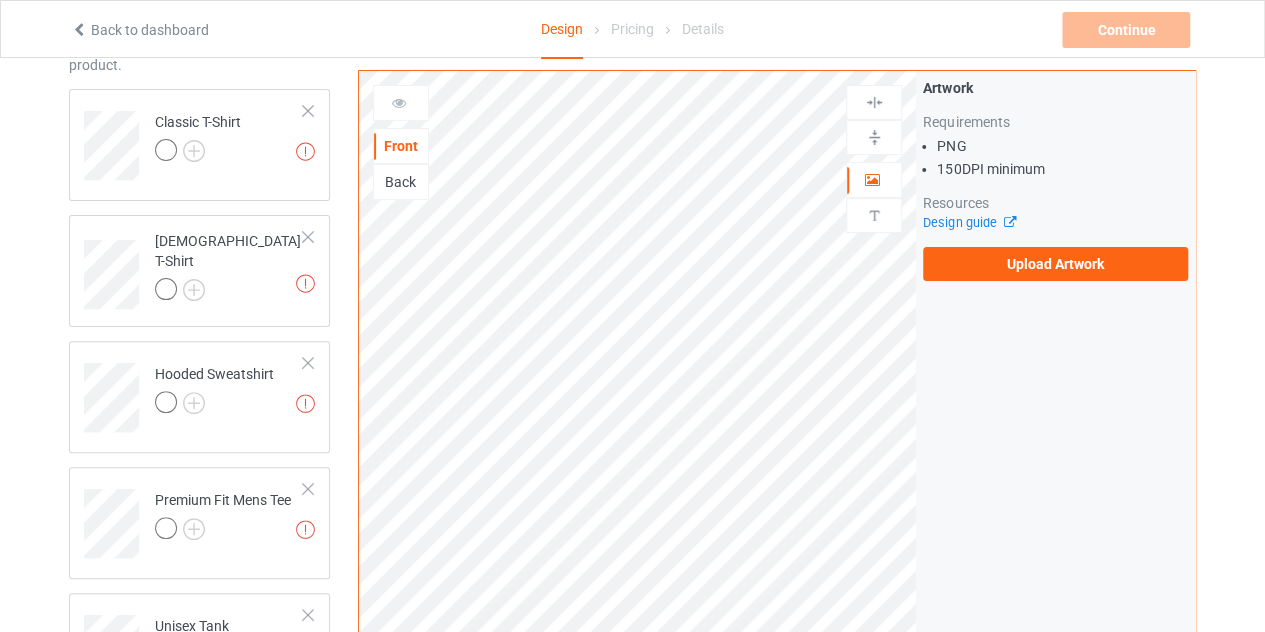 scroll, scrollTop: 80, scrollLeft: 0, axis: vertical 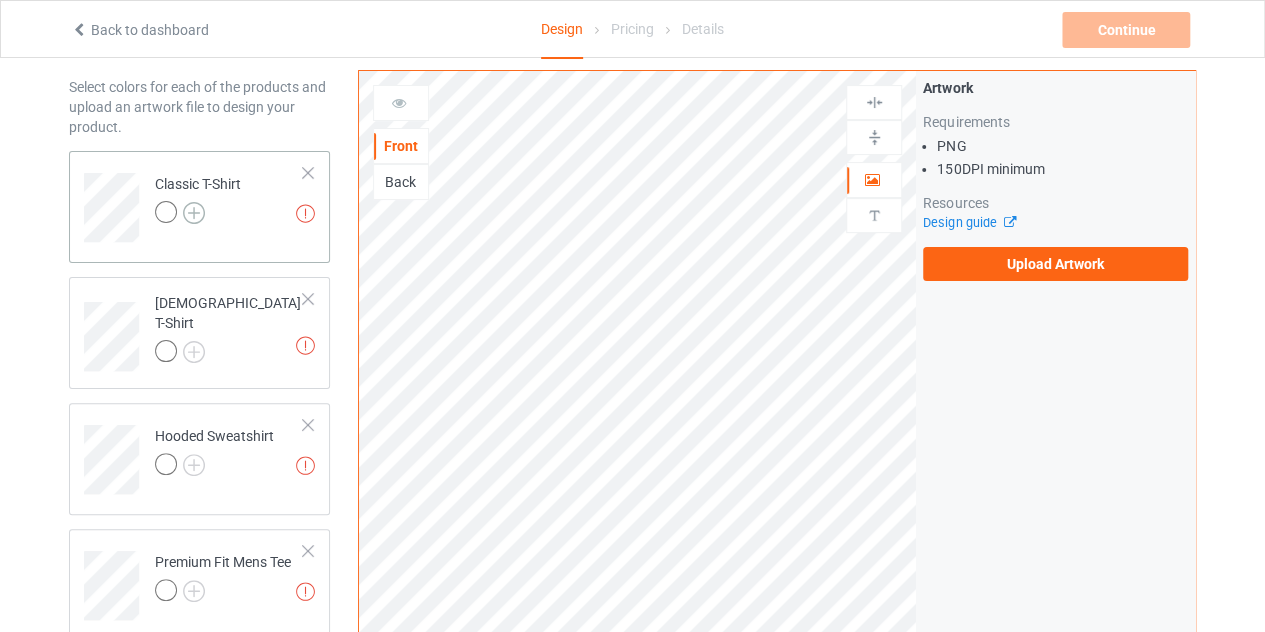 click at bounding box center [194, 213] 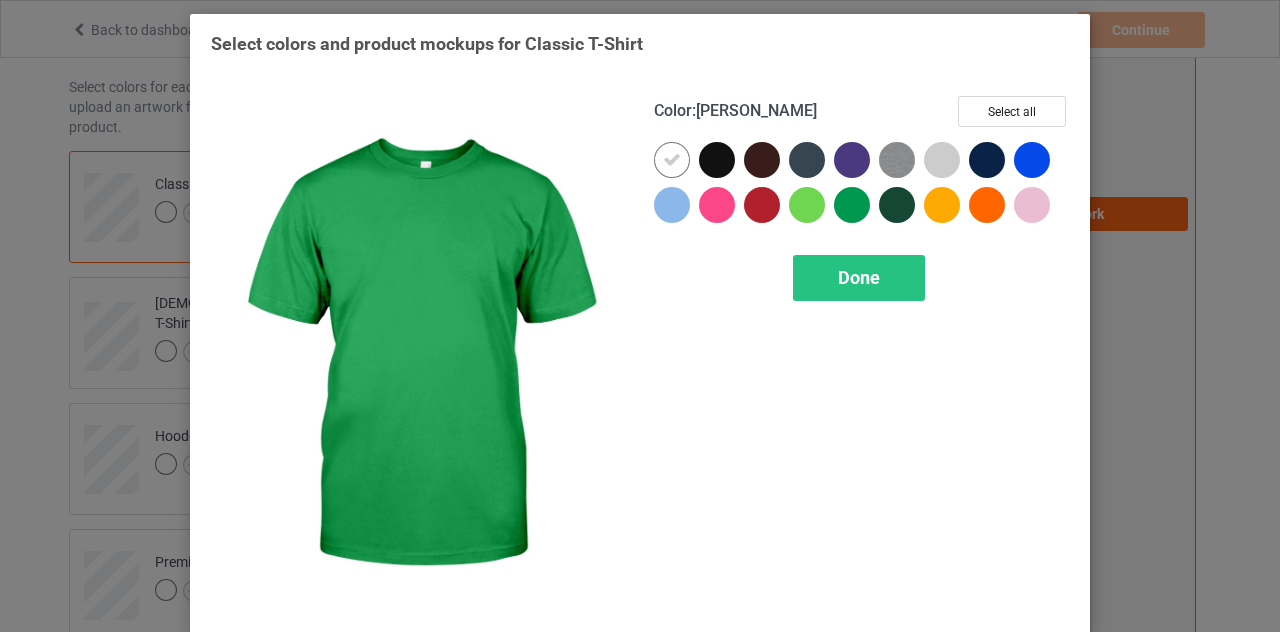 click at bounding box center (852, 205) 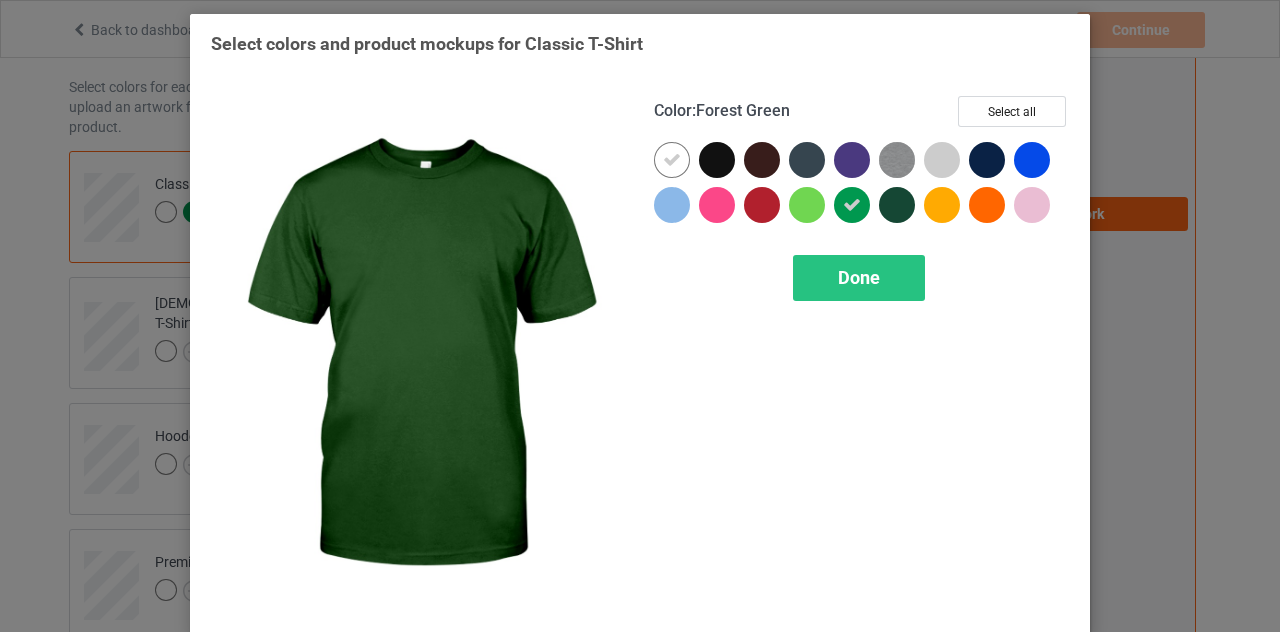 click at bounding box center [897, 205] 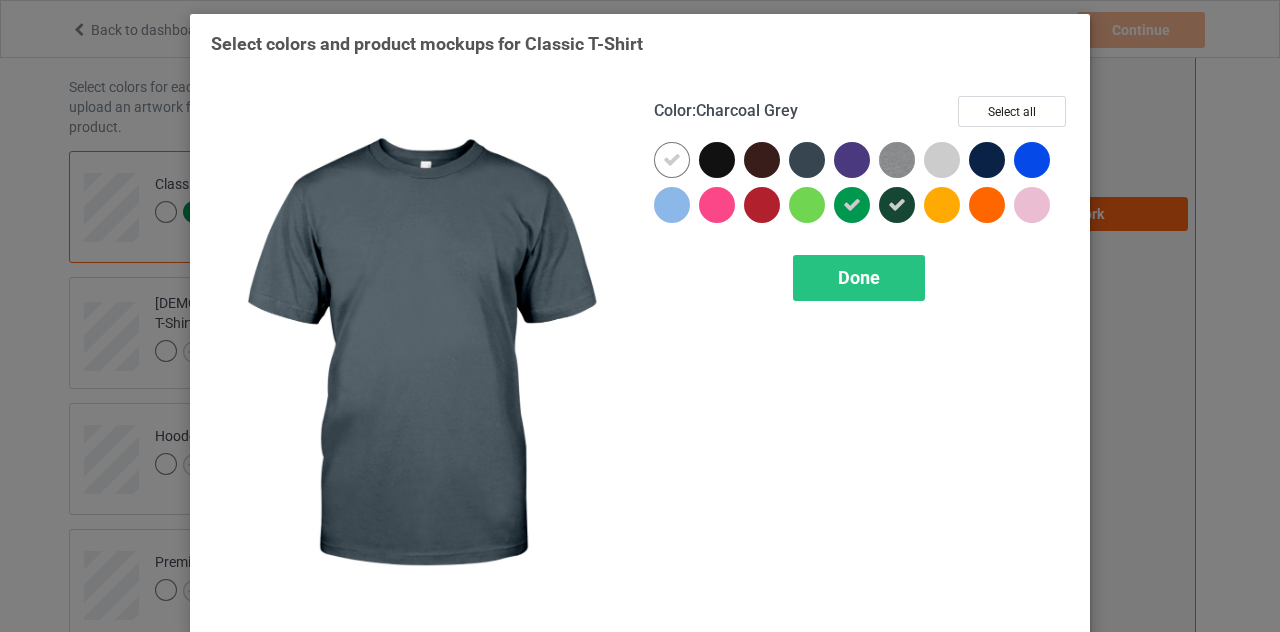 click at bounding box center (807, 160) 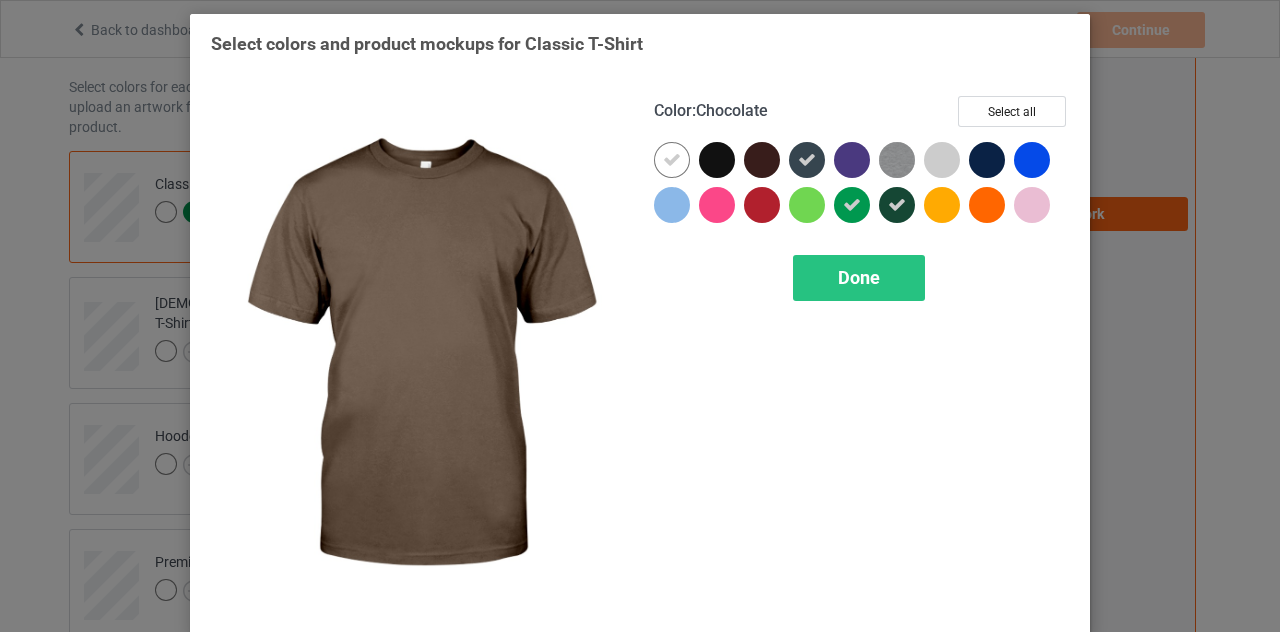 click at bounding box center [762, 160] 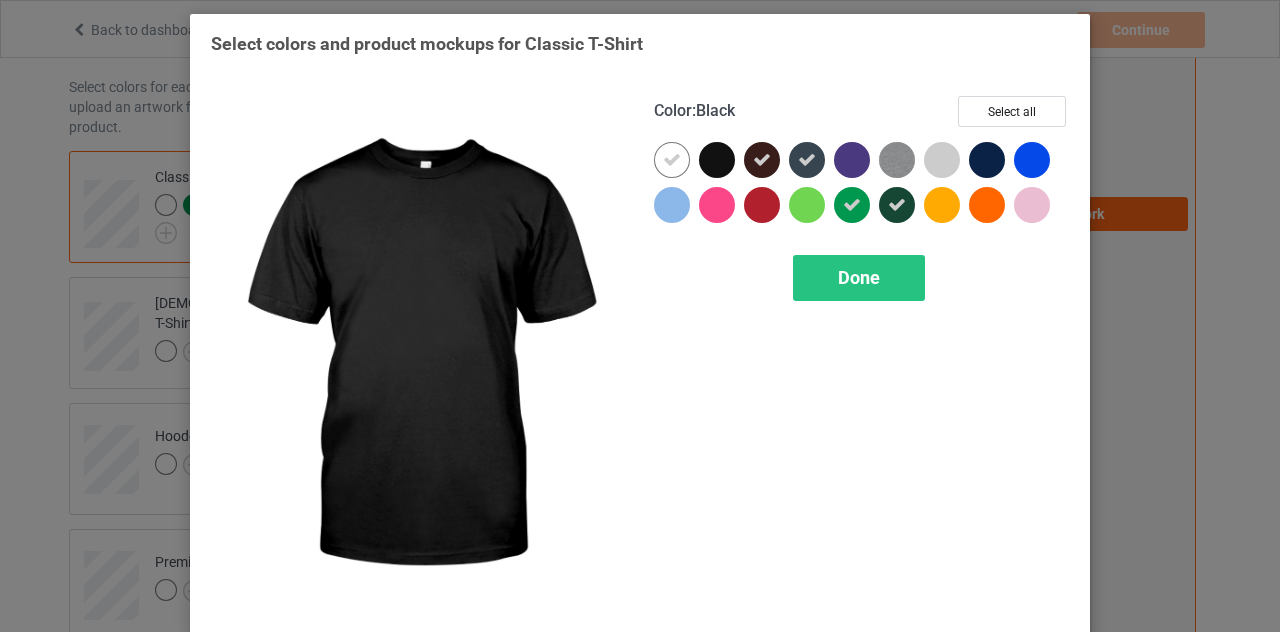 click at bounding box center [717, 160] 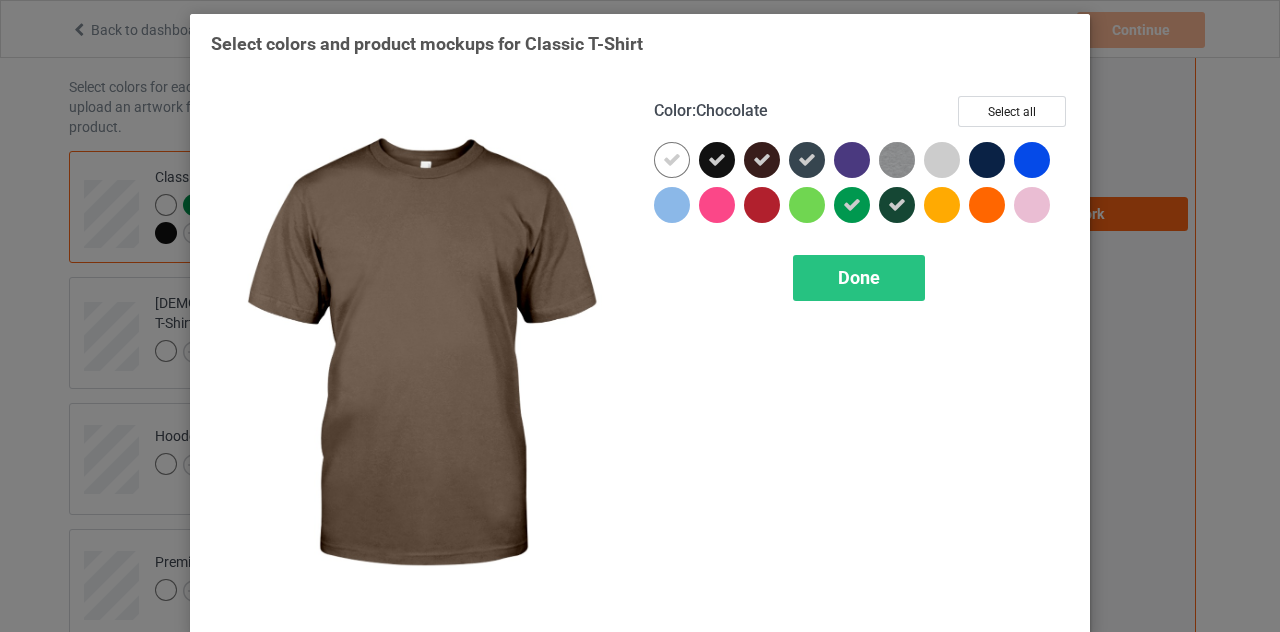 click at bounding box center [762, 160] 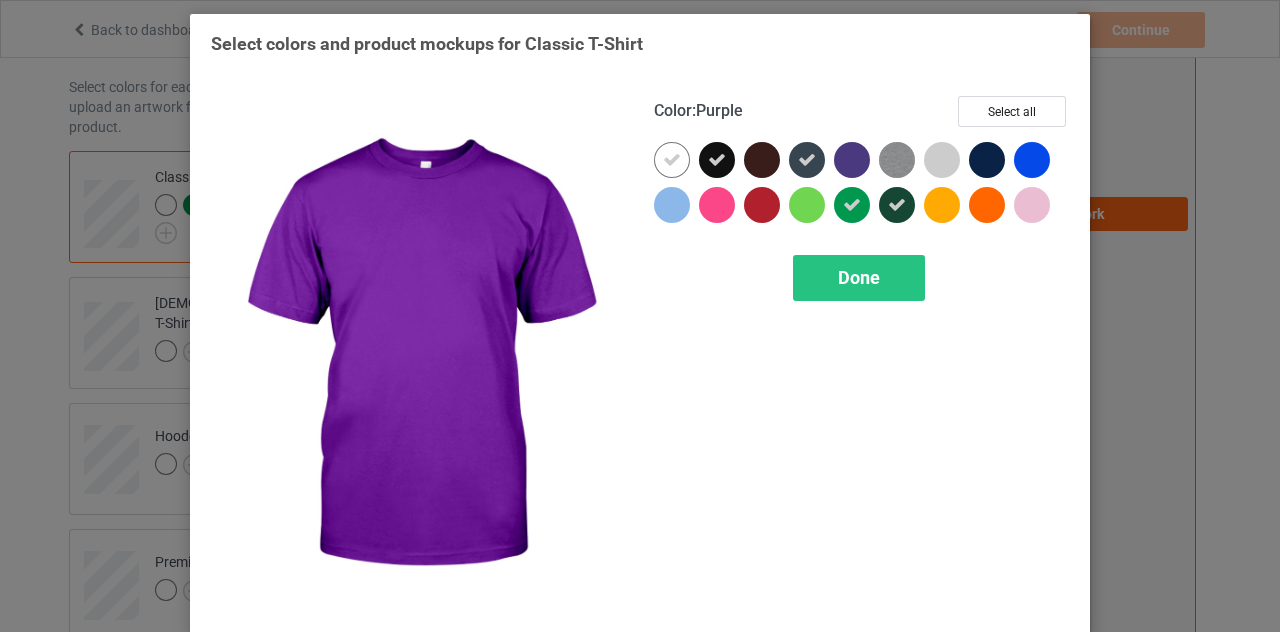 click at bounding box center (852, 160) 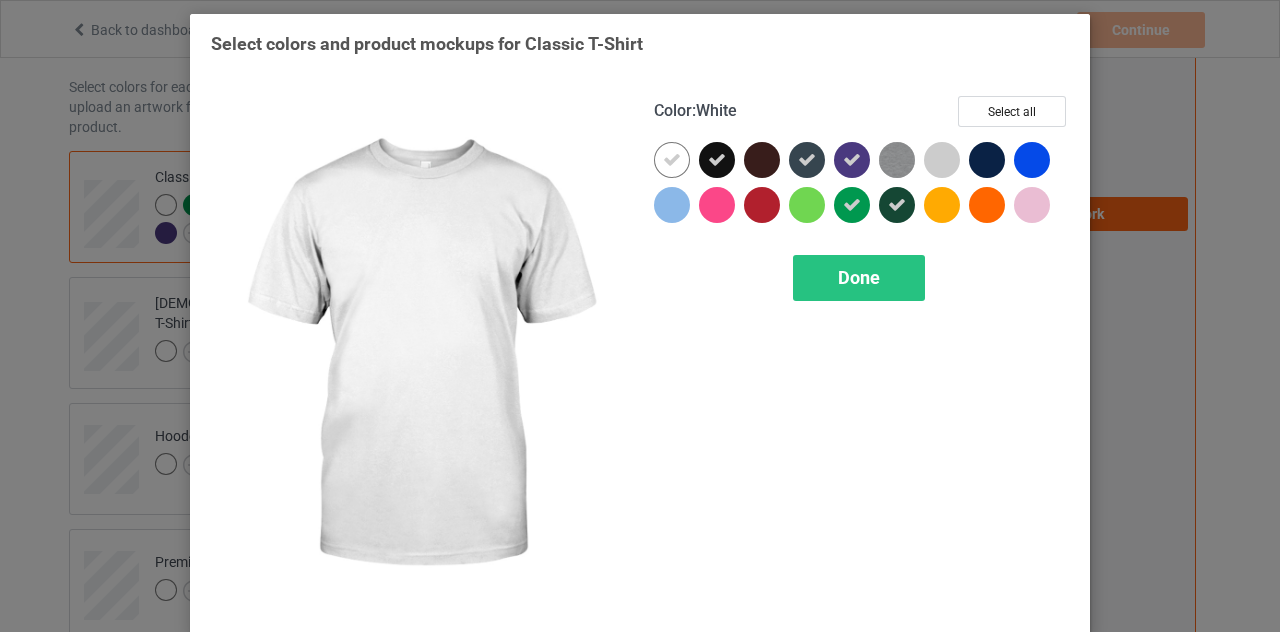 click at bounding box center (418, 355) 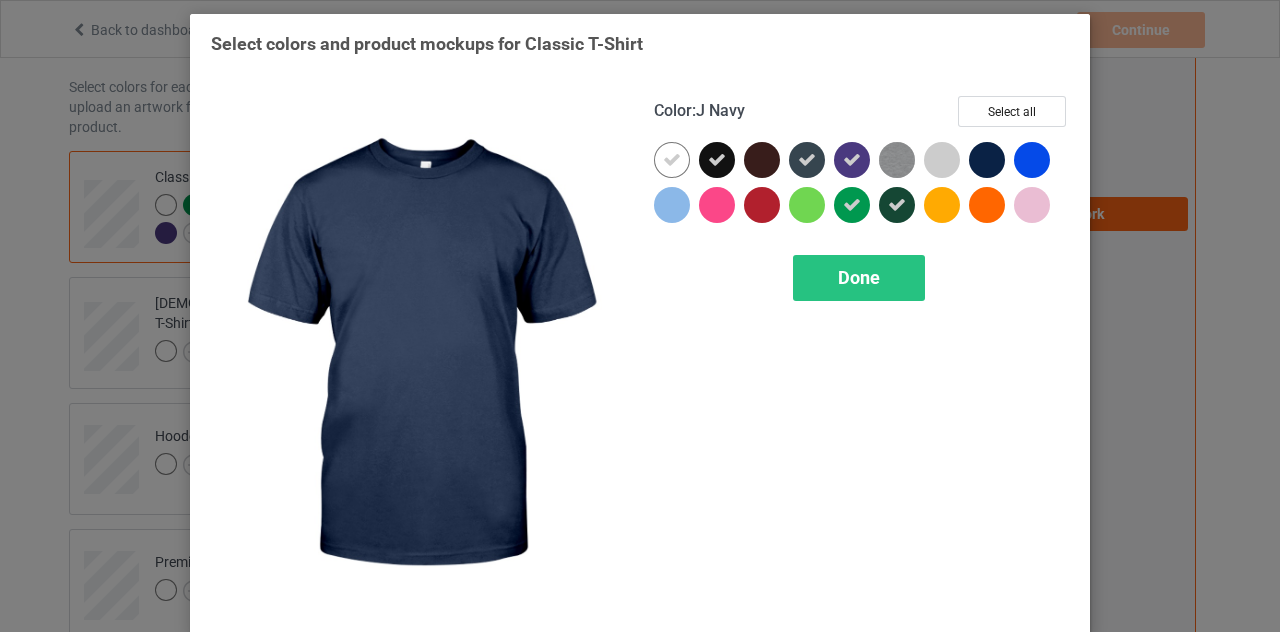 click at bounding box center (987, 160) 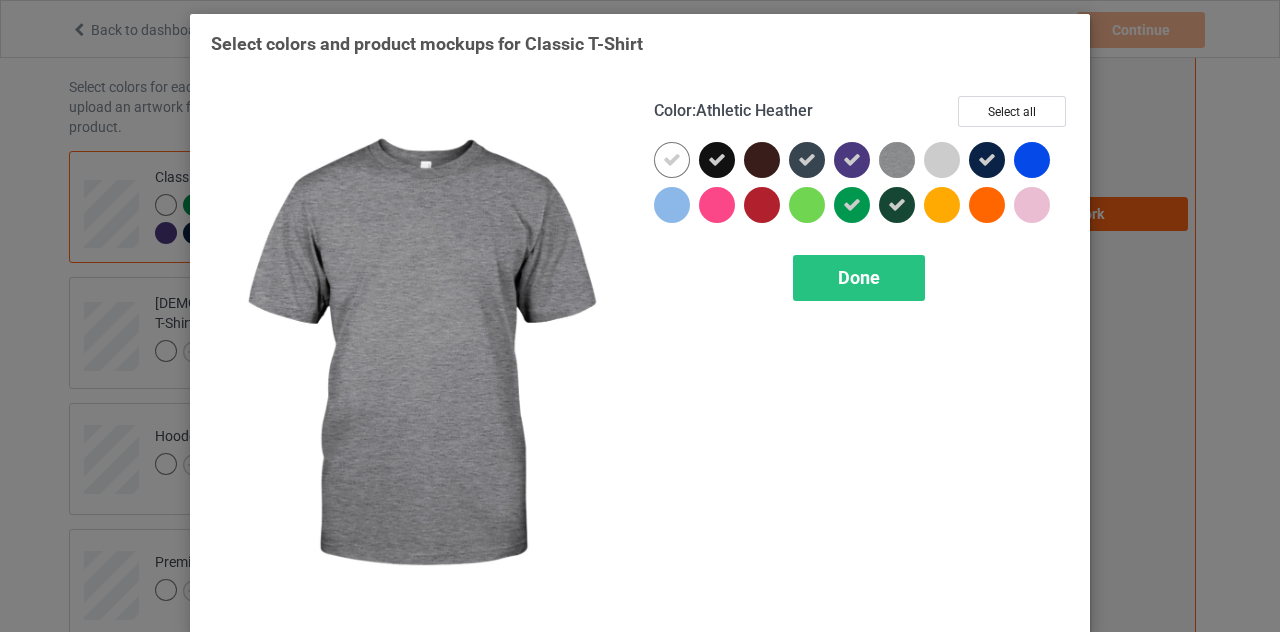 click at bounding box center [897, 160] 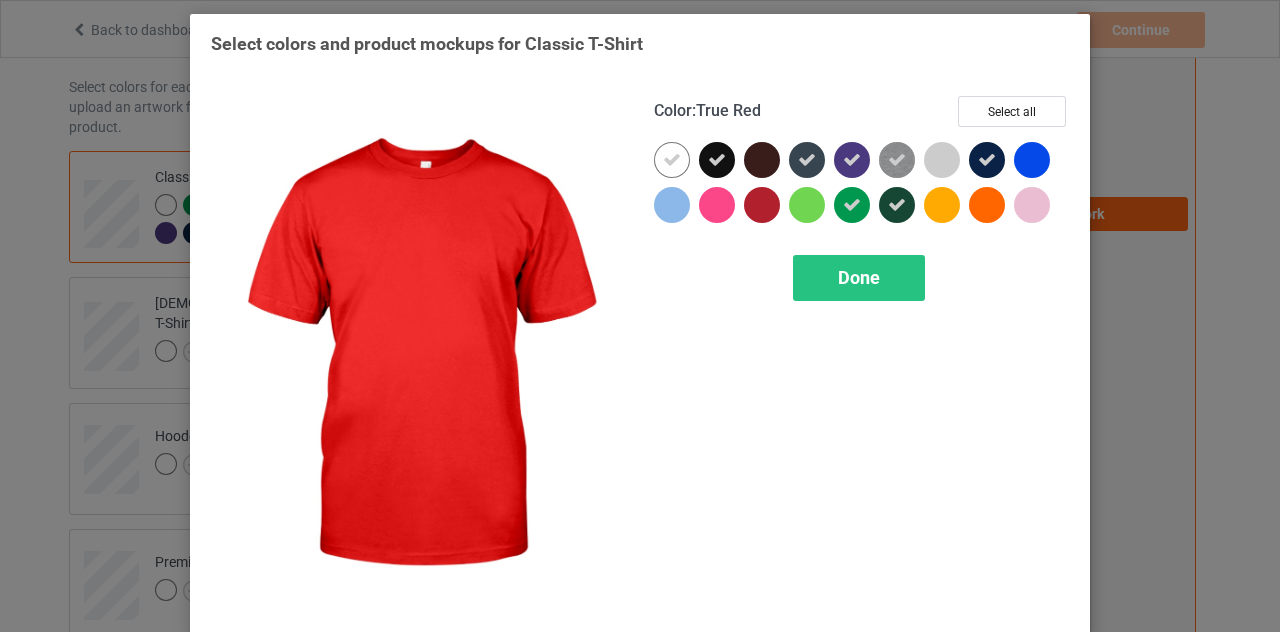 click at bounding box center [762, 205] 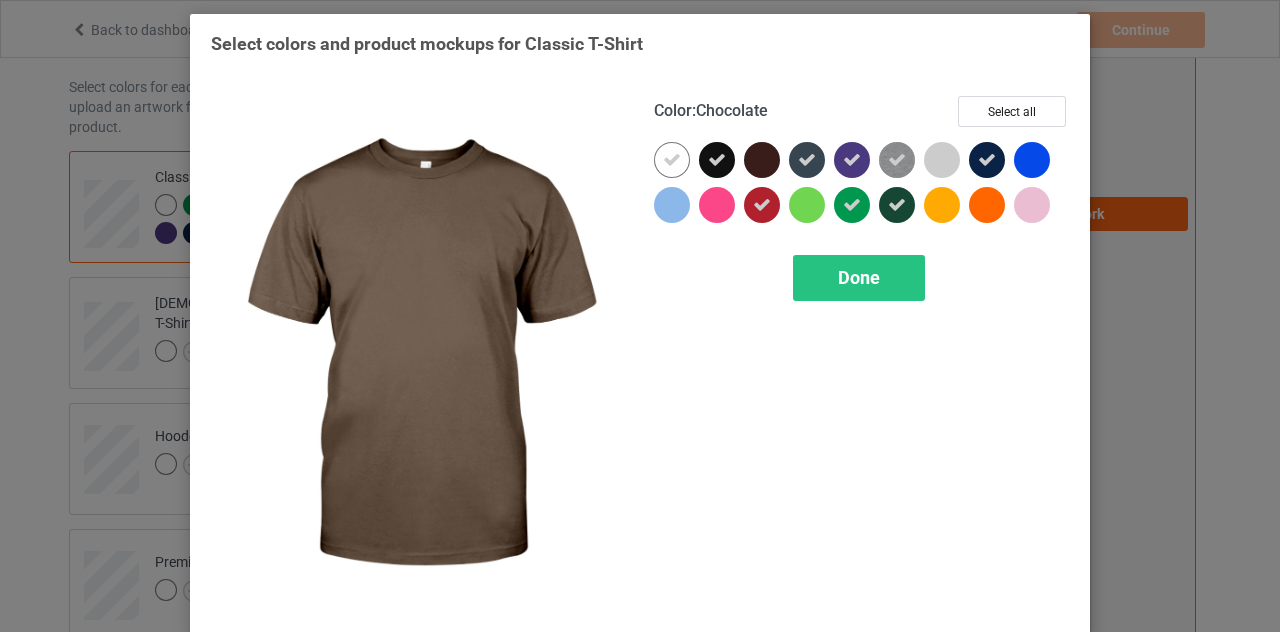 click at bounding box center (762, 160) 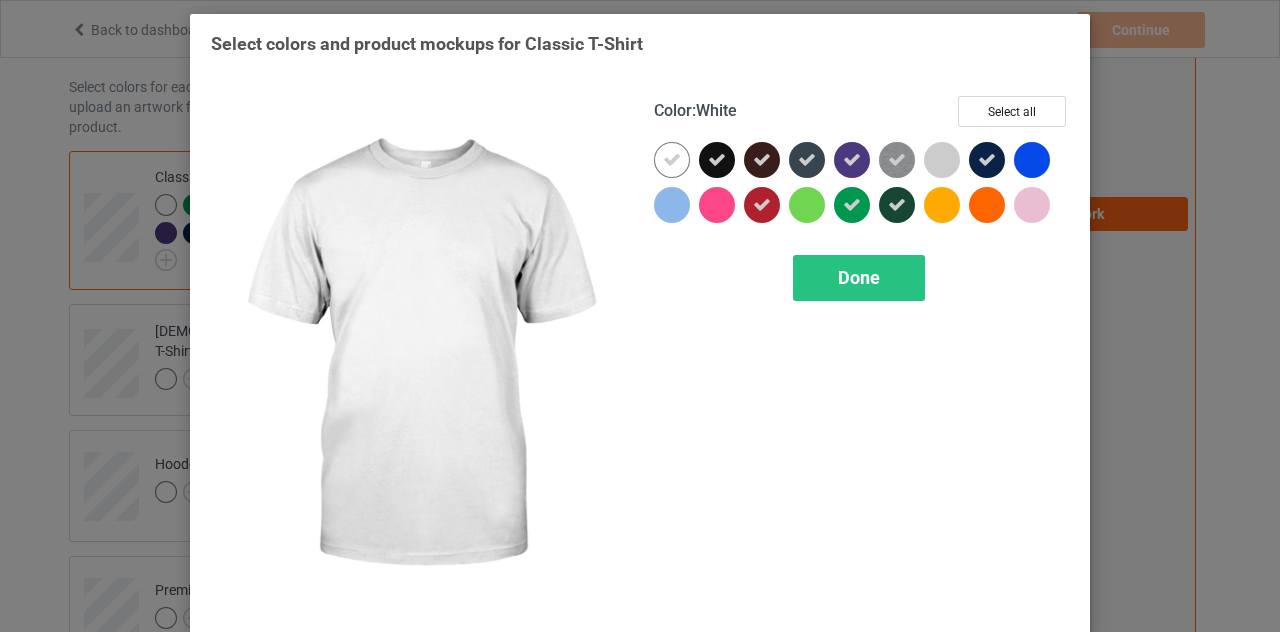 click at bounding box center (672, 160) 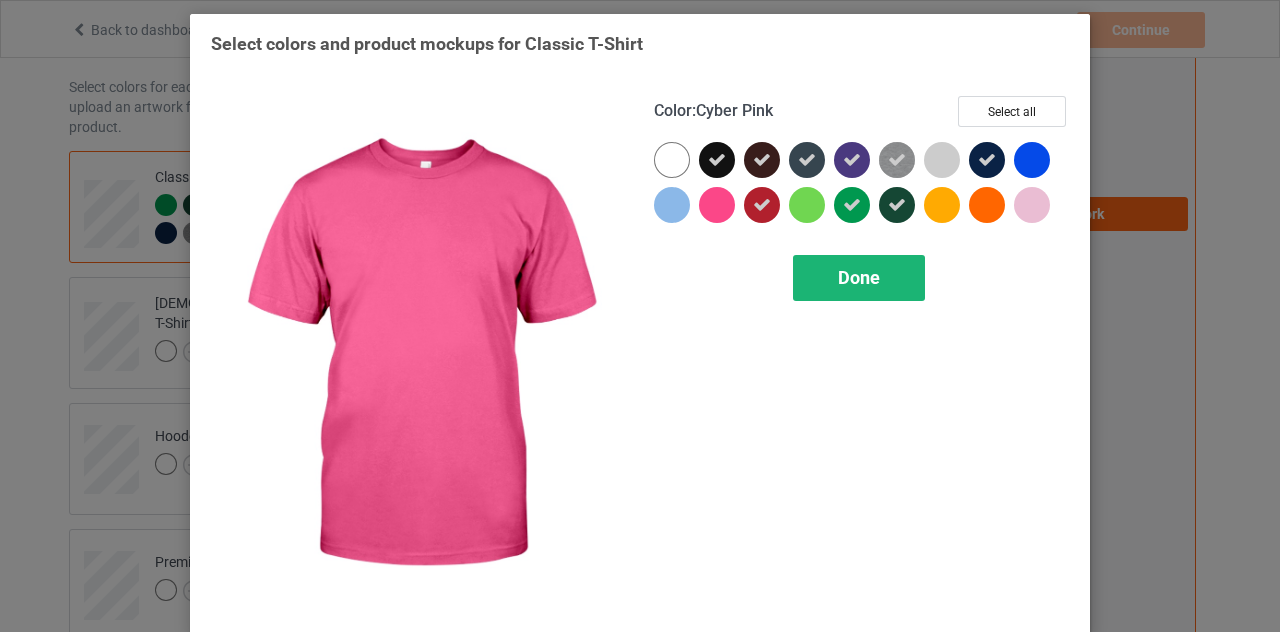 click on "Done" at bounding box center (859, 277) 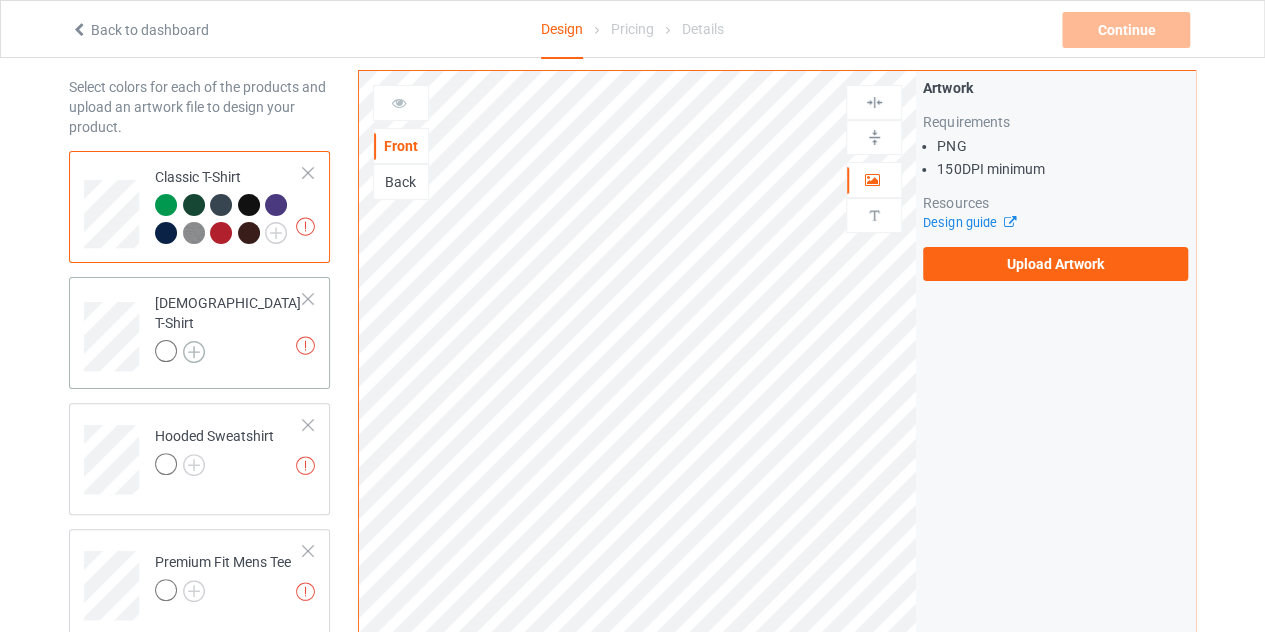 click at bounding box center (194, 352) 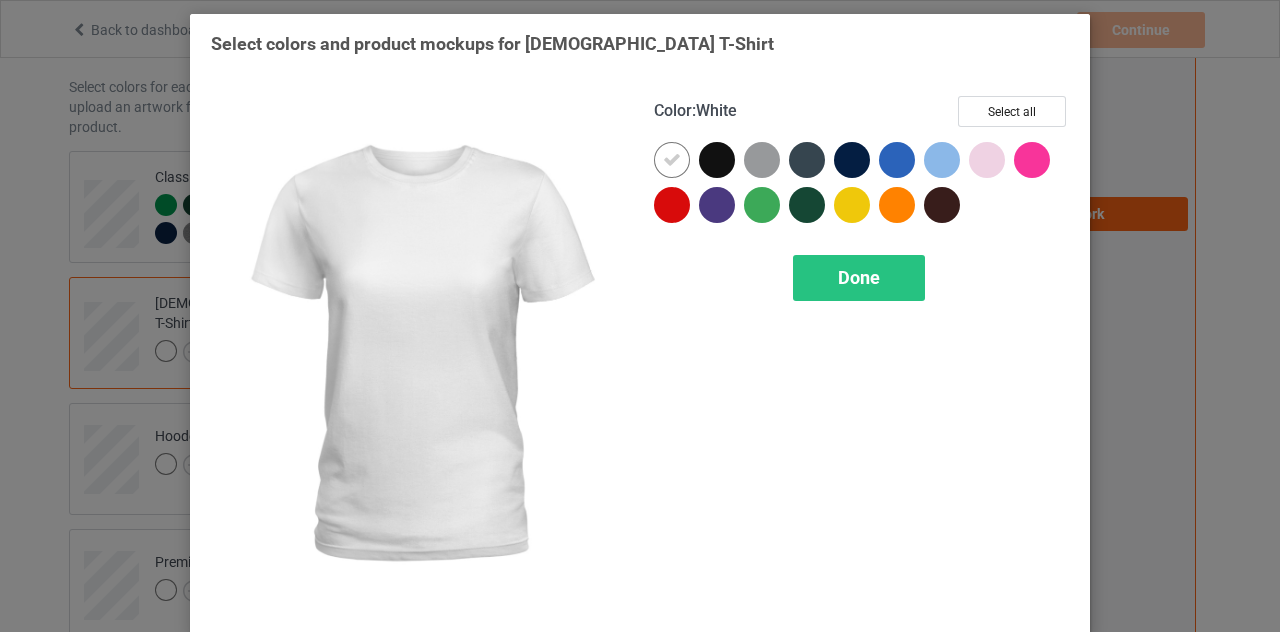 drag, startPoint x: 660, startPoint y: 160, endPoint x: 676, endPoint y: 159, distance: 16.03122 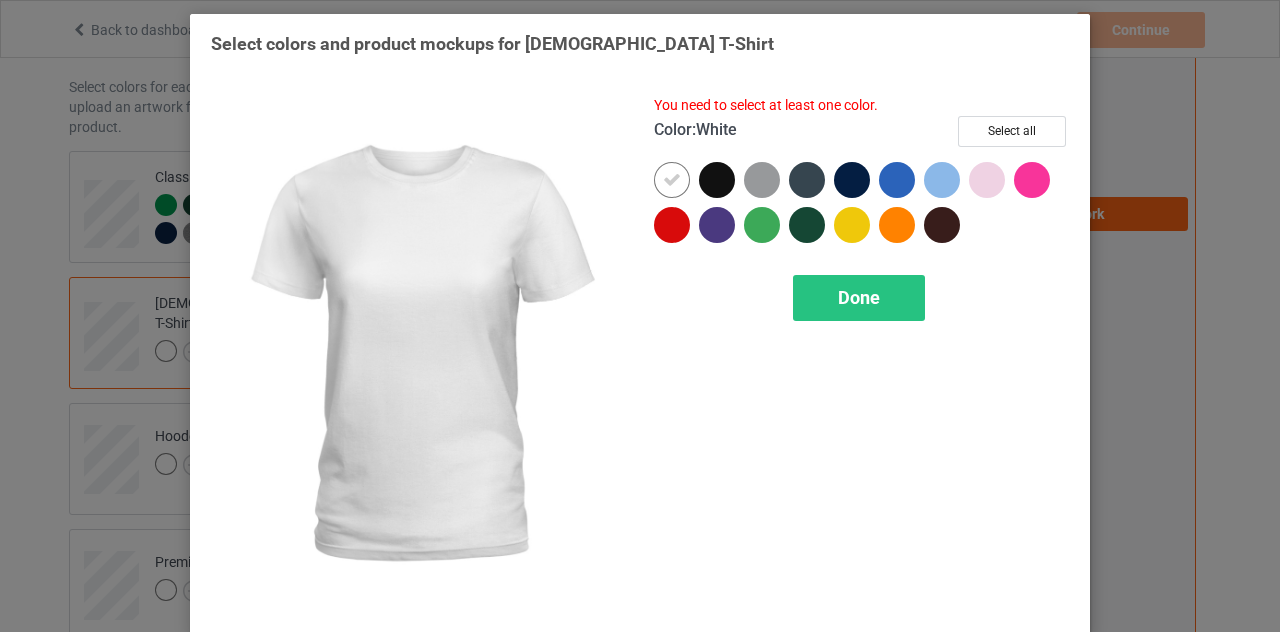 click at bounding box center (717, 180) 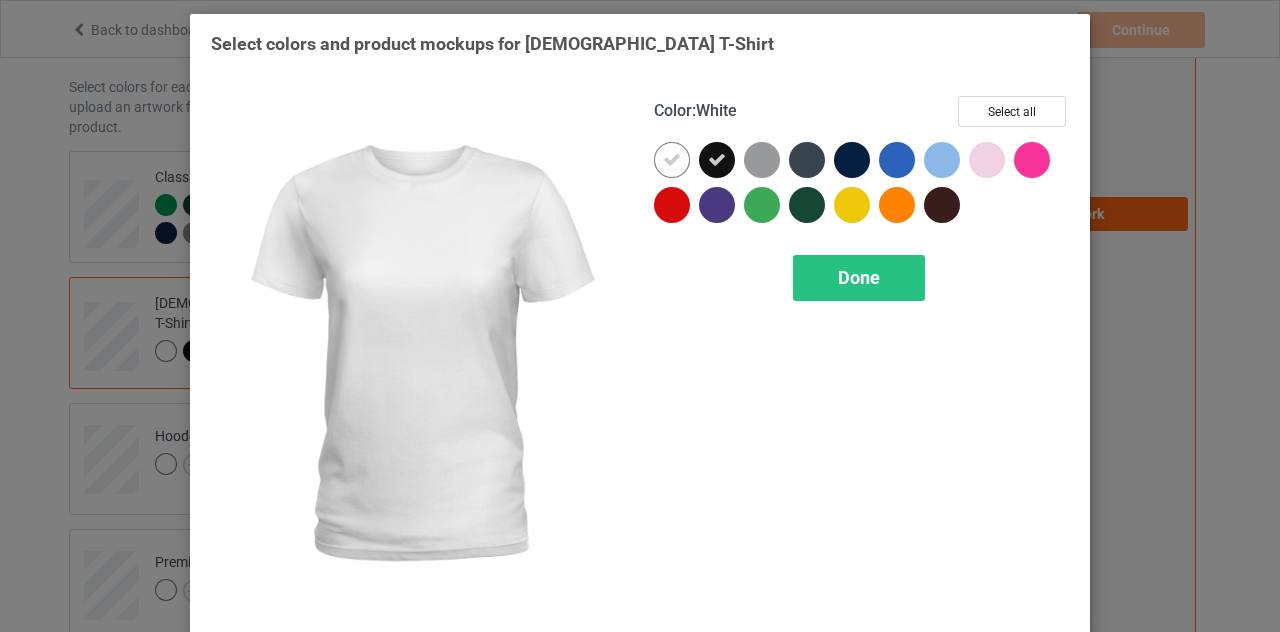 click at bounding box center [672, 160] 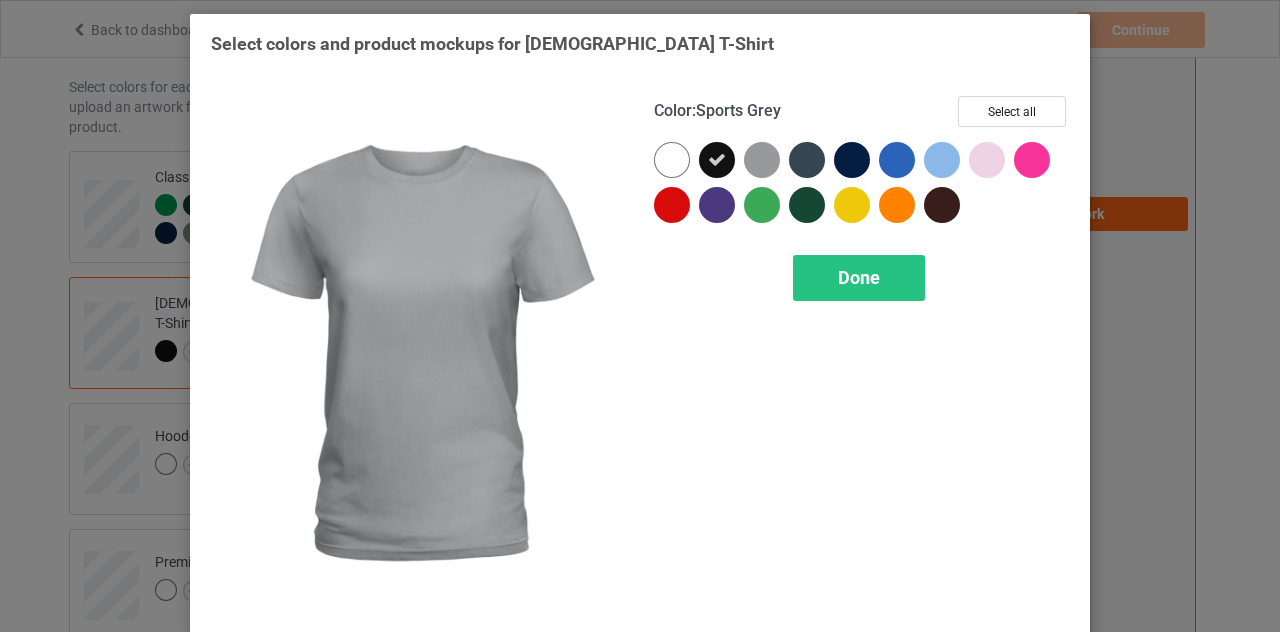 click at bounding box center [762, 160] 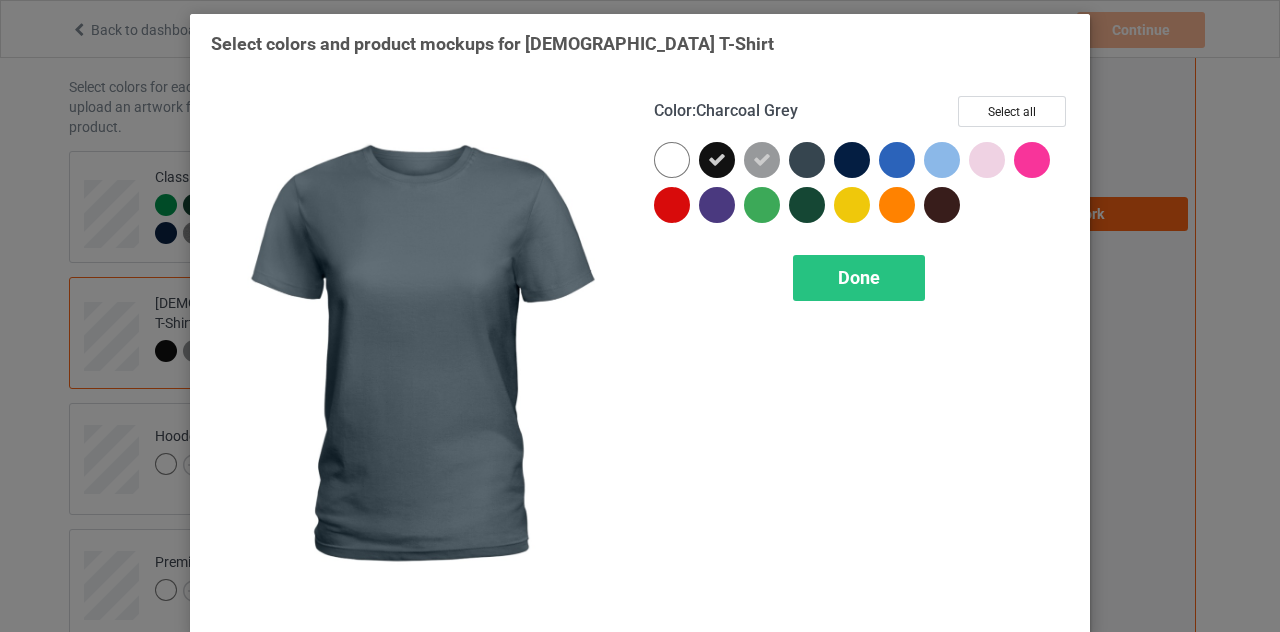 click at bounding box center [807, 160] 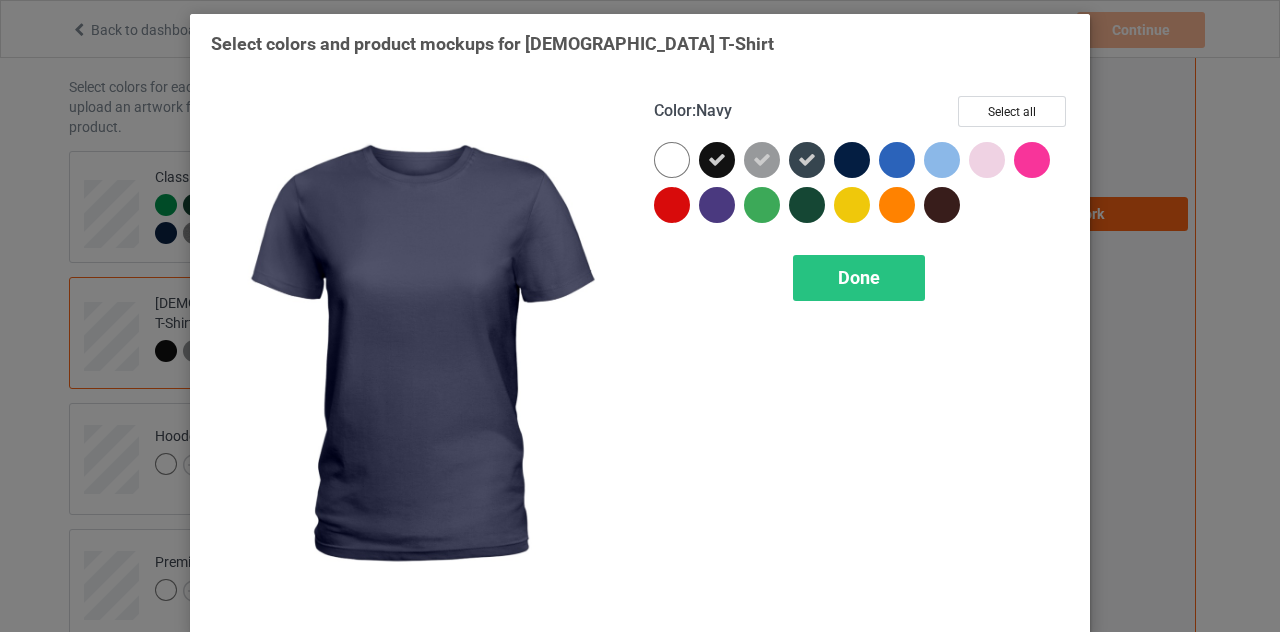 click at bounding box center (852, 160) 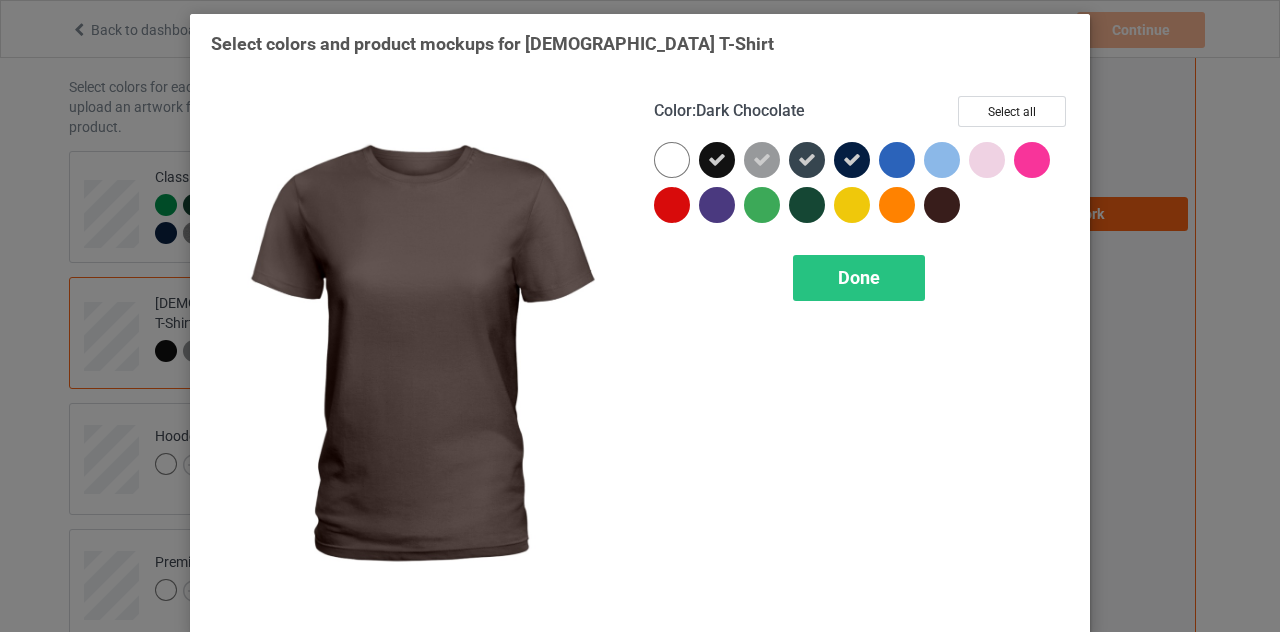 click at bounding box center [942, 205] 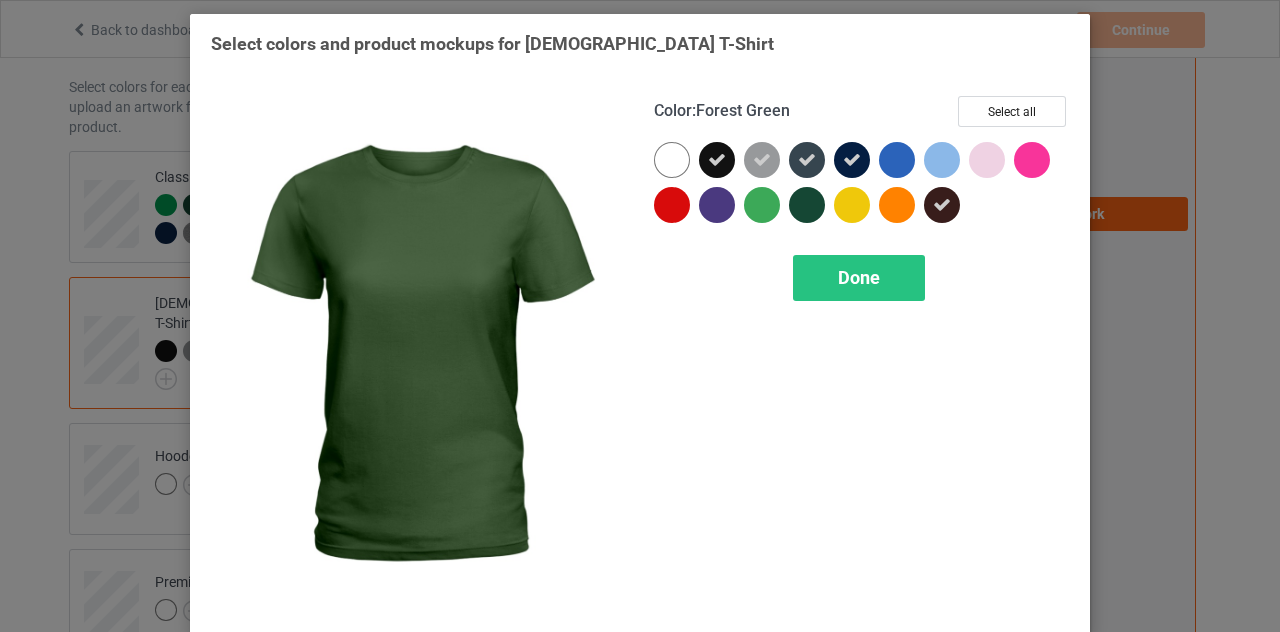 click at bounding box center [807, 205] 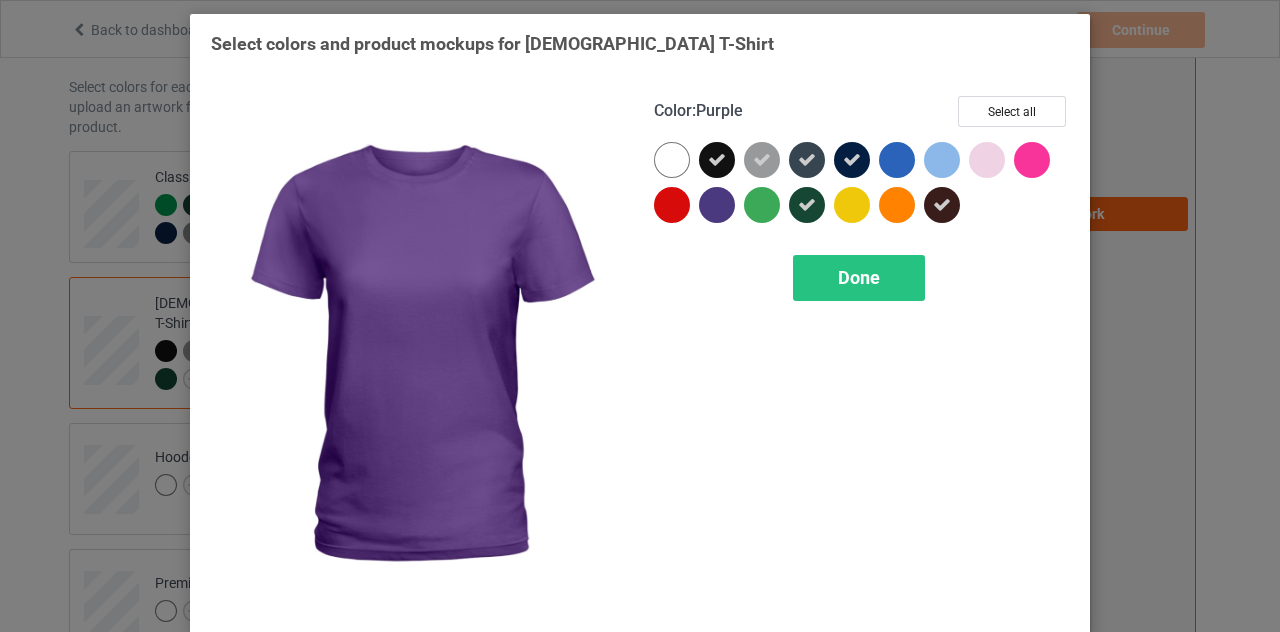 drag, startPoint x: 696, startPoint y: 208, endPoint x: 720, endPoint y: 211, distance: 24.186773 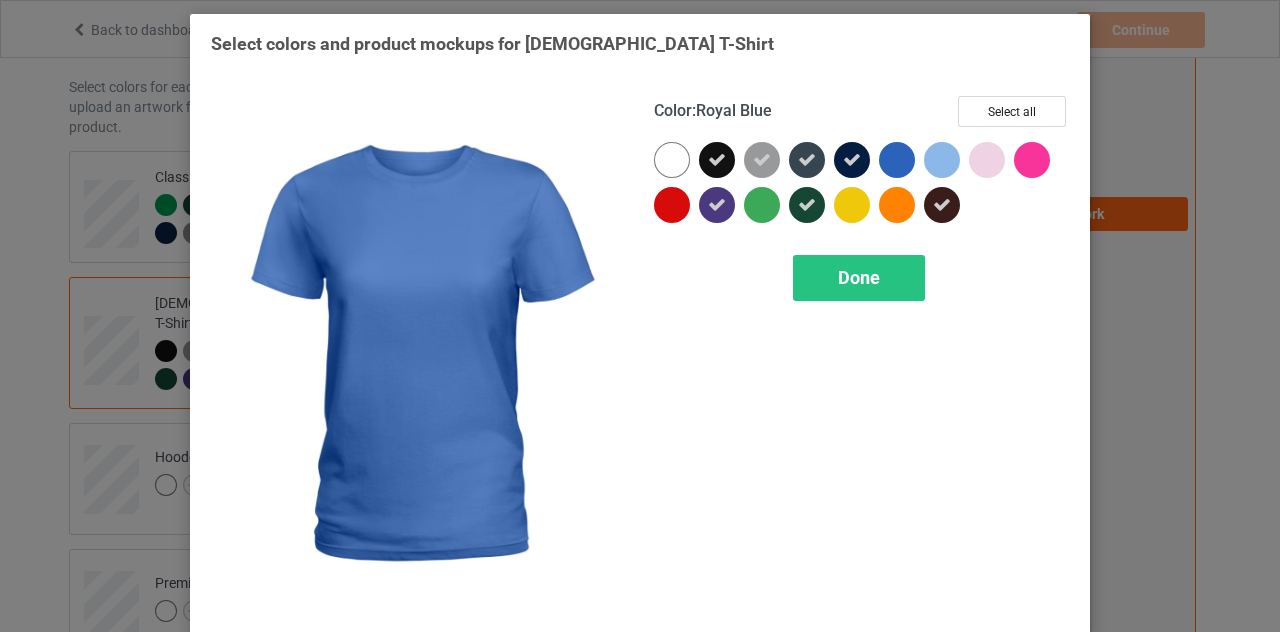 click at bounding box center [897, 160] 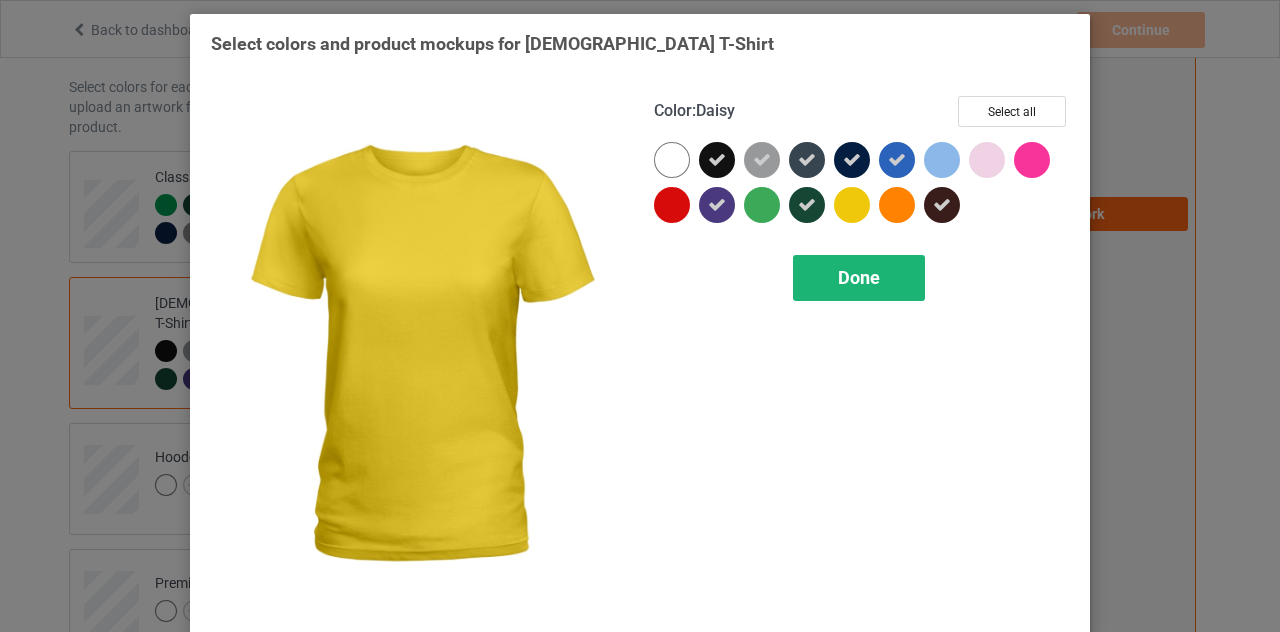 click on "Done" at bounding box center (859, 277) 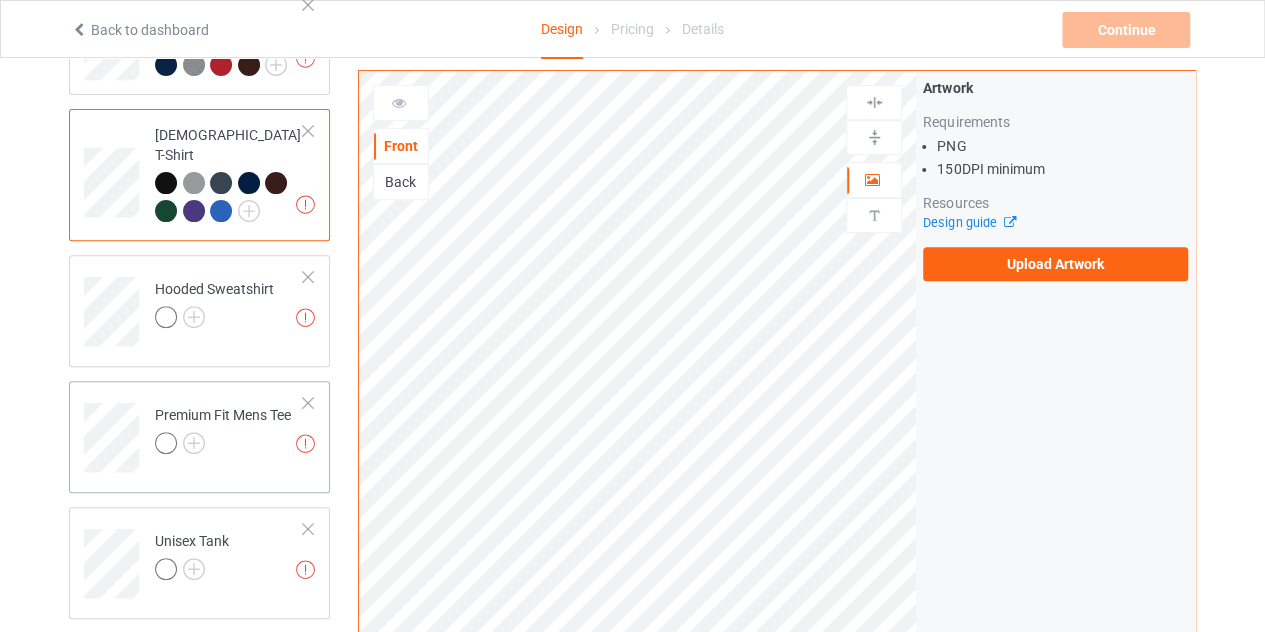 scroll, scrollTop: 280, scrollLeft: 0, axis: vertical 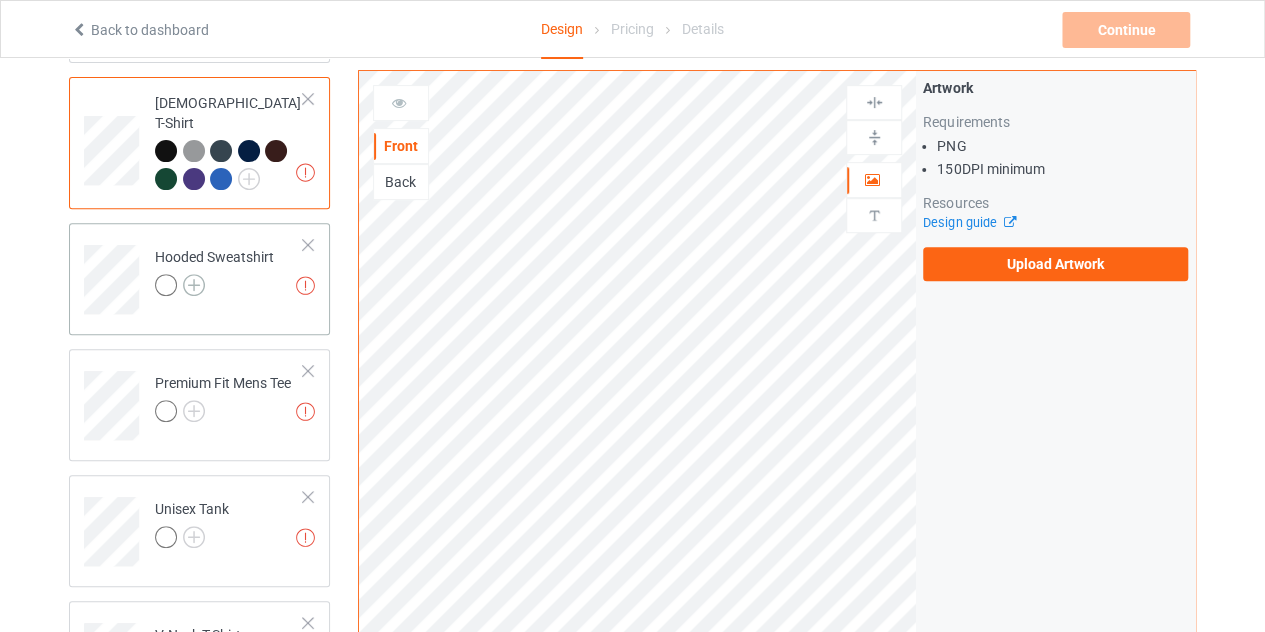 click at bounding box center [194, 285] 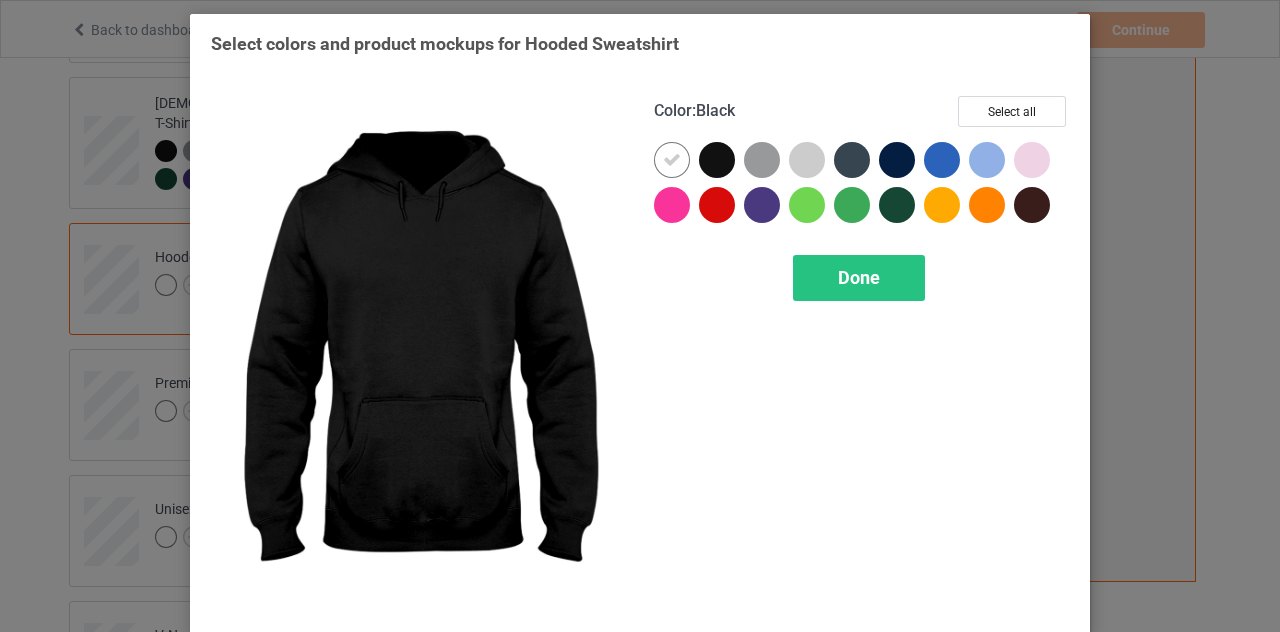 click at bounding box center (717, 160) 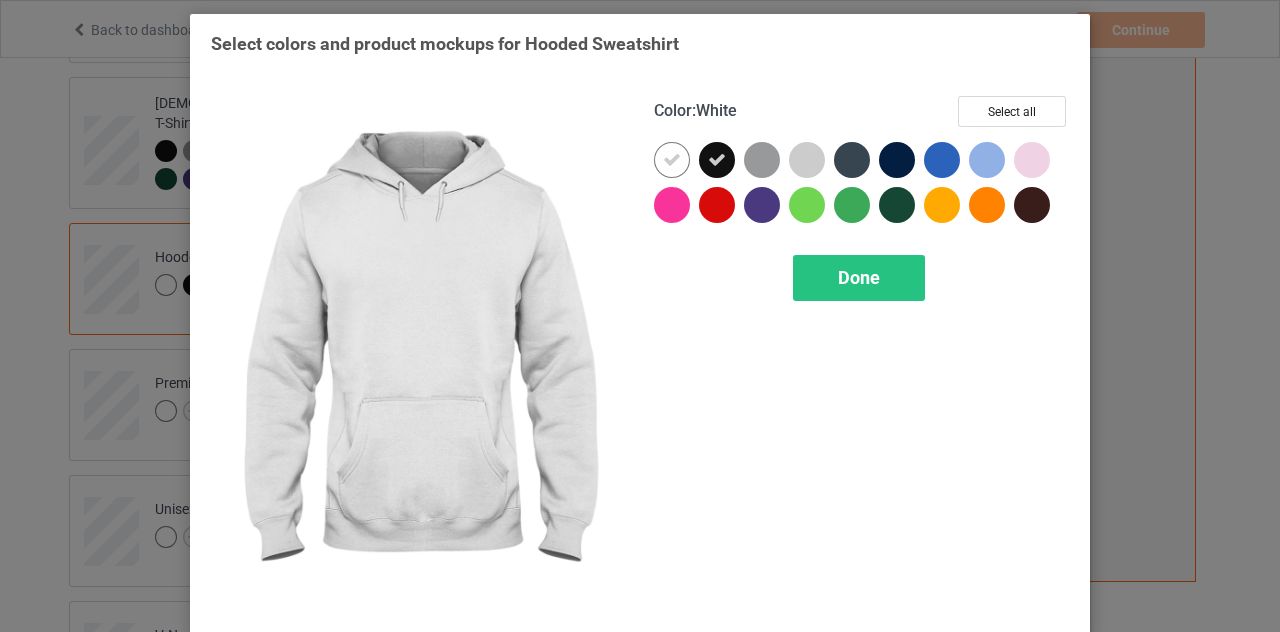 click at bounding box center (672, 160) 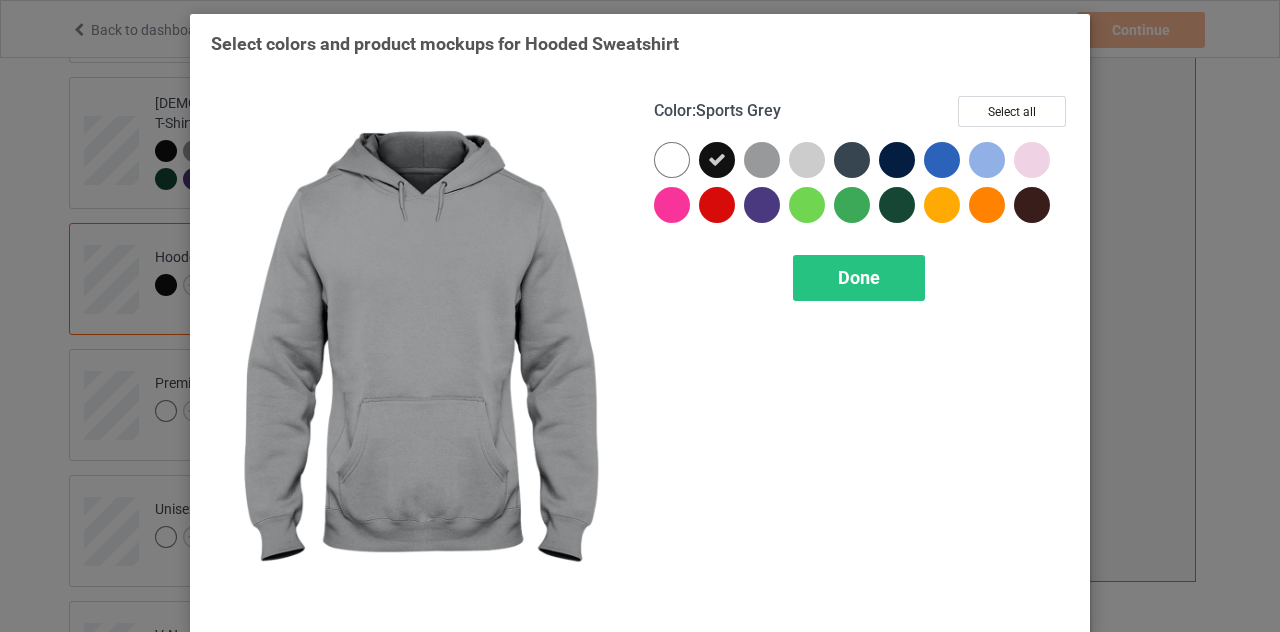 click at bounding box center [762, 160] 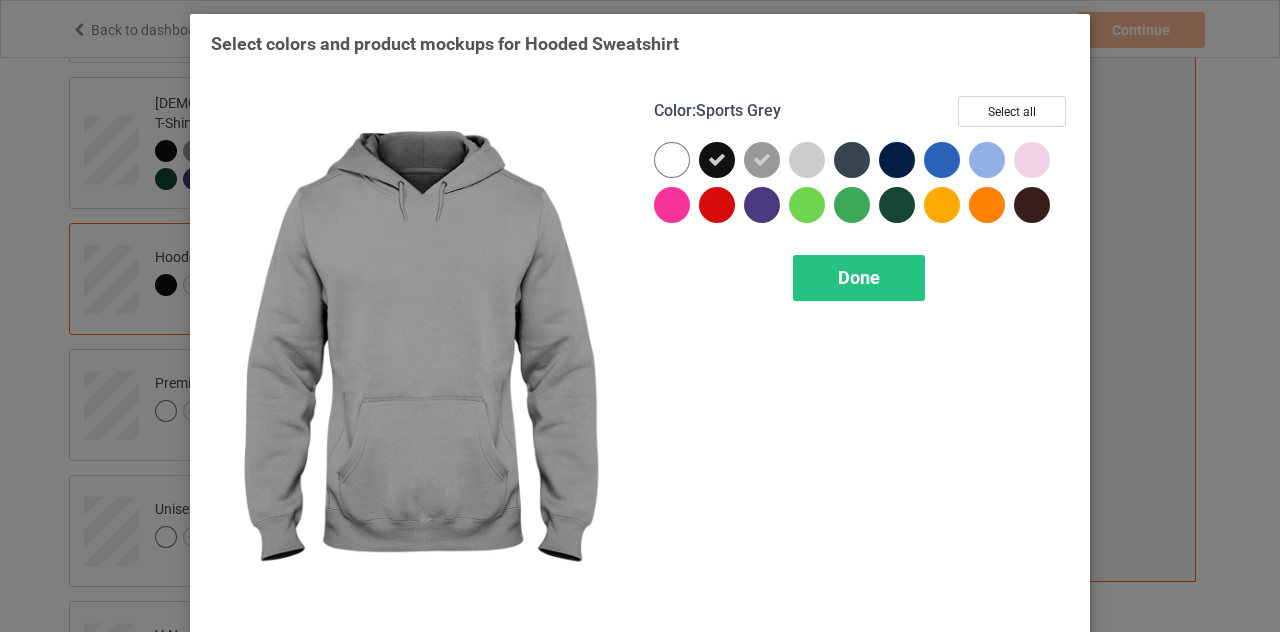click at bounding box center (762, 160) 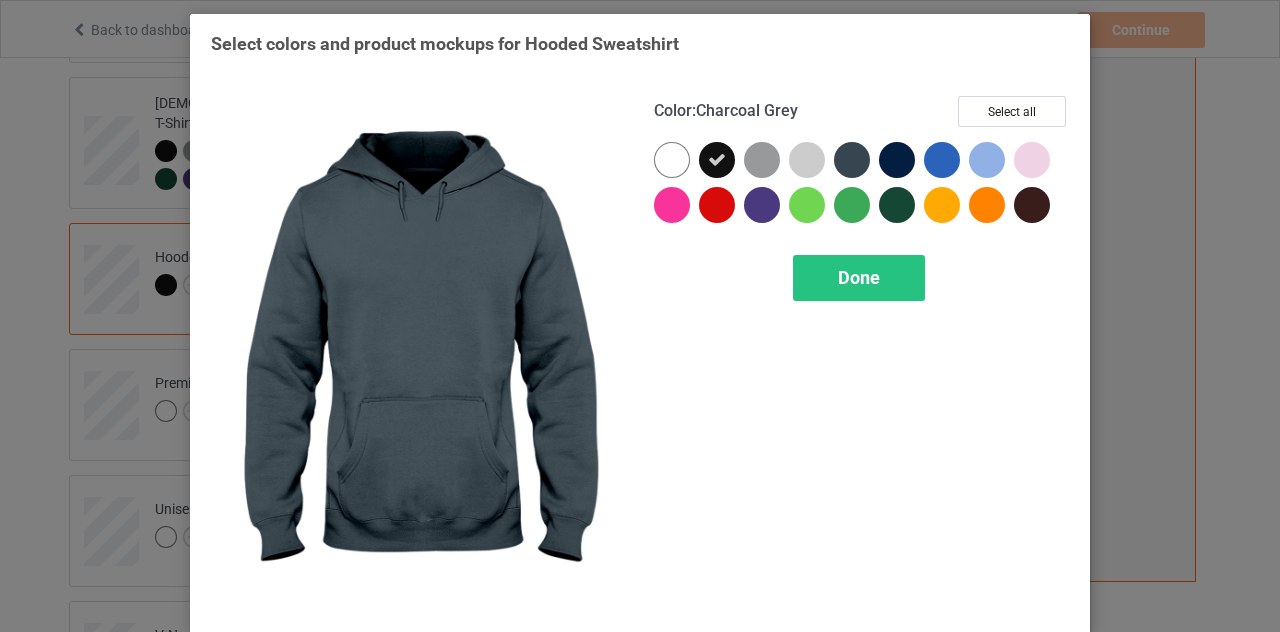 click at bounding box center (852, 160) 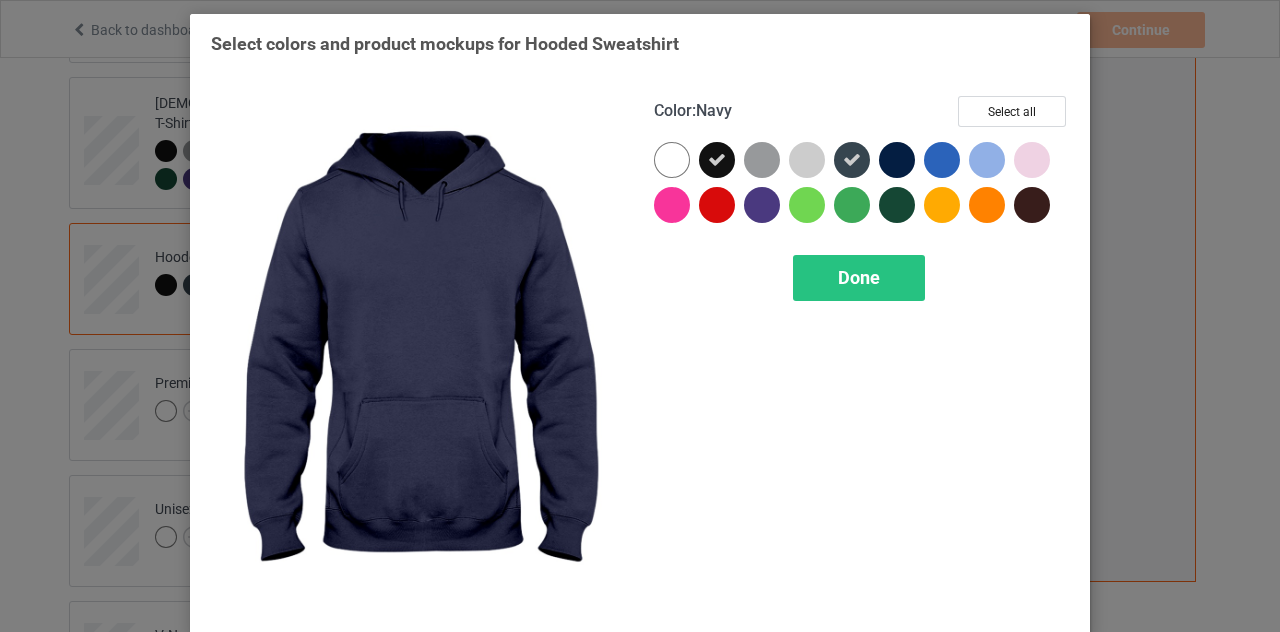 click at bounding box center (897, 160) 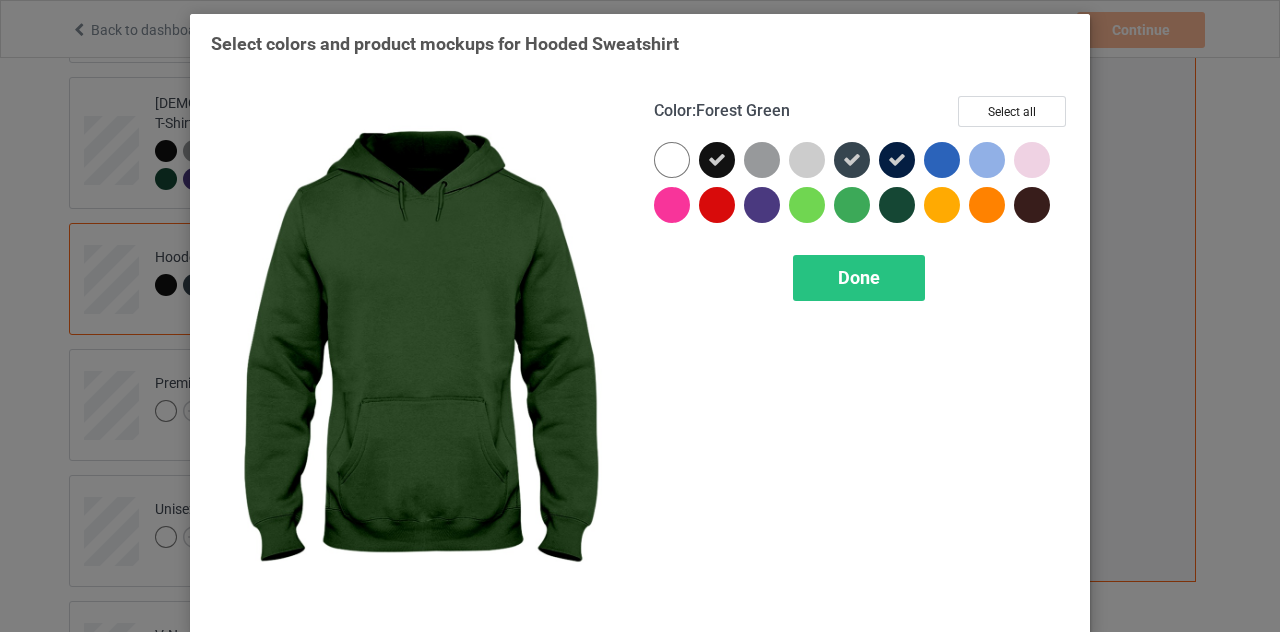 click at bounding box center [897, 205] 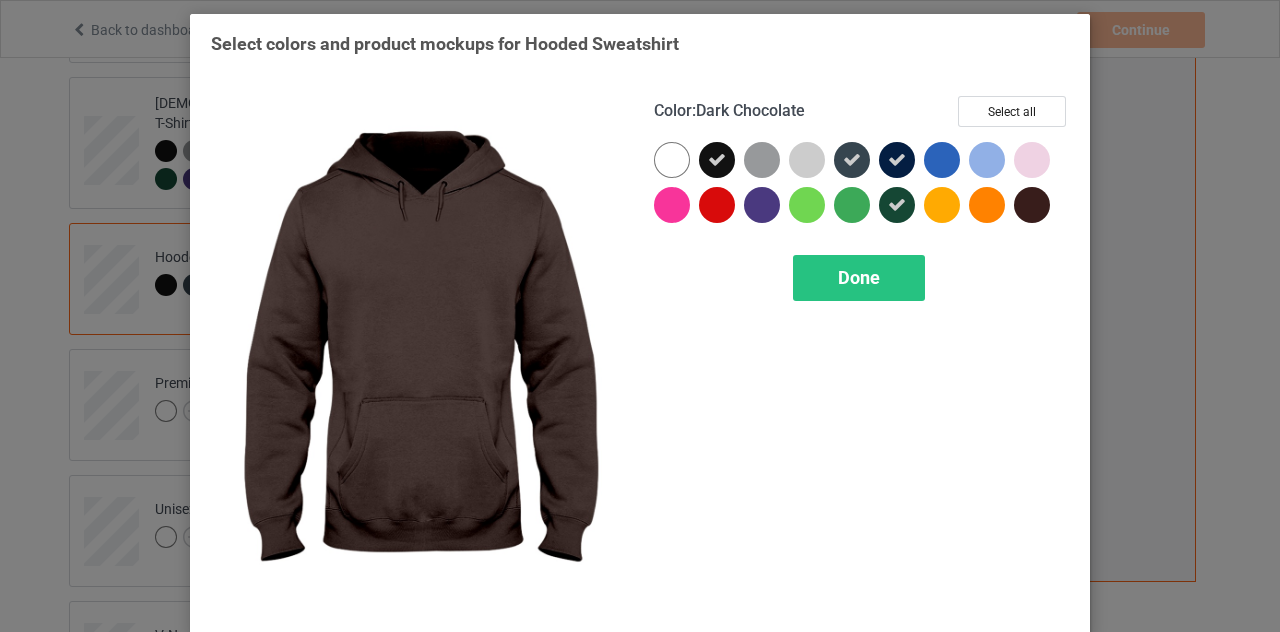click at bounding box center [1032, 205] 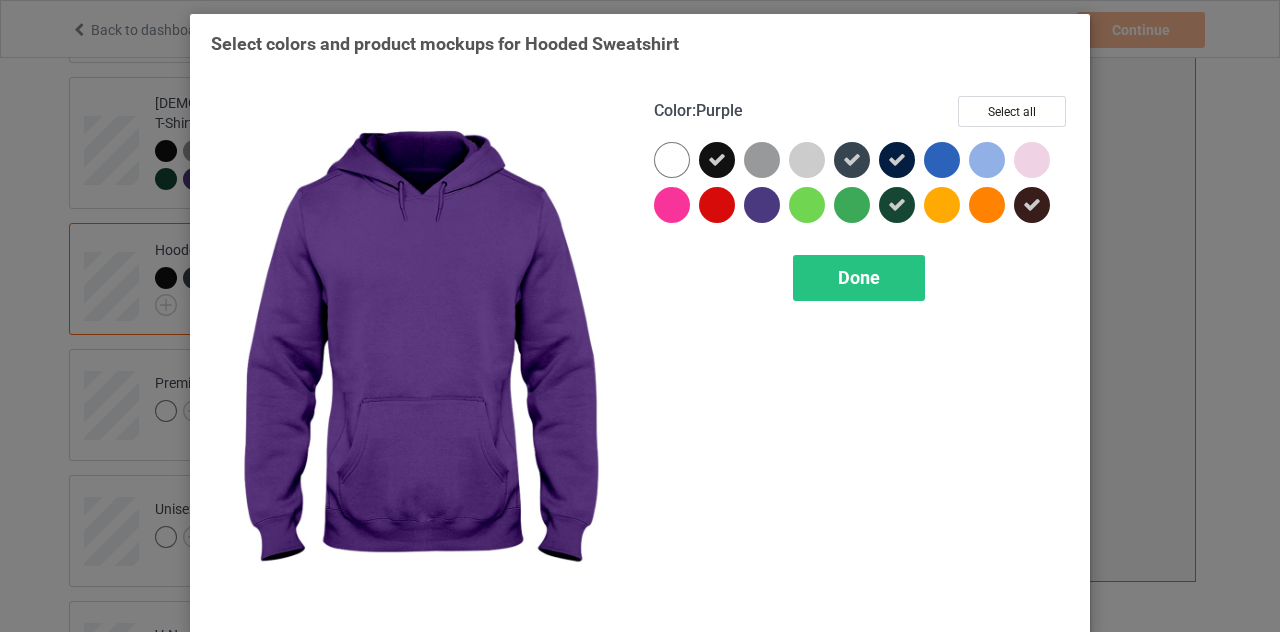 click at bounding box center (762, 205) 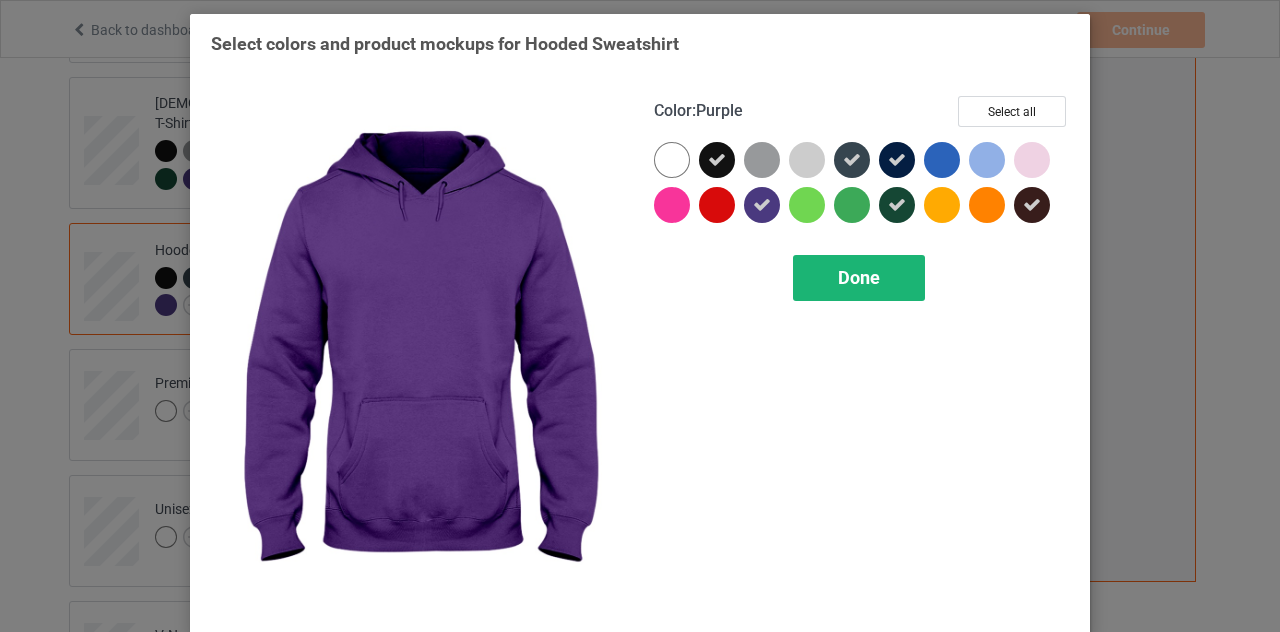 click on "Done" at bounding box center [859, 277] 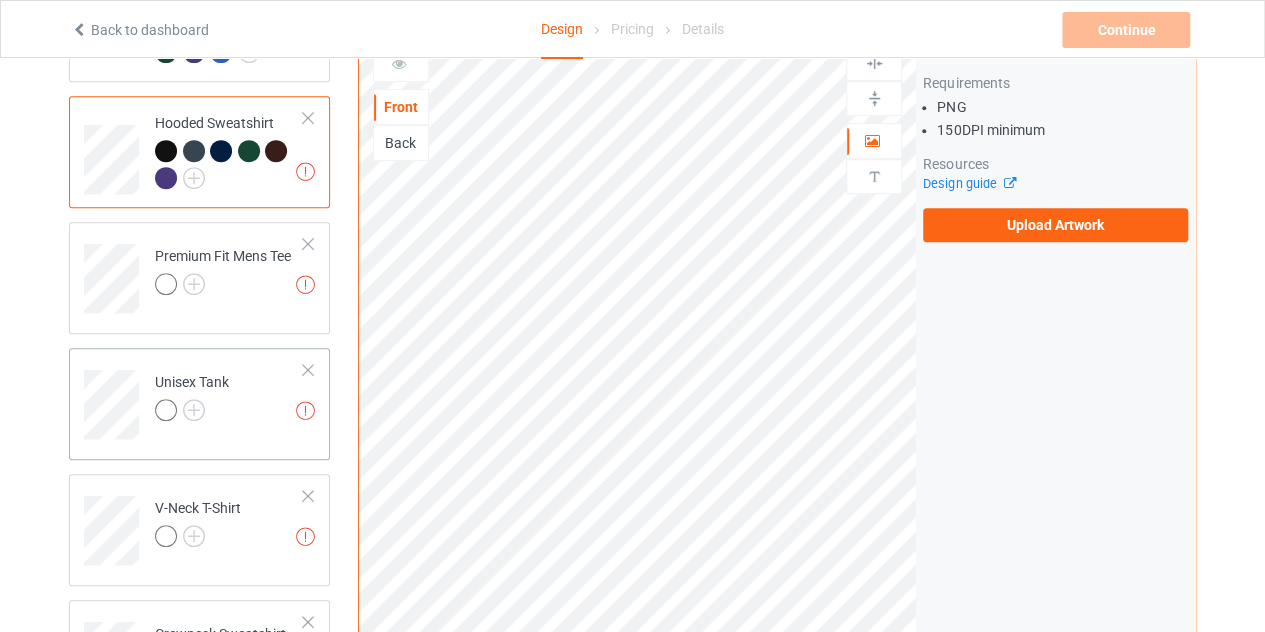 scroll, scrollTop: 480, scrollLeft: 0, axis: vertical 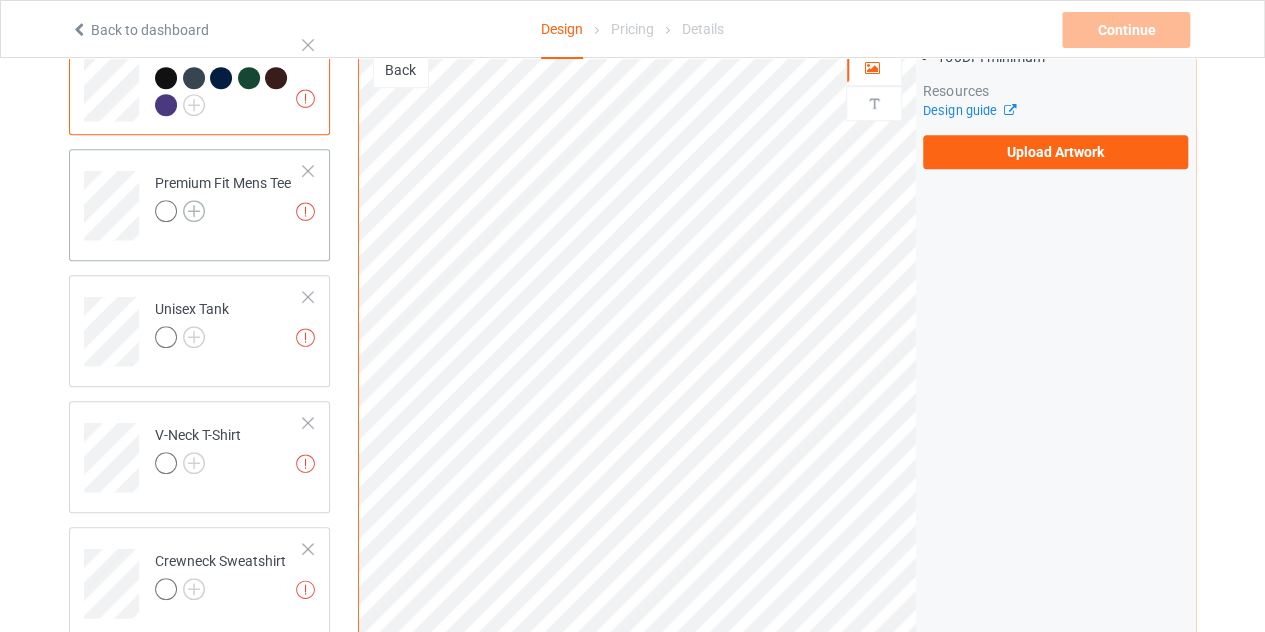 click at bounding box center (194, 211) 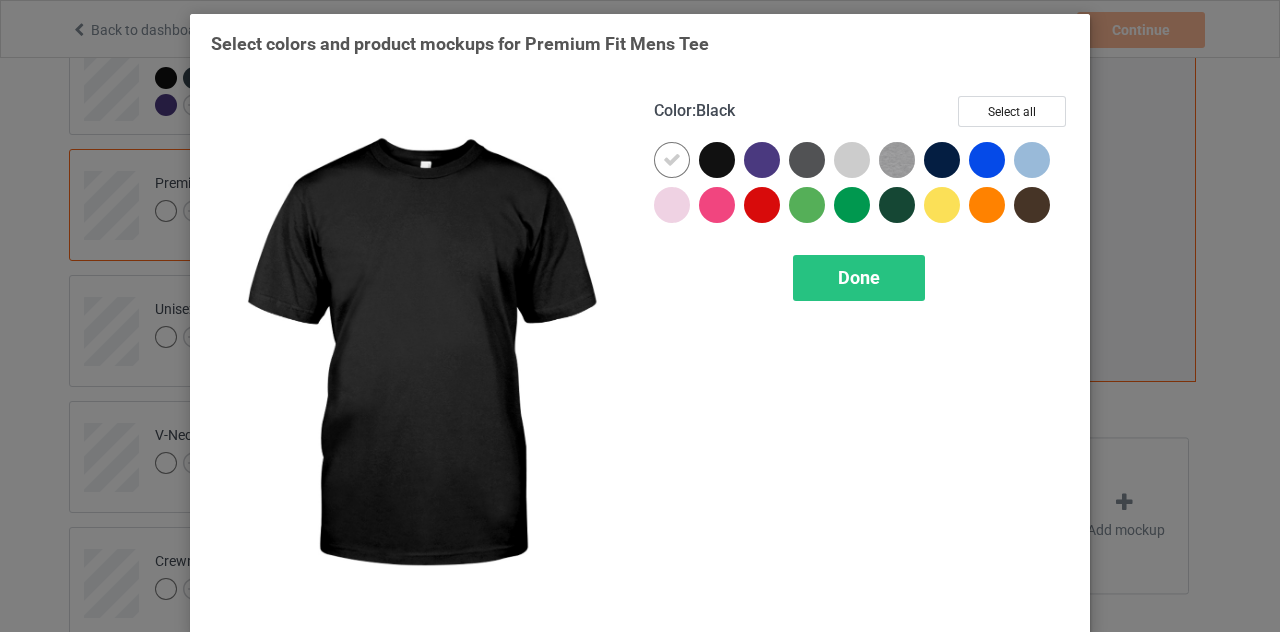 drag, startPoint x: 709, startPoint y: 164, endPoint x: 659, endPoint y: 162, distance: 50.039986 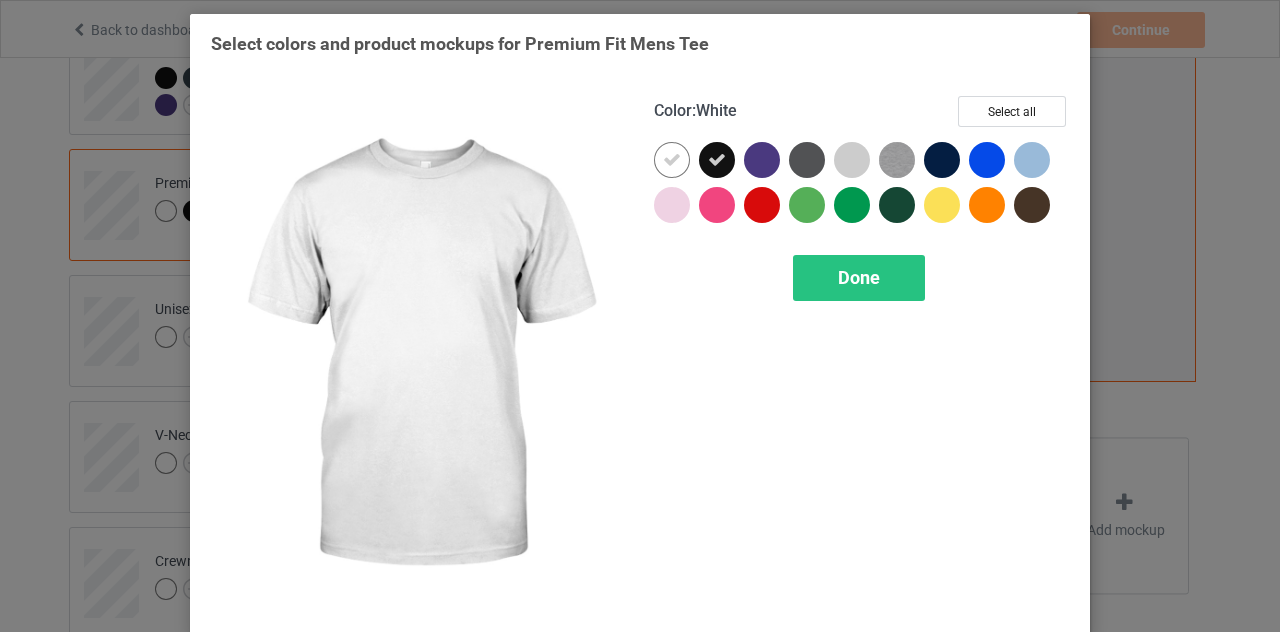 drag, startPoint x: 662, startPoint y: 161, endPoint x: 704, endPoint y: 159, distance: 42.047592 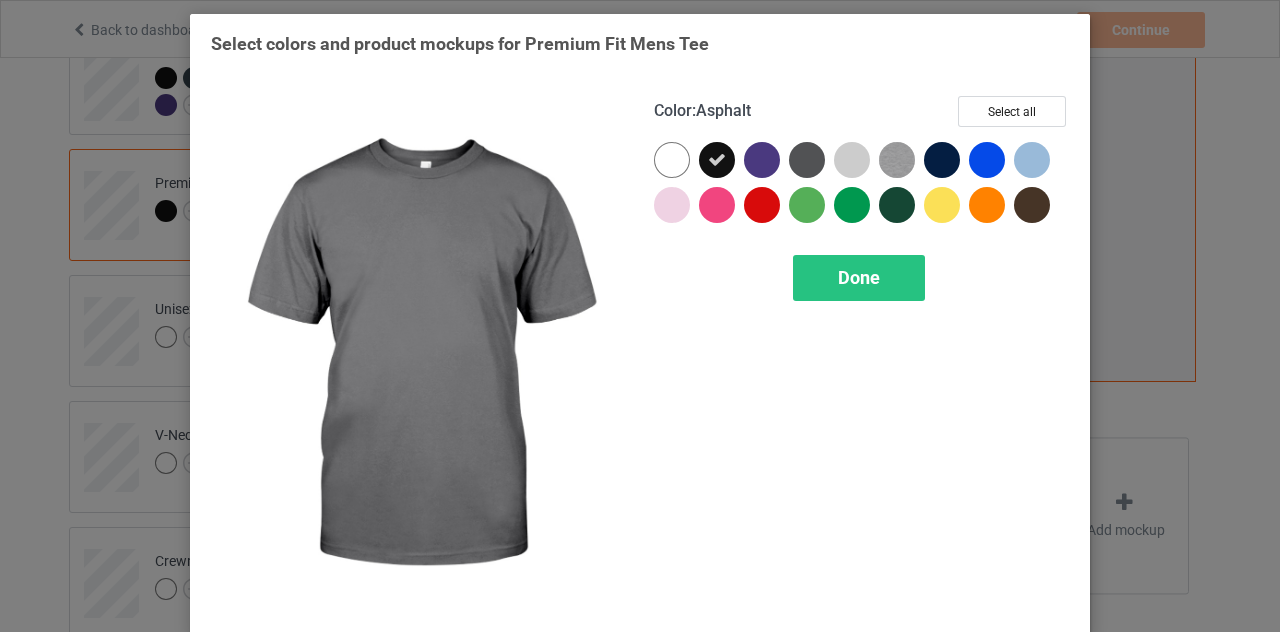 click at bounding box center (807, 160) 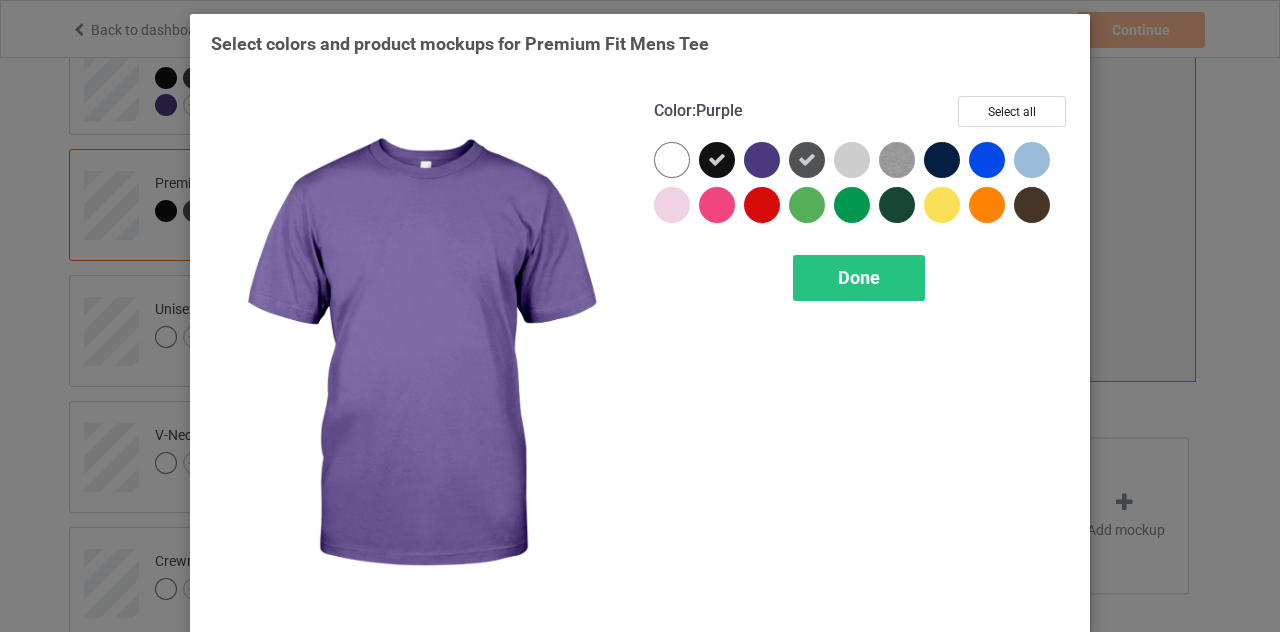 drag, startPoint x: 766, startPoint y: 158, endPoint x: 858, endPoint y: 161, distance: 92.0489 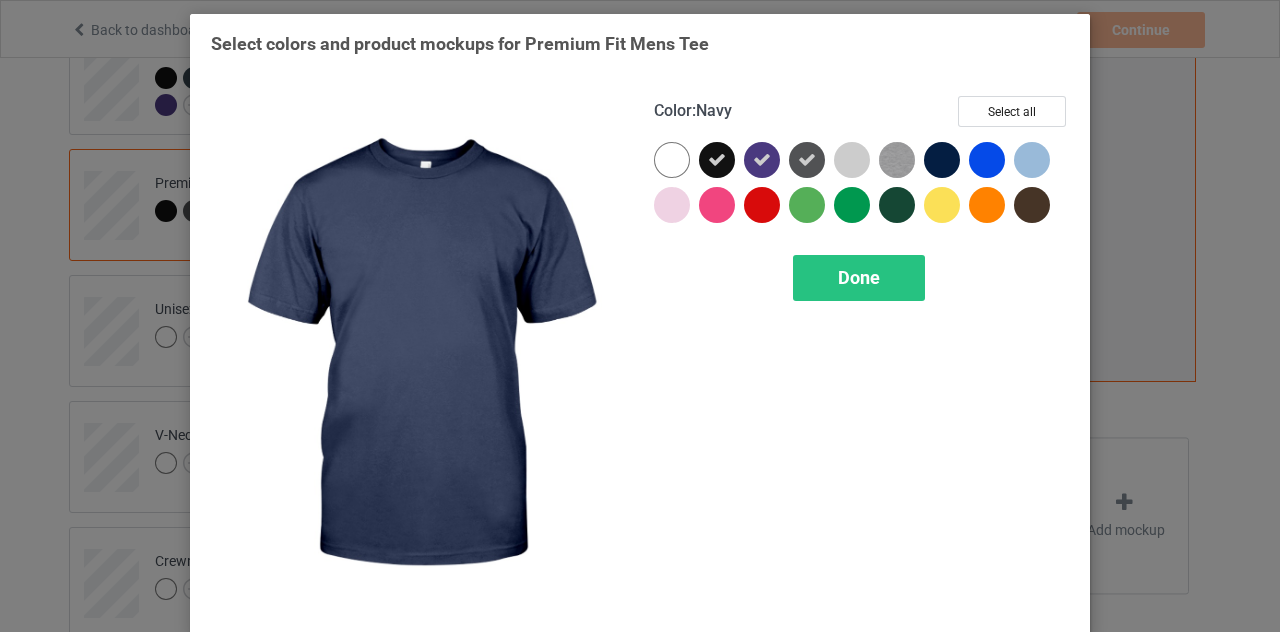 click at bounding box center [942, 160] 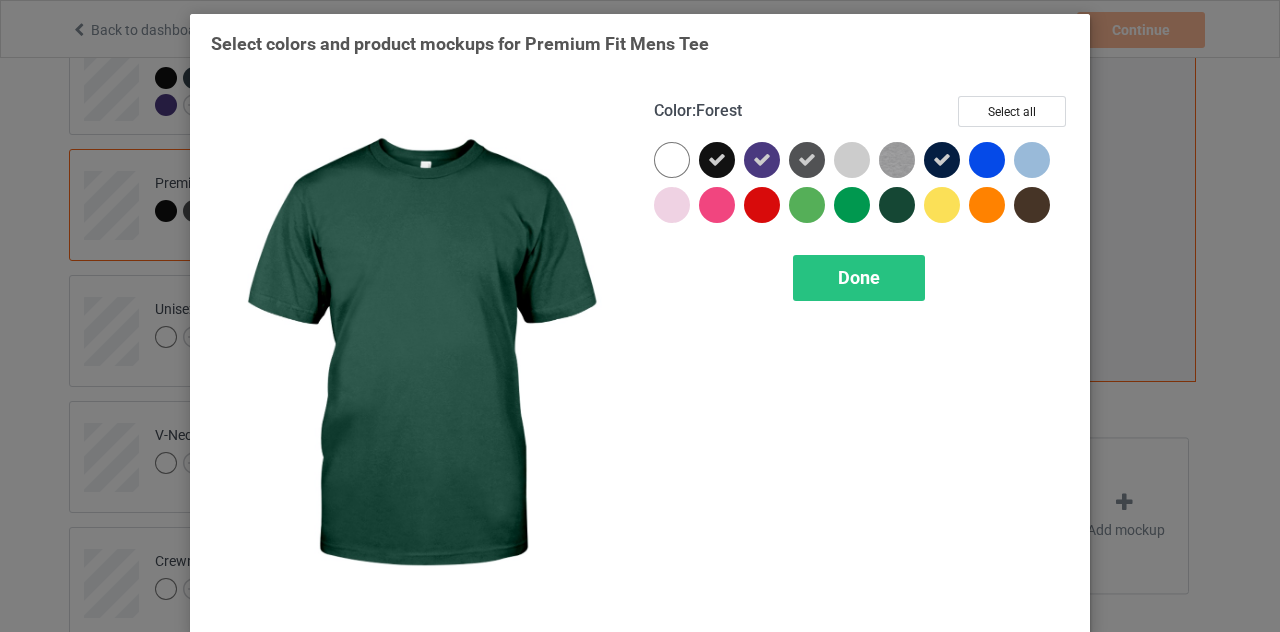click at bounding box center (897, 205) 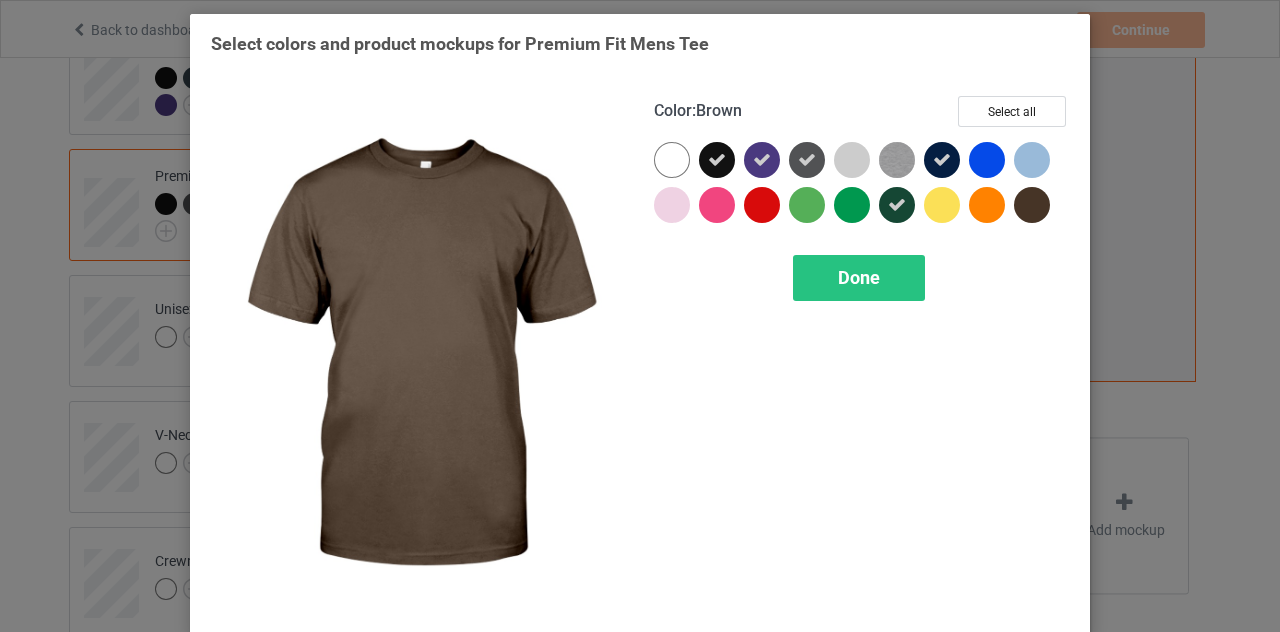 click at bounding box center [1032, 205] 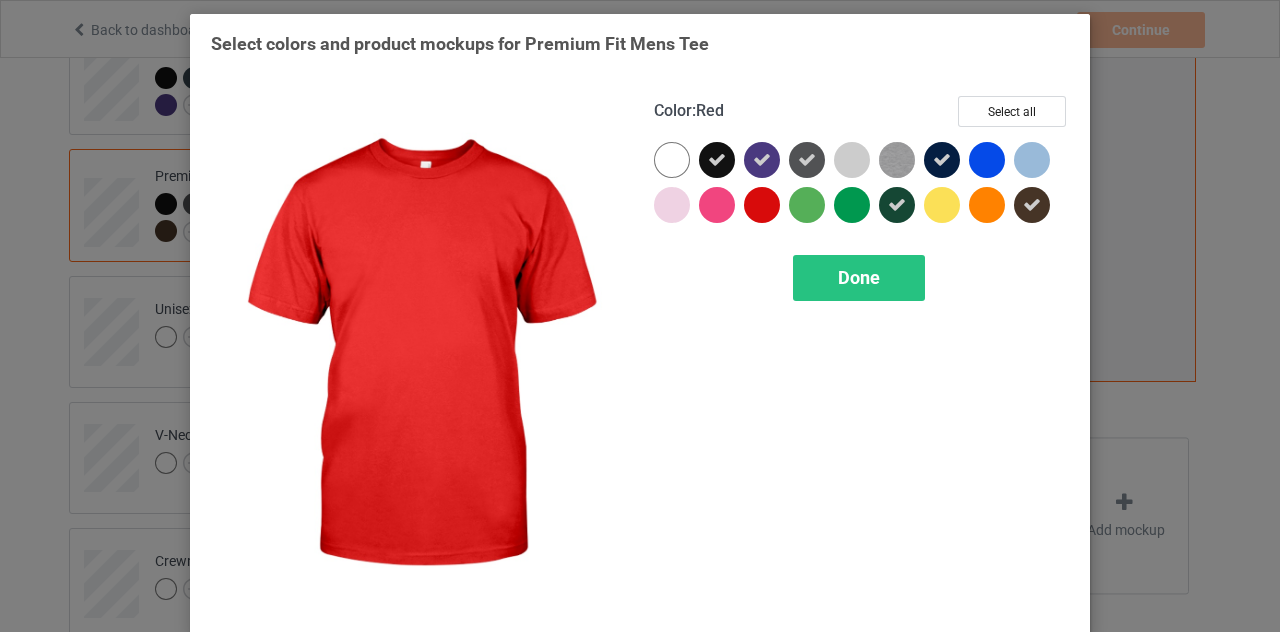 drag, startPoint x: 778, startPoint y: 209, endPoint x: 842, endPoint y: 205, distance: 64.12488 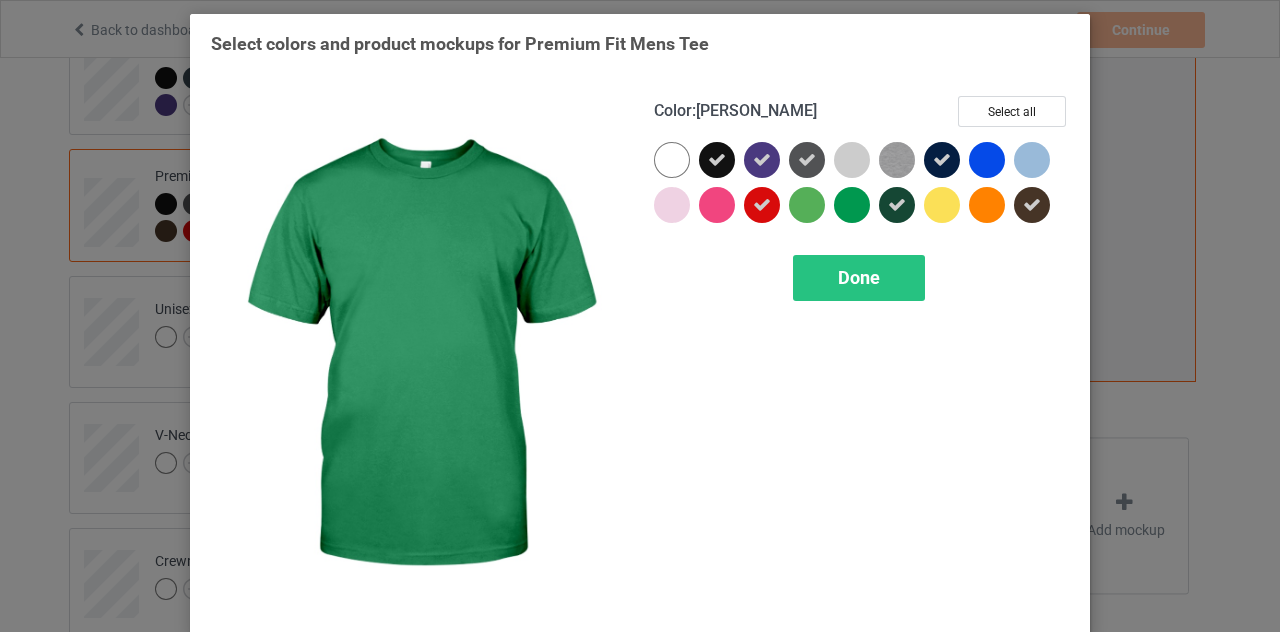 drag, startPoint x: 850, startPoint y: 203, endPoint x: 796, endPoint y: 205, distance: 54.037025 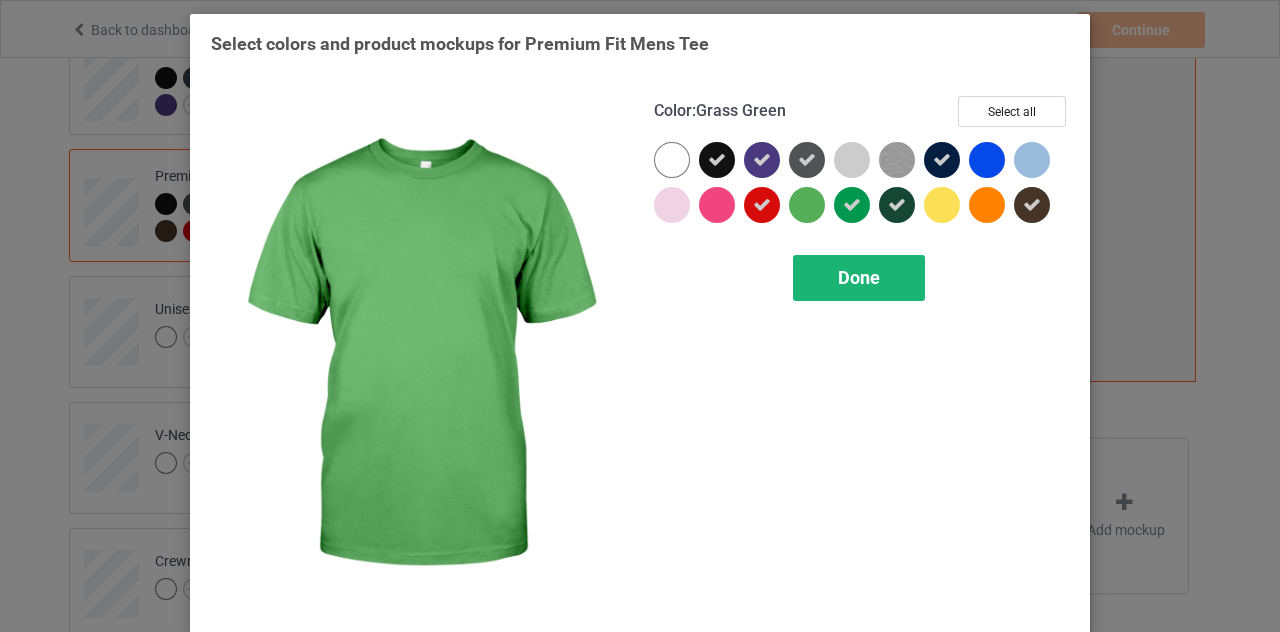 click on "Done" at bounding box center [859, 278] 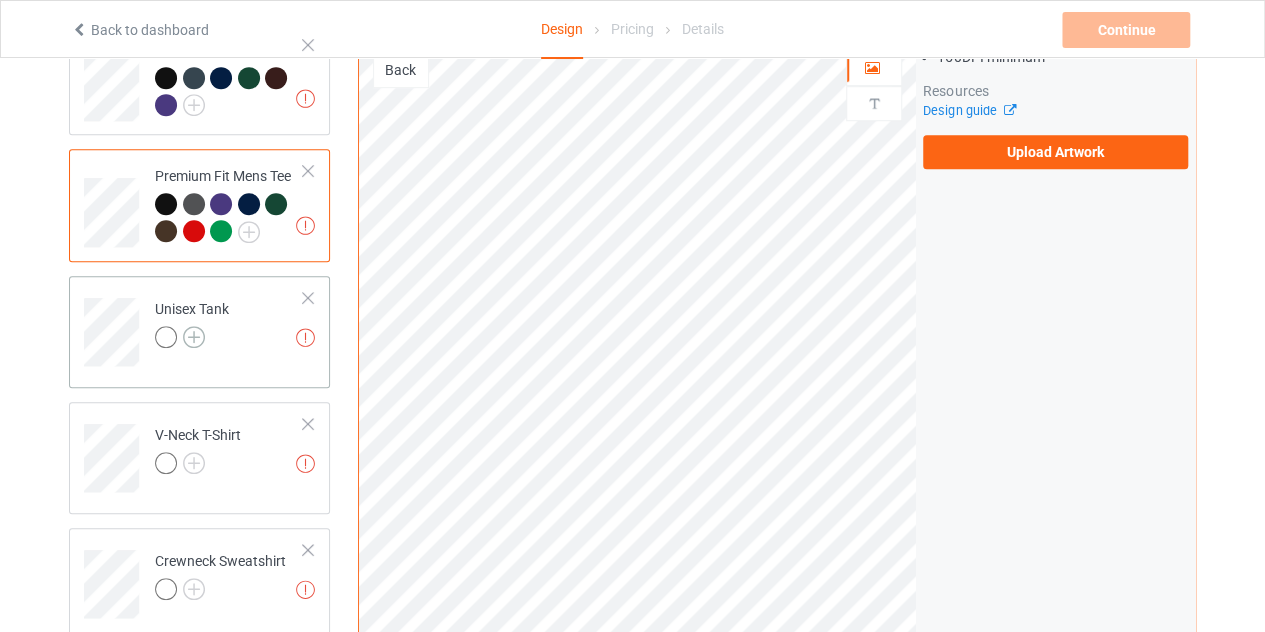 click at bounding box center [194, 337] 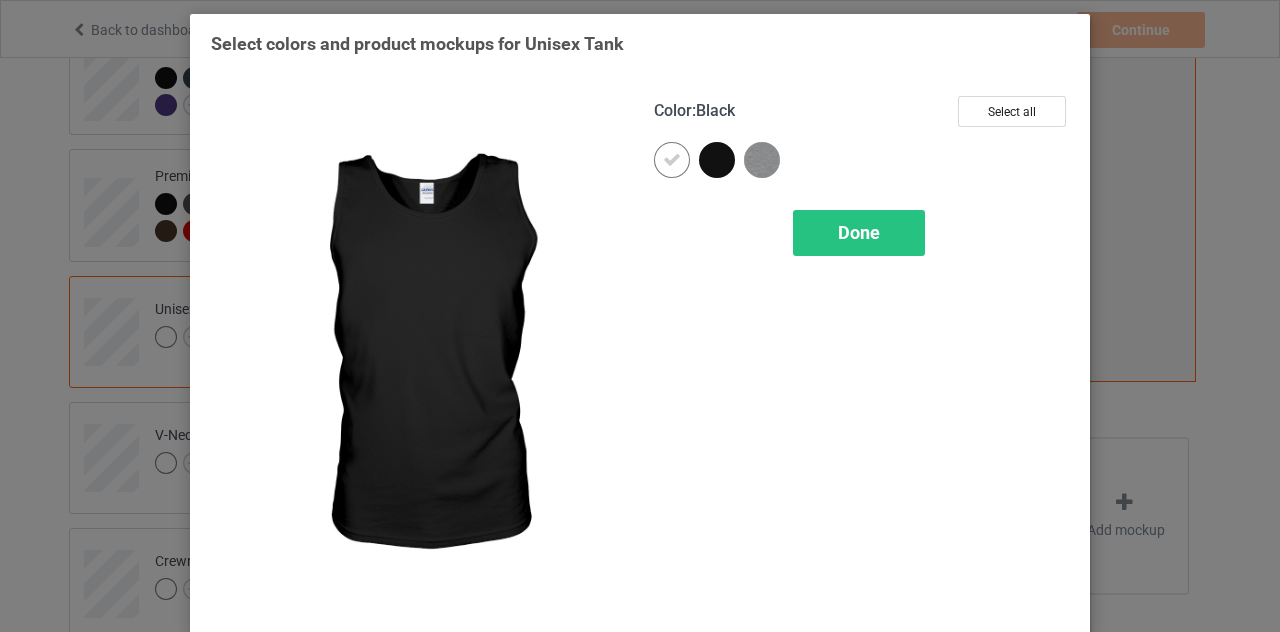 click at bounding box center [717, 160] 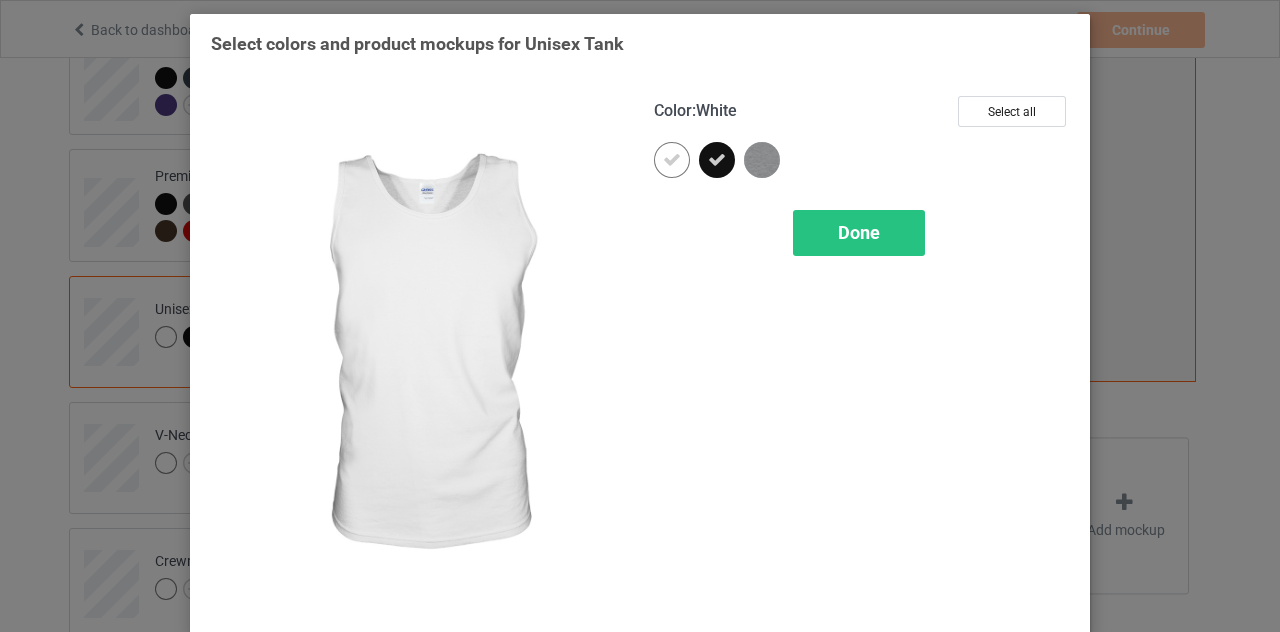 click at bounding box center (672, 160) 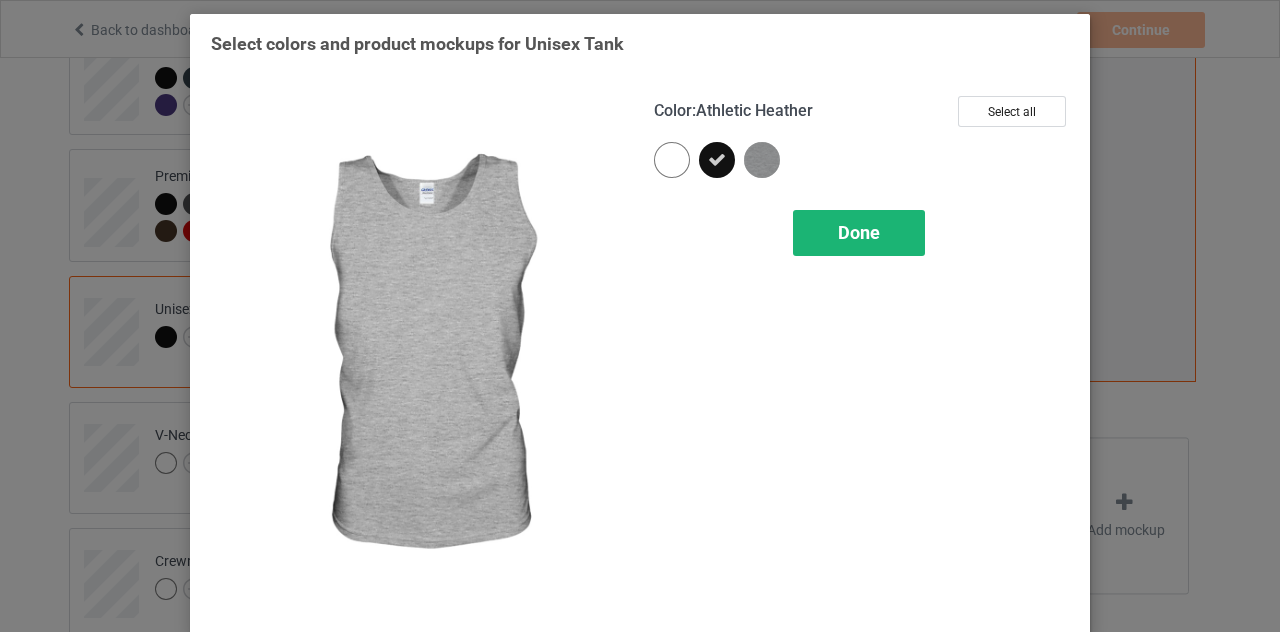 click on "Done" at bounding box center (859, 233) 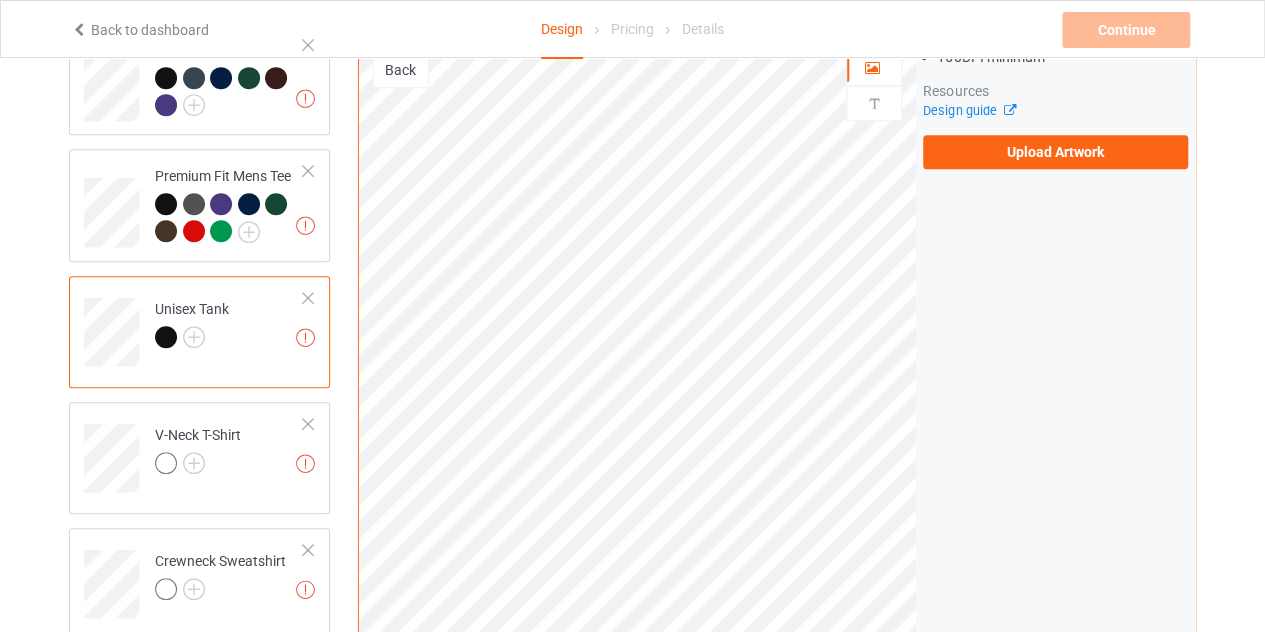 scroll, scrollTop: 580, scrollLeft: 0, axis: vertical 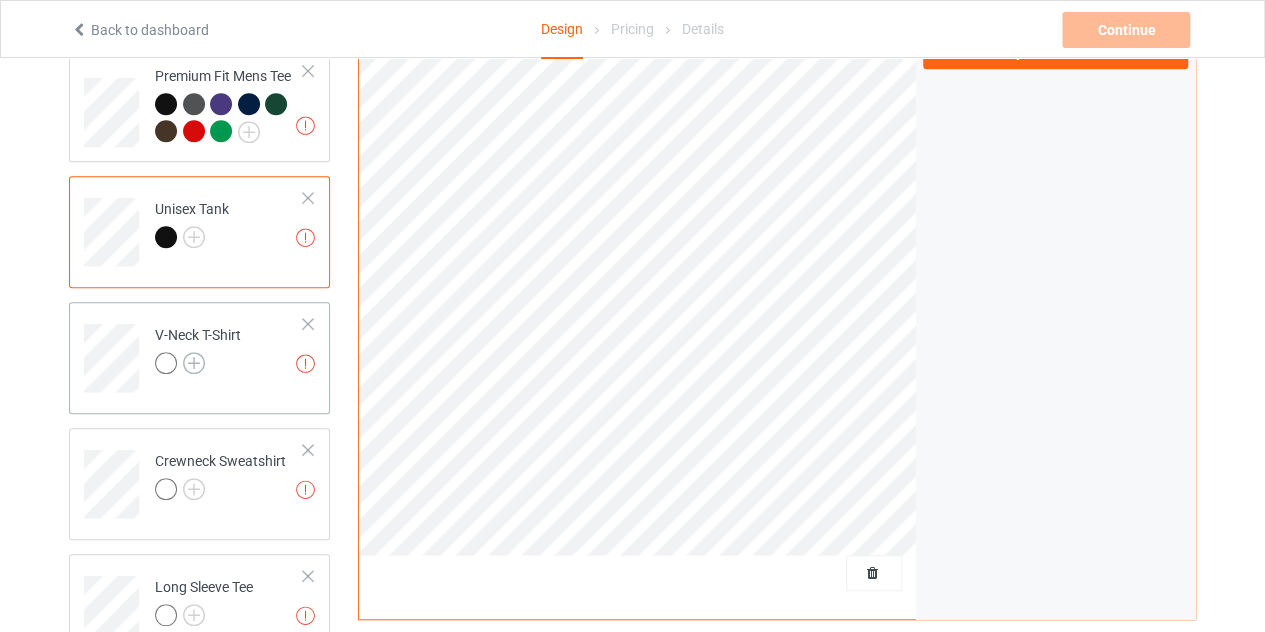 click at bounding box center [194, 363] 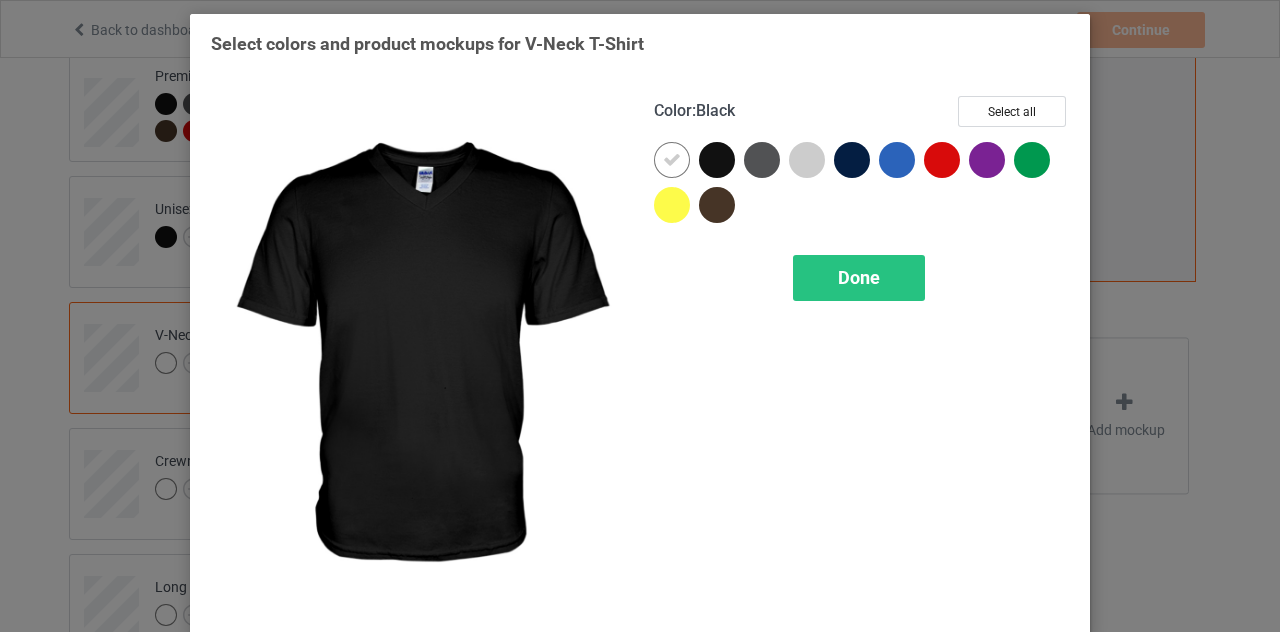 click at bounding box center [717, 160] 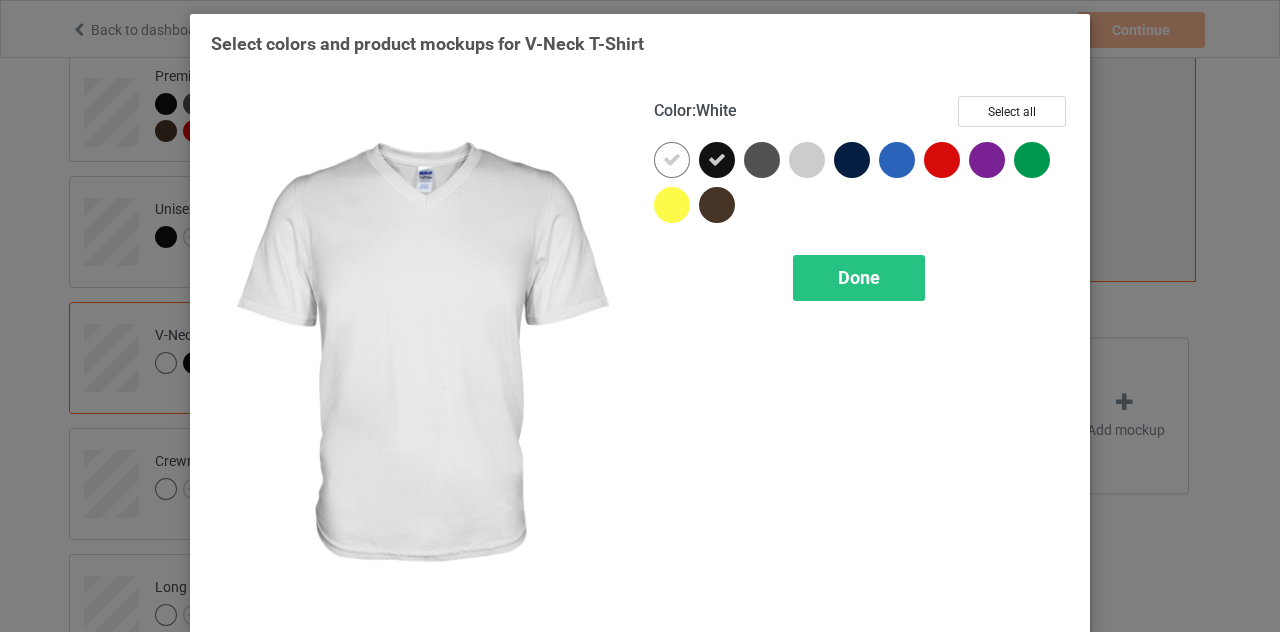 click at bounding box center [672, 160] 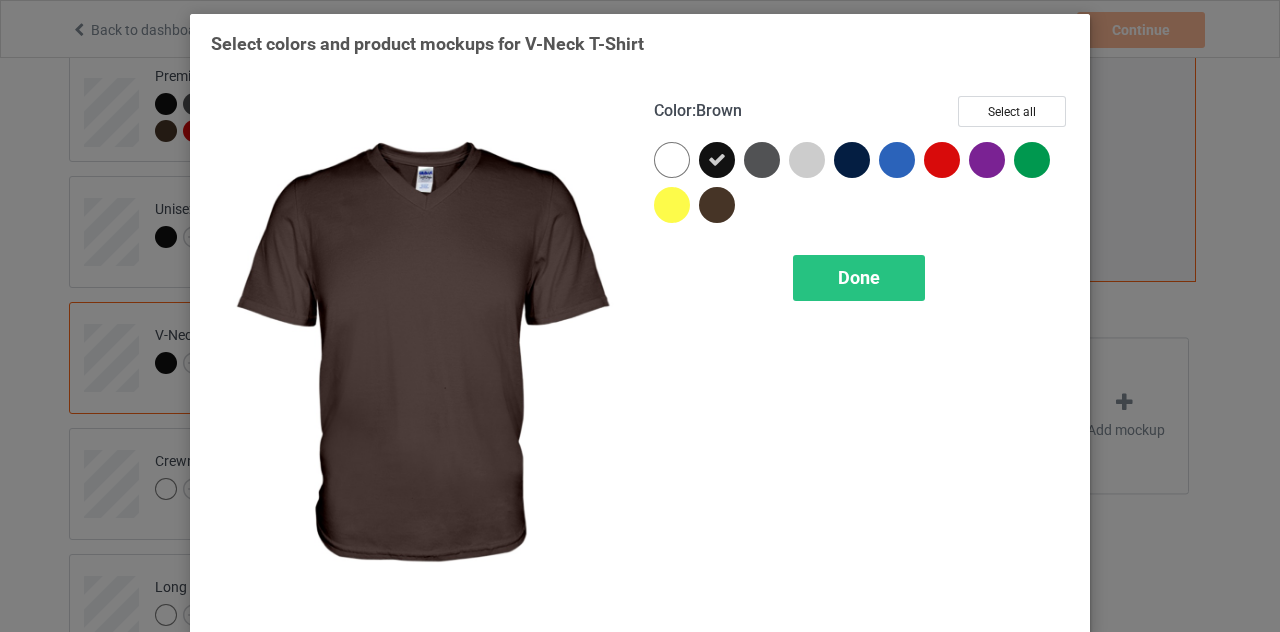 drag, startPoint x: 704, startPoint y: 197, endPoint x: 725, endPoint y: 176, distance: 29.698484 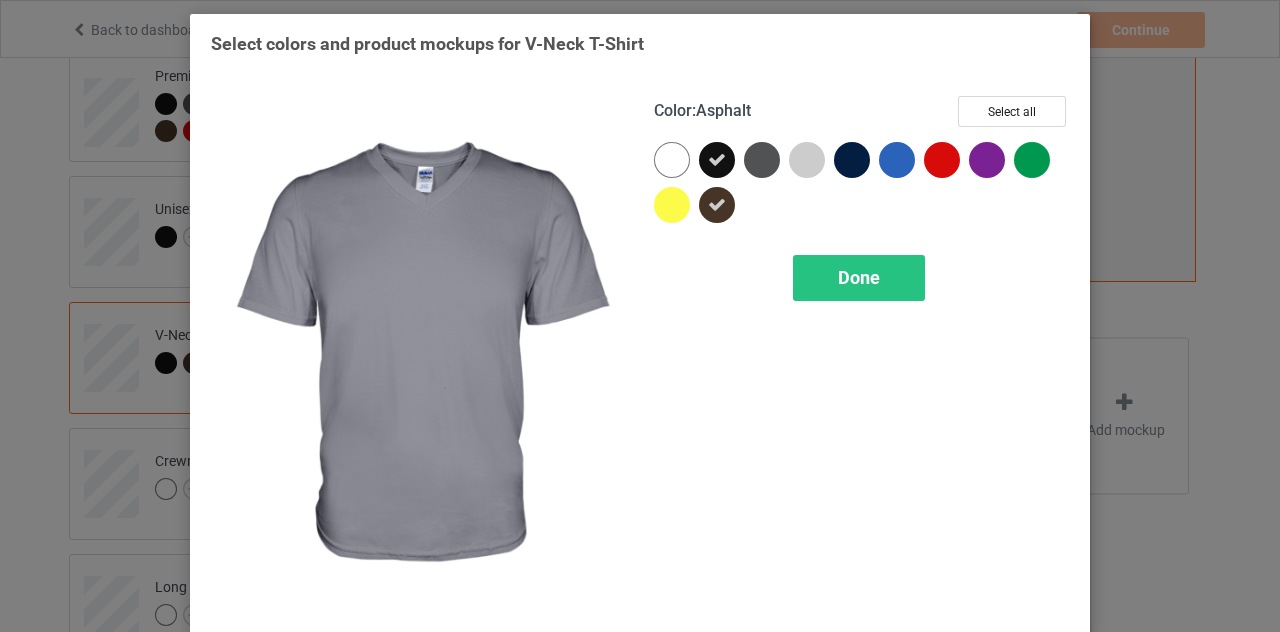 click at bounding box center [762, 160] 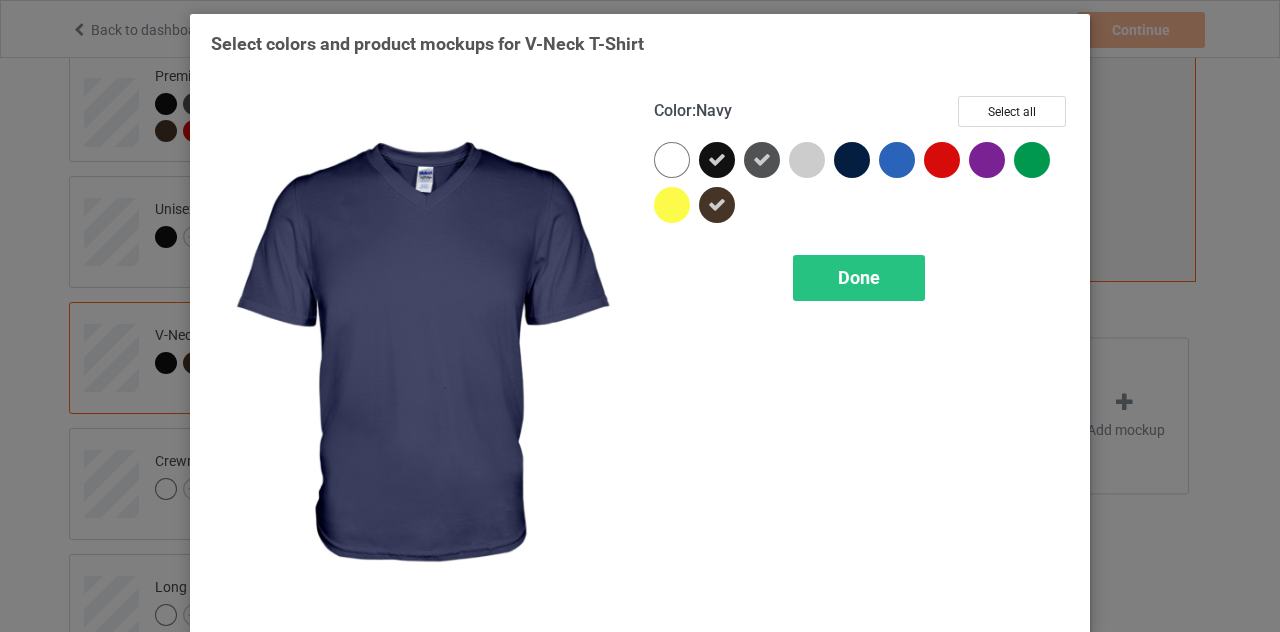 click at bounding box center (852, 160) 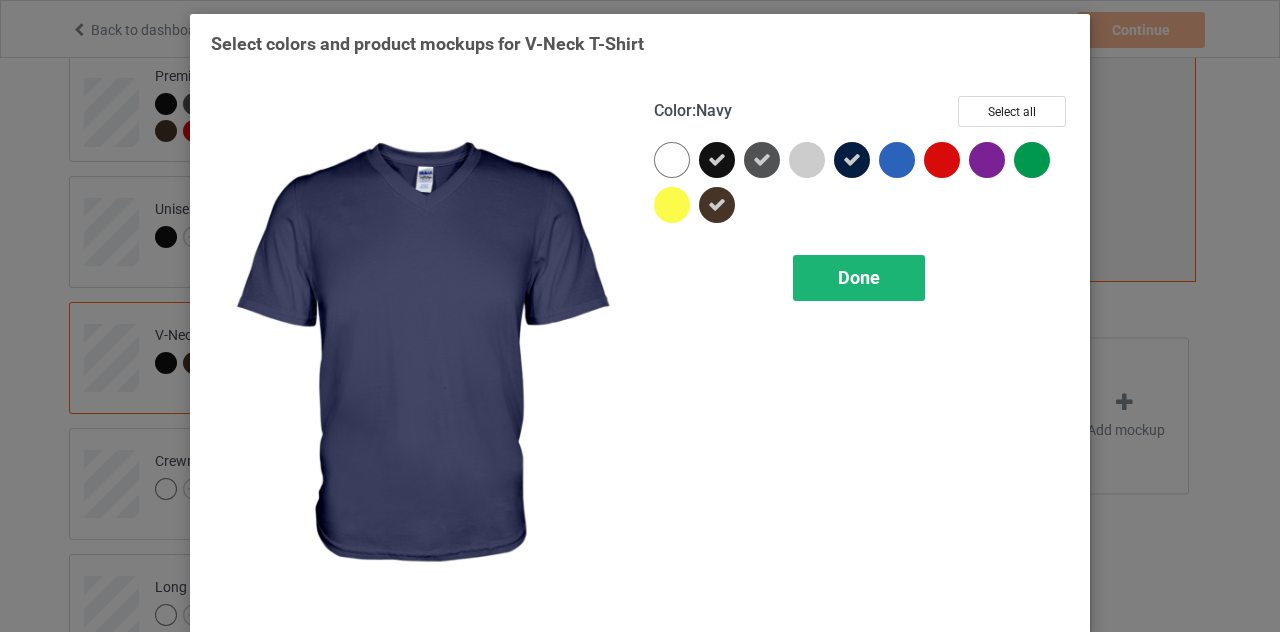click on "Done" at bounding box center (859, 278) 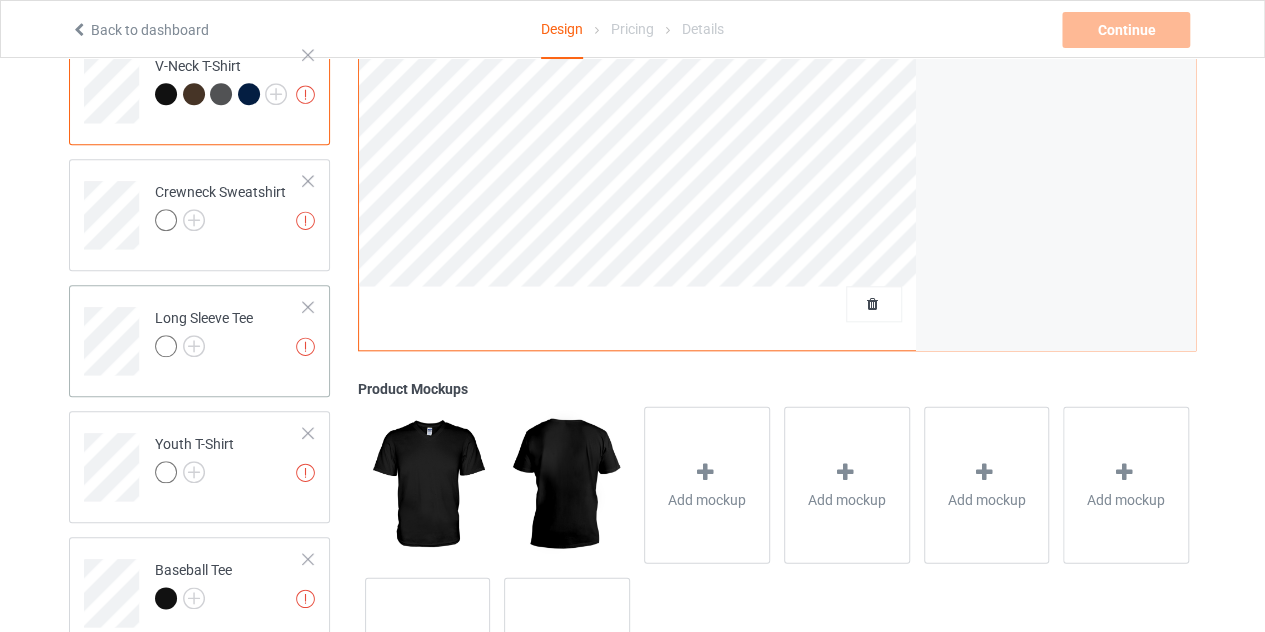scroll, scrollTop: 880, scrollLeft: 0, axis: vertical 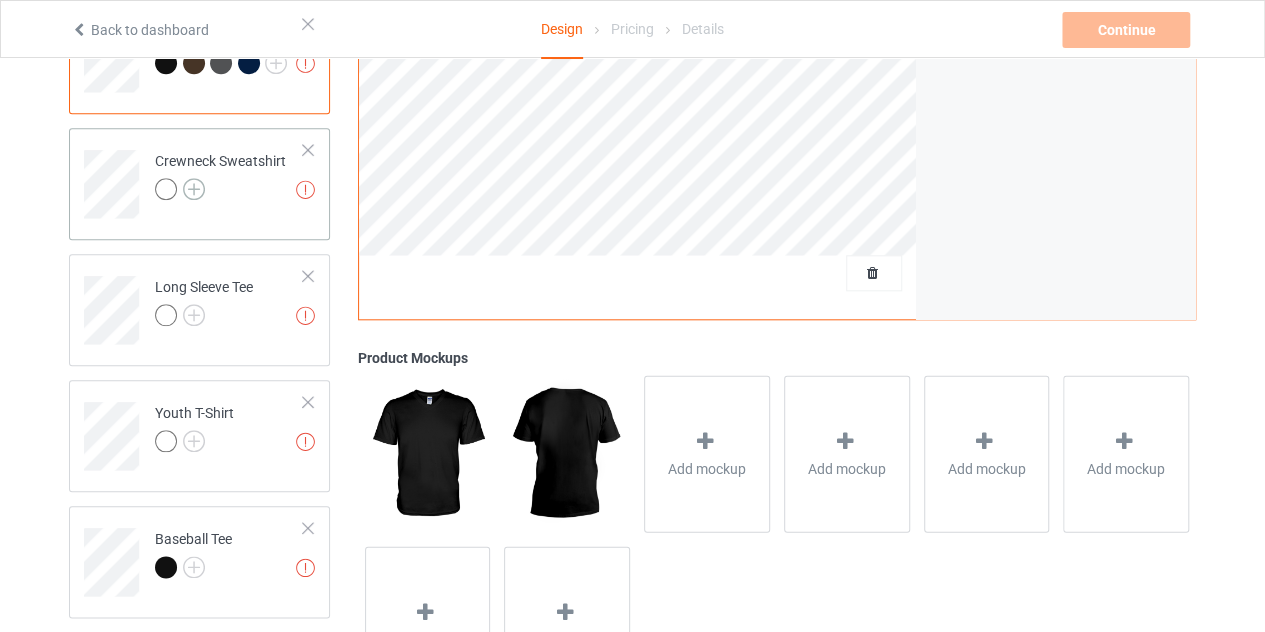 click at bounding box center (194, 189) 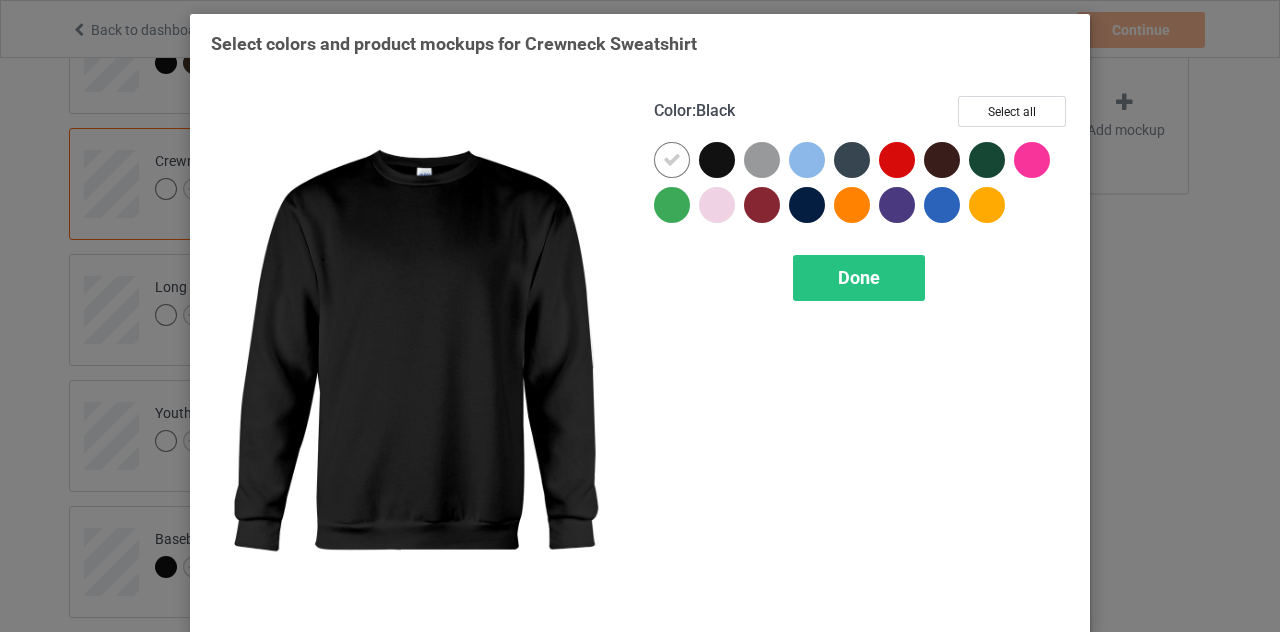 click at bounding box center [717, 160] 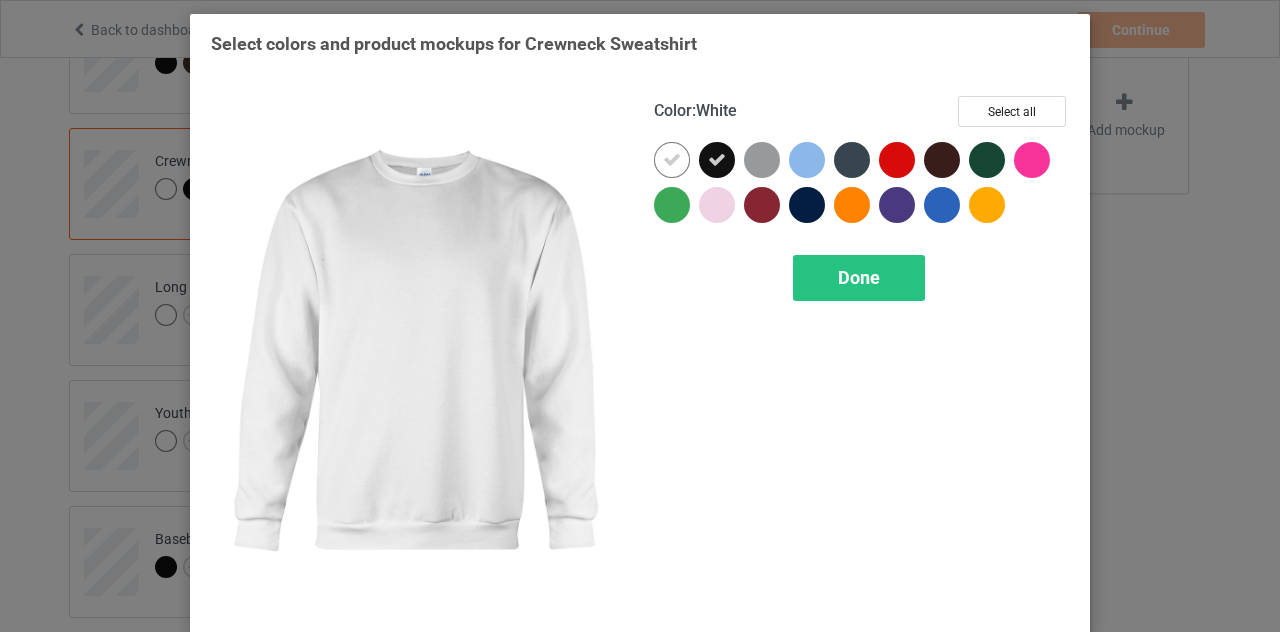 drag, startPoint x: 666, startPoint y: 157, endPoint x: 780, endPoint y: 174, distance: 115.260574 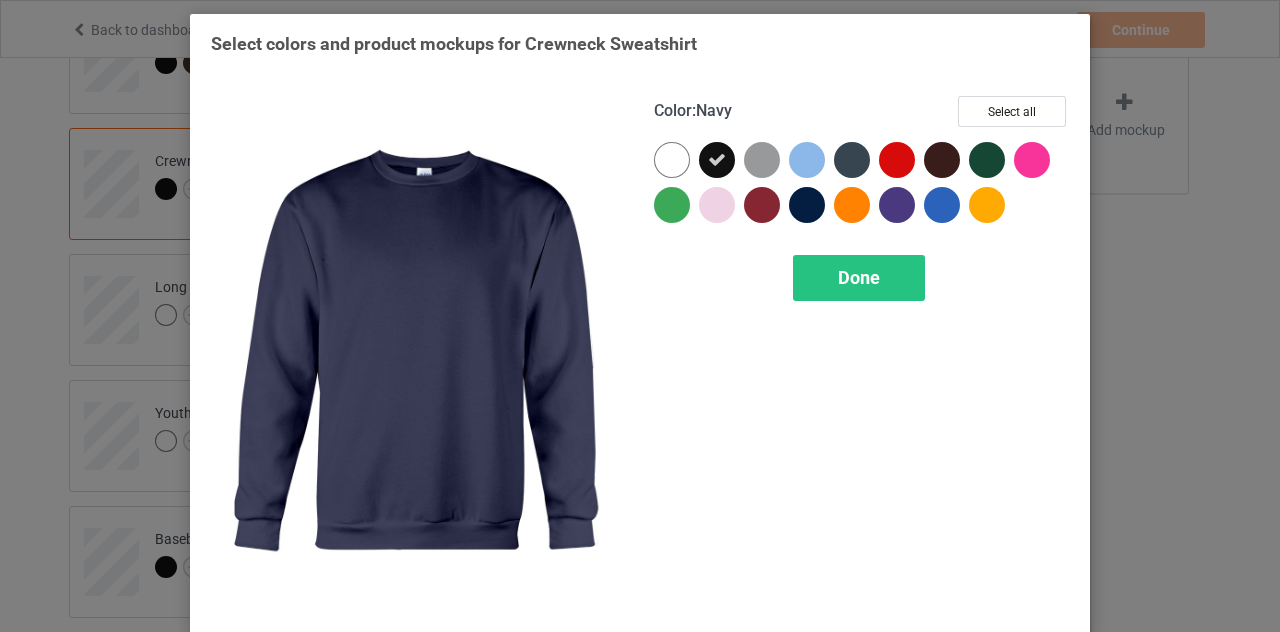 click at bounding box center [807, 205] 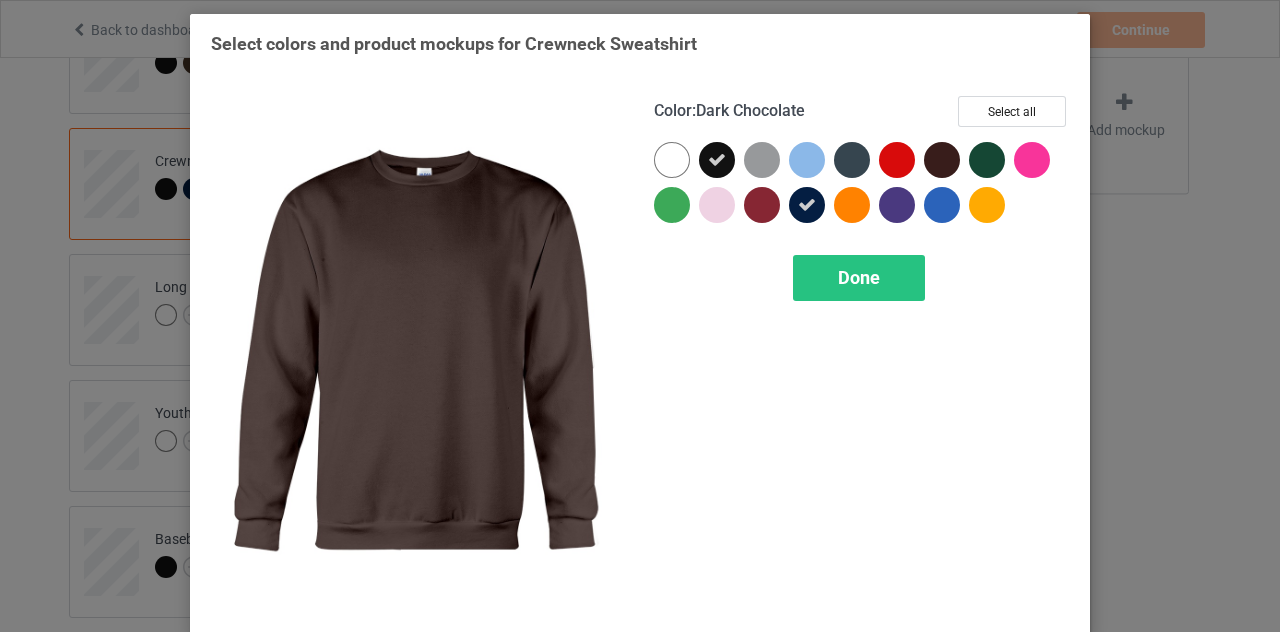 click at bounding box center [942, 160] 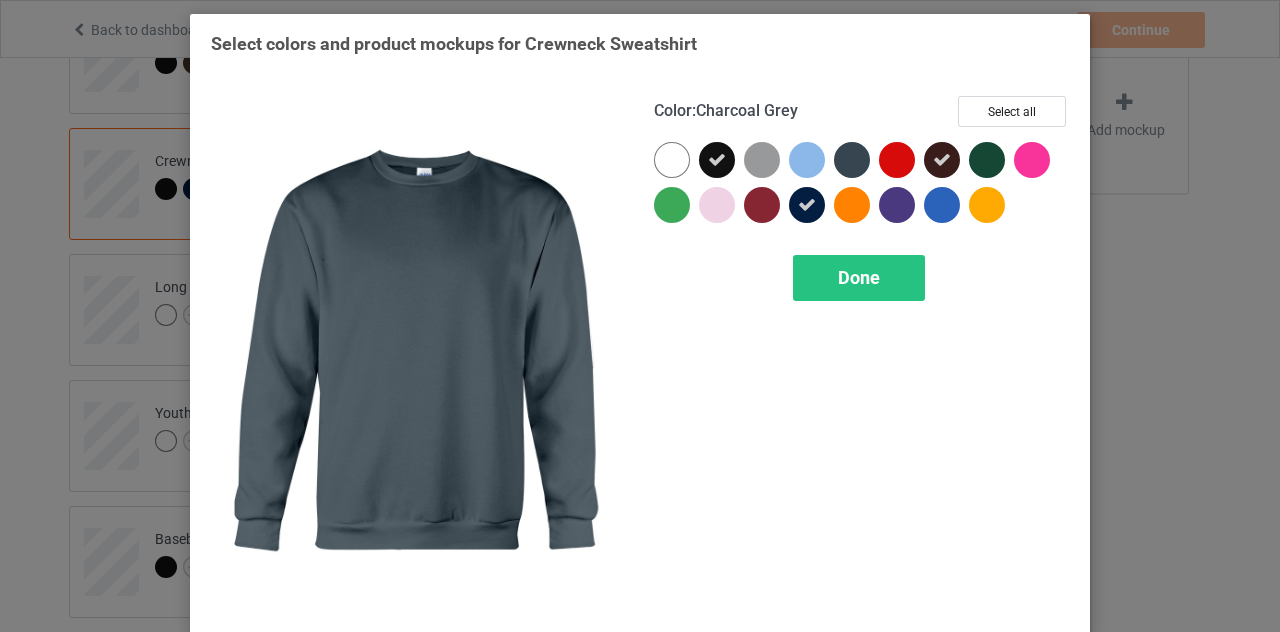 drag, startPoint x: 847, startPoint y: 163, endPoint x: 834, endPoint y: 220, distance: 58.463665 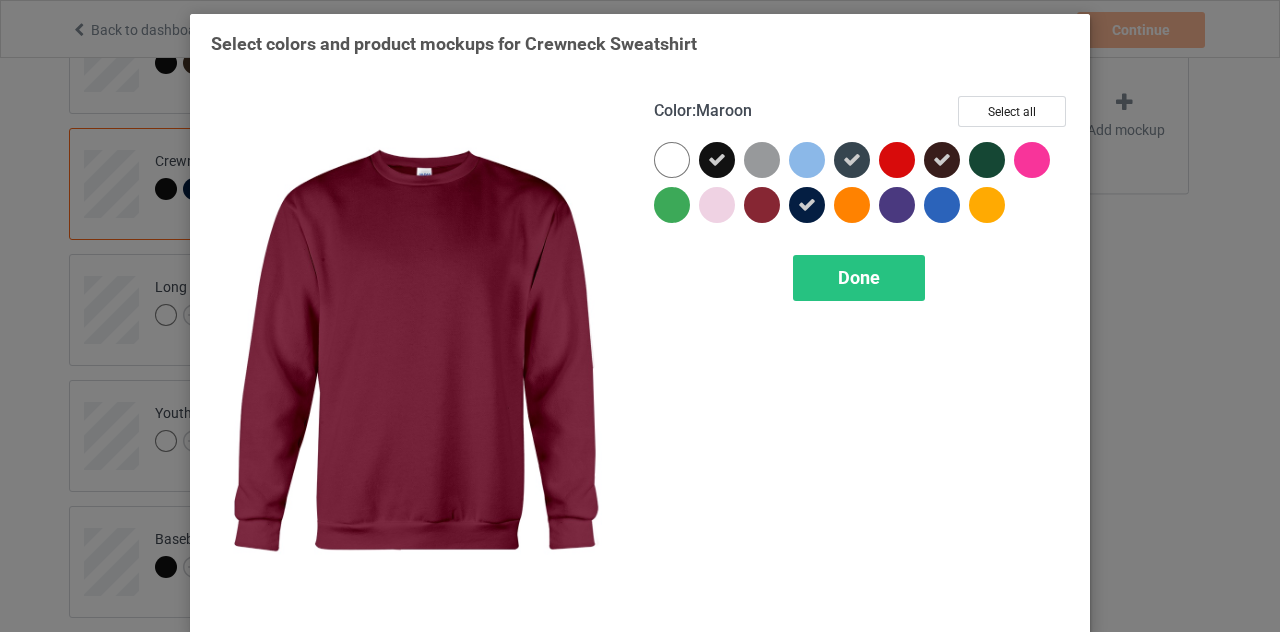 click at bounding box center (762, 205) 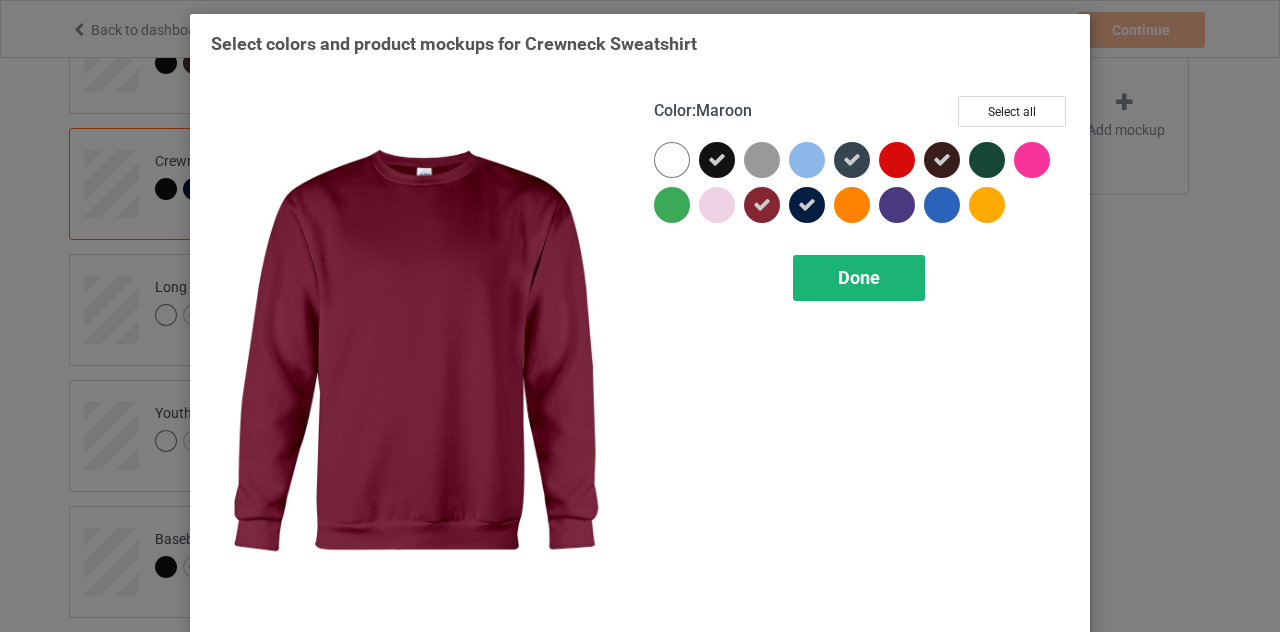click on "Done" at bounding box center [859, 278] 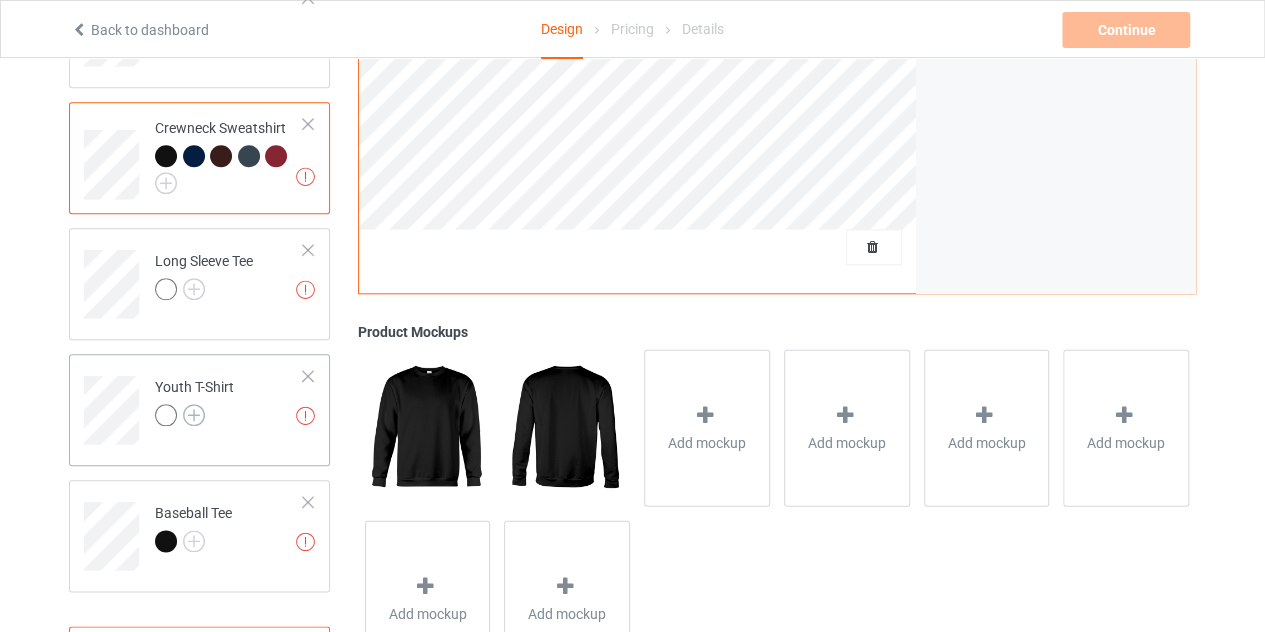 scroll, scrollTop: 980, scrollLeft: 0, axis: vertical 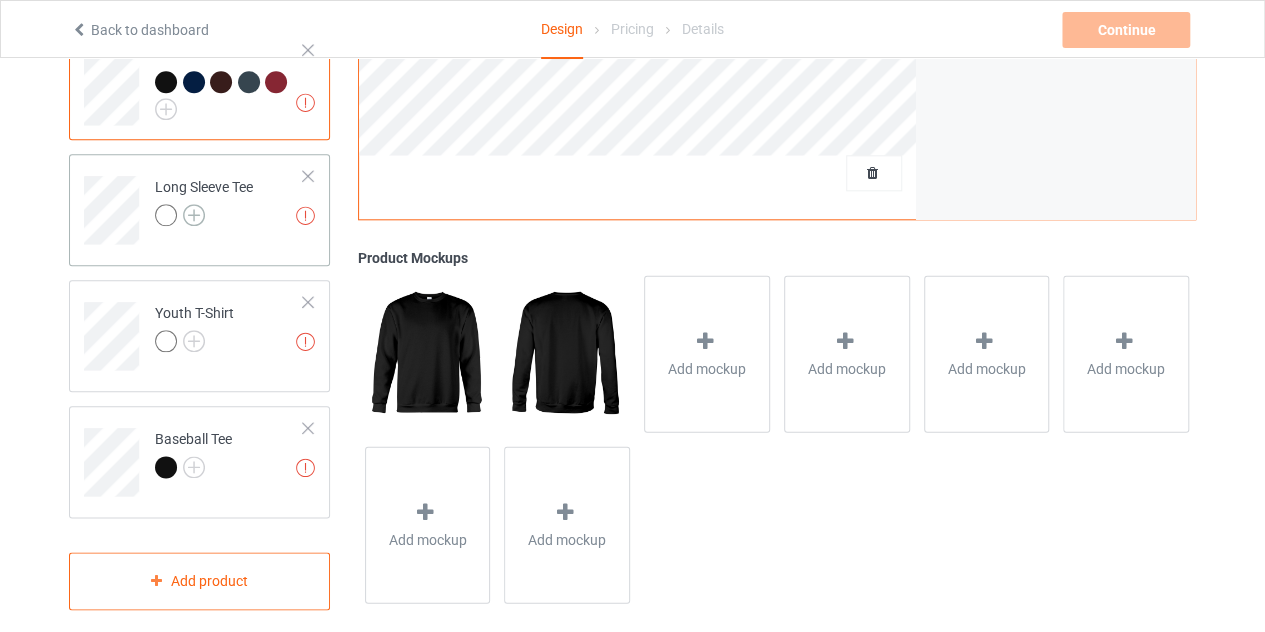 click at bounding box center (194, 215) 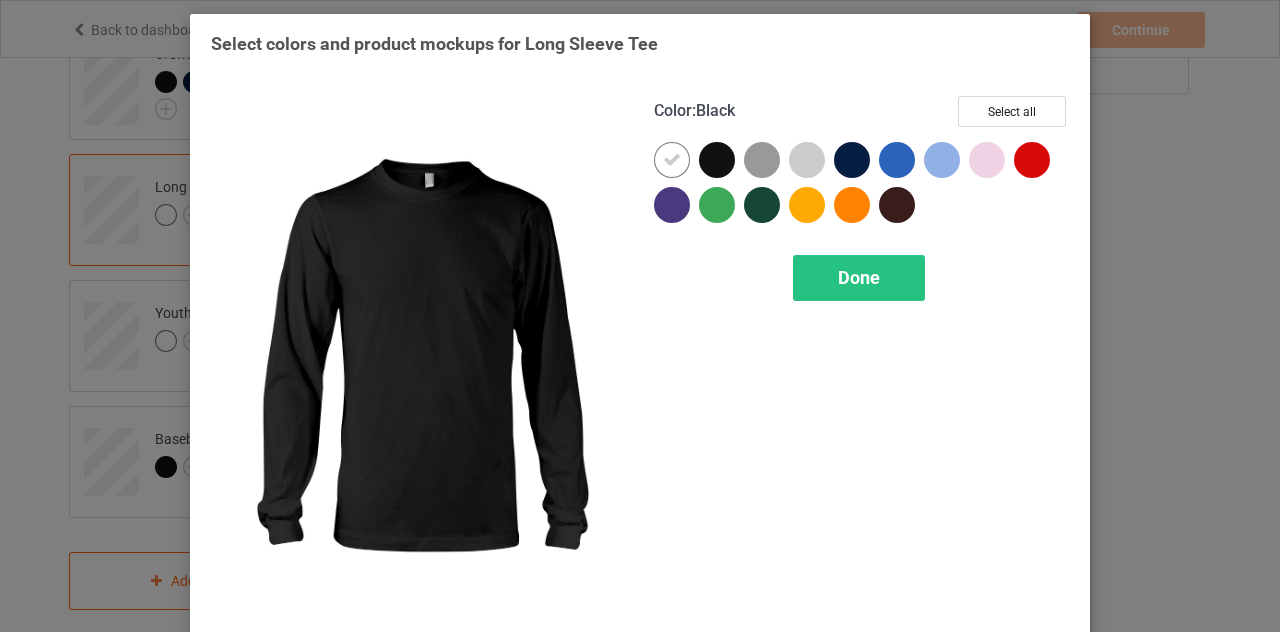 click at bounding box center [717, 160] 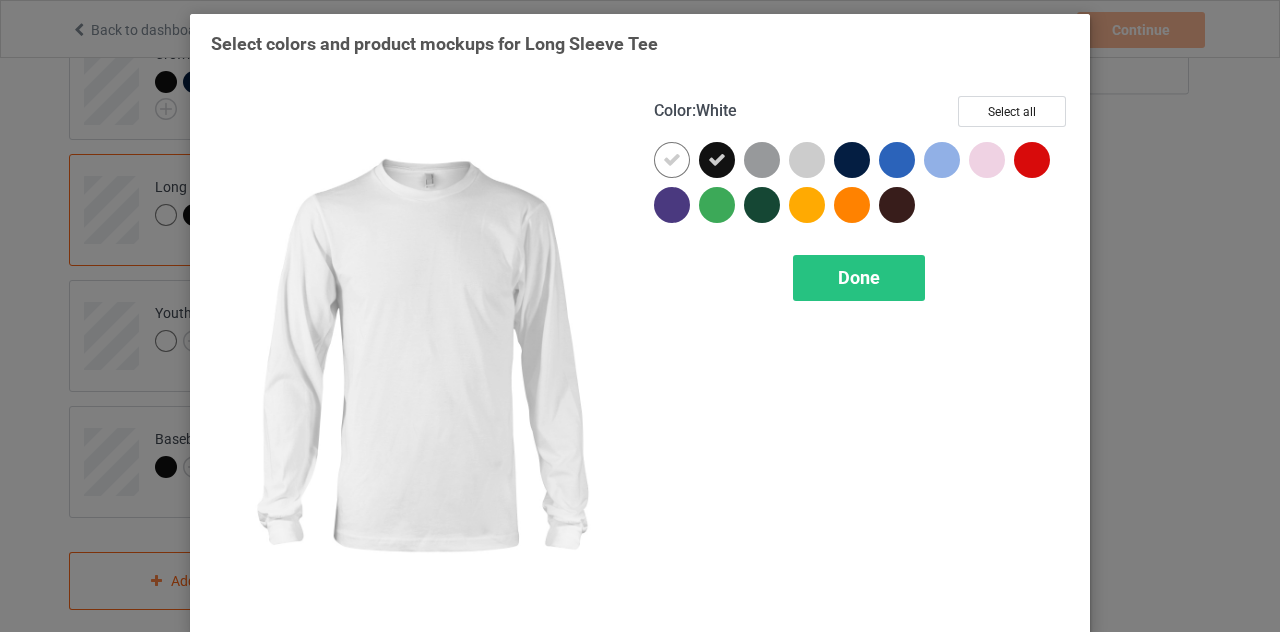 click at bounding box center [672, 160] 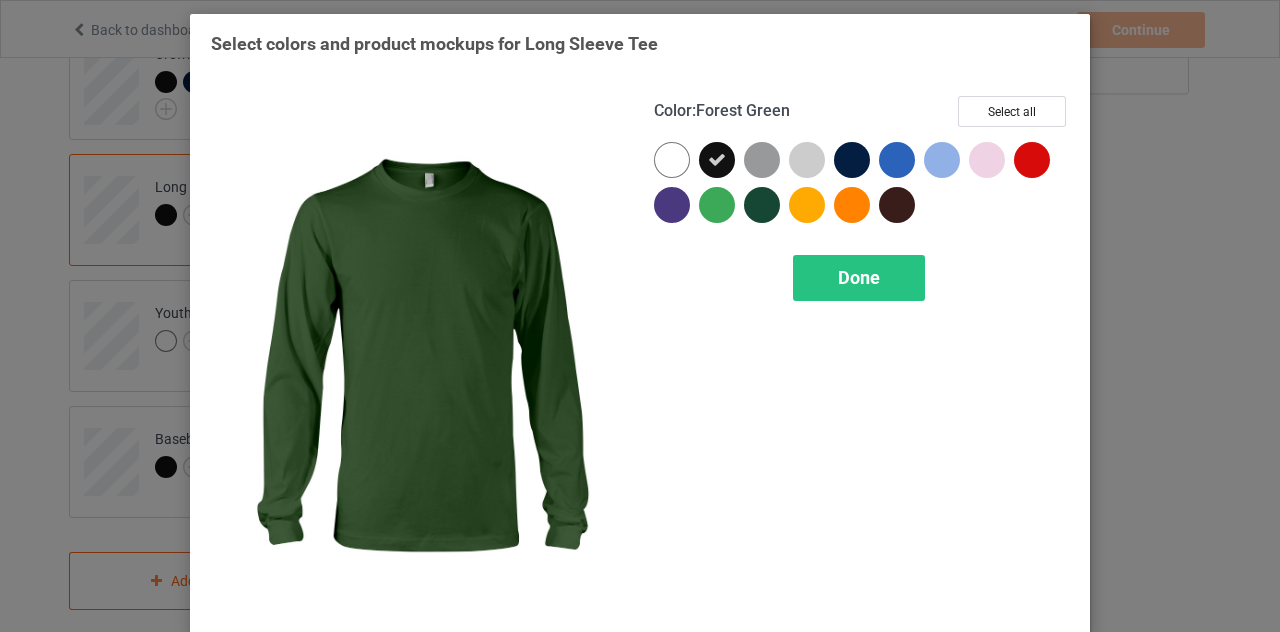 click at bounding box center (762, 205) 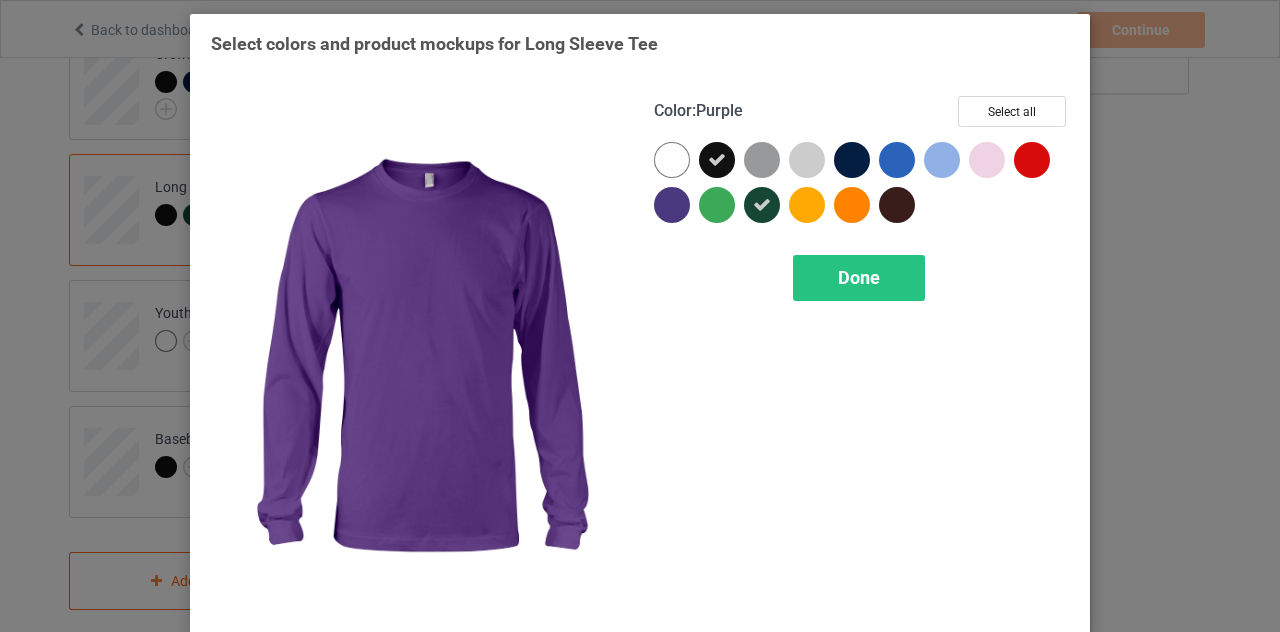 click at bounding box center (672, 205) 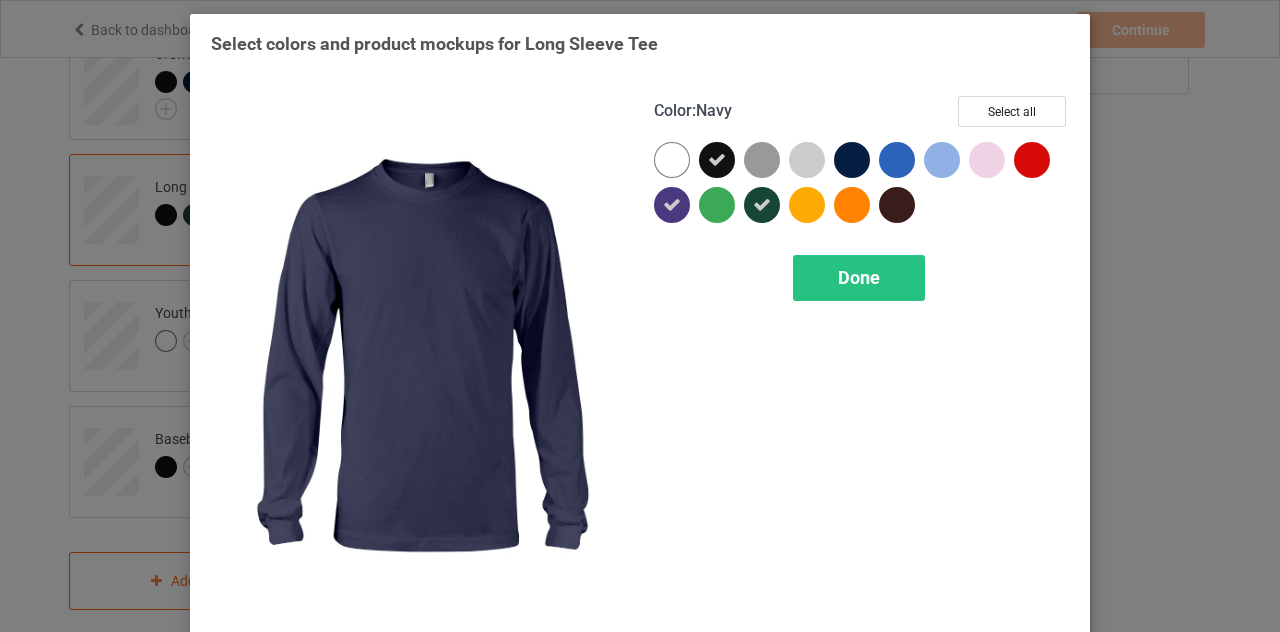 drag, startPoint x: 850, startPoint y: 167, endPoint x: 867, endPoint y: 179, distance: 20.808653 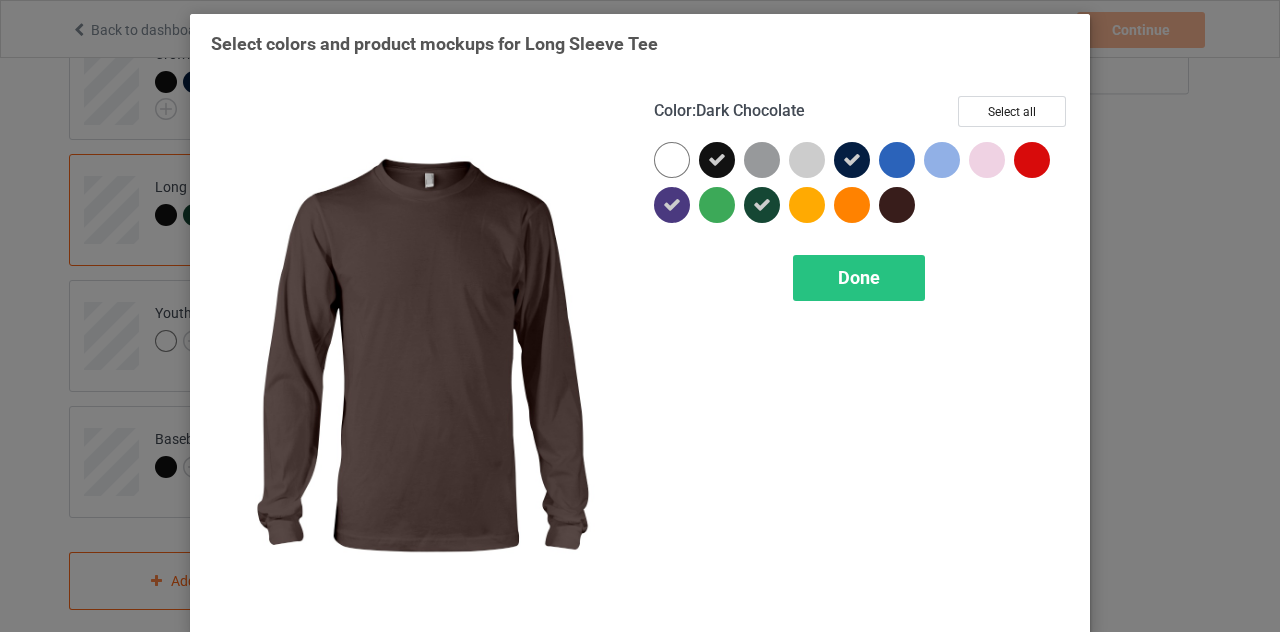 drag, startPoint x: 883, startPoint y: 201, endPoint x: 846, endPoint y: 223, distance: 43.046486 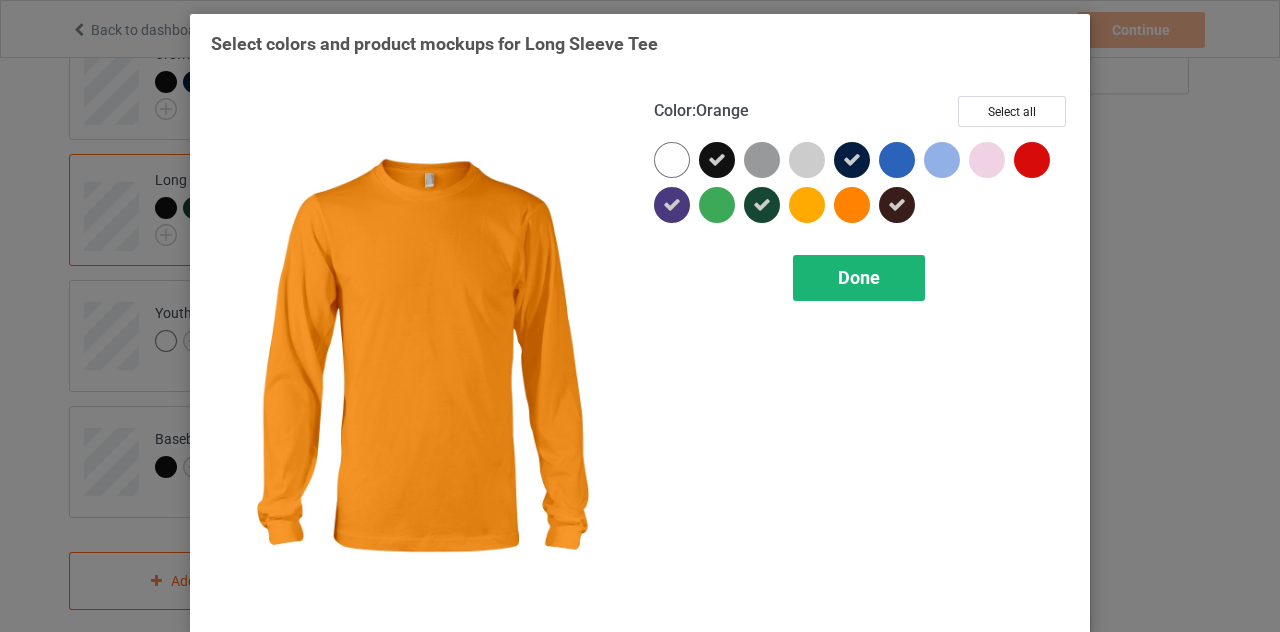 click on "Done" at bounding box center (859, 277) 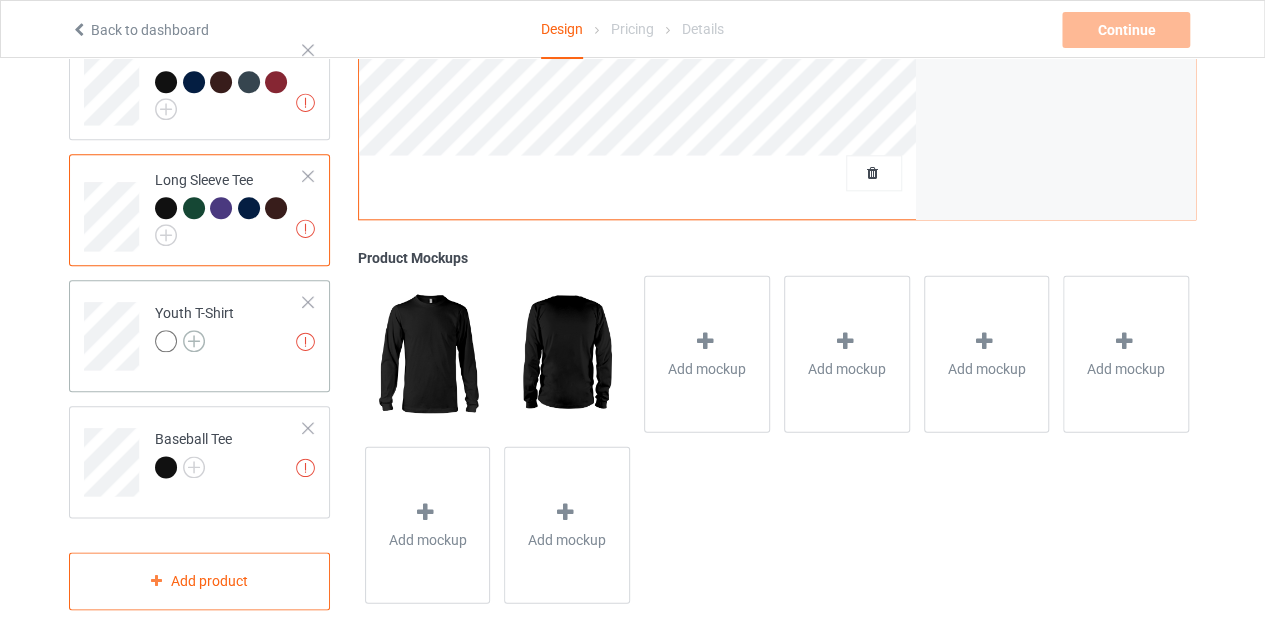 click at bounding box center (194, 341) 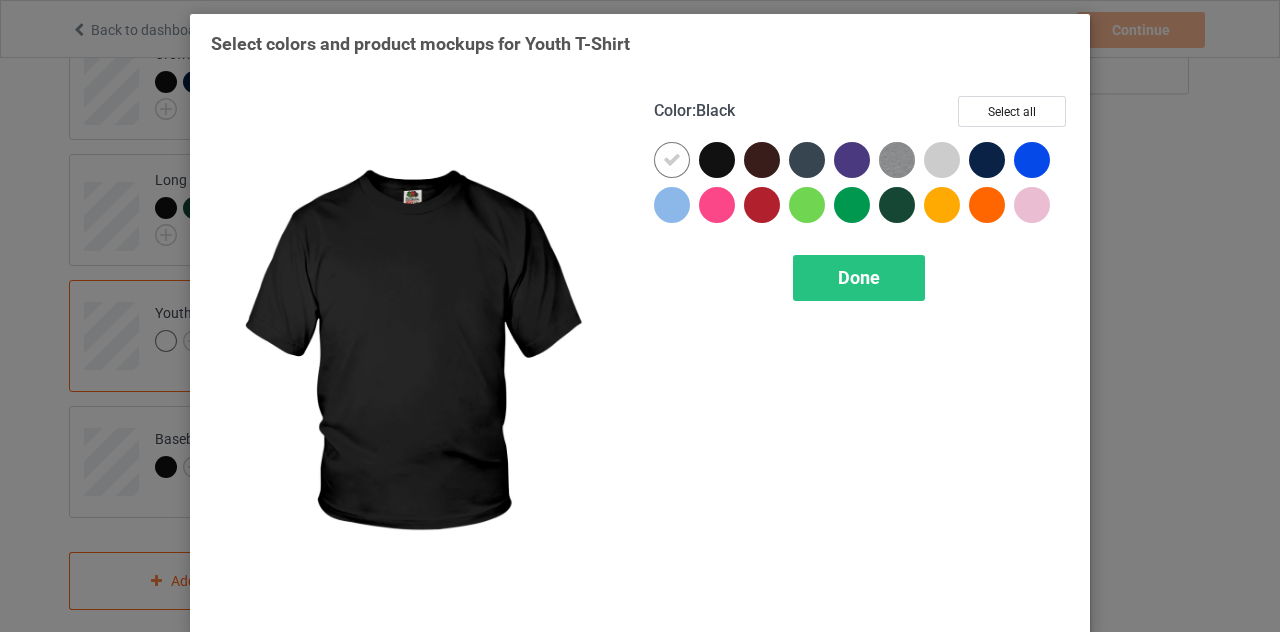 click at bounding box center (717, 160) 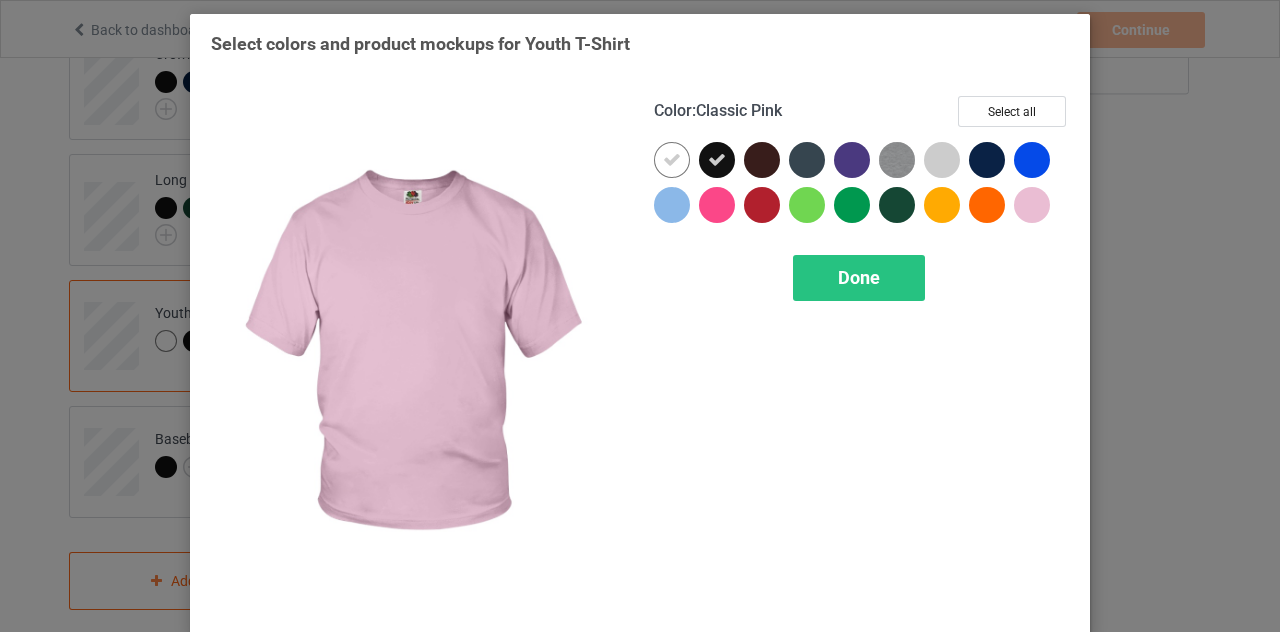 click on "Select colors and product mockups for Youth T-Shirt Color :  Classic Pink Select all Done" at bounding box center [640, 316] 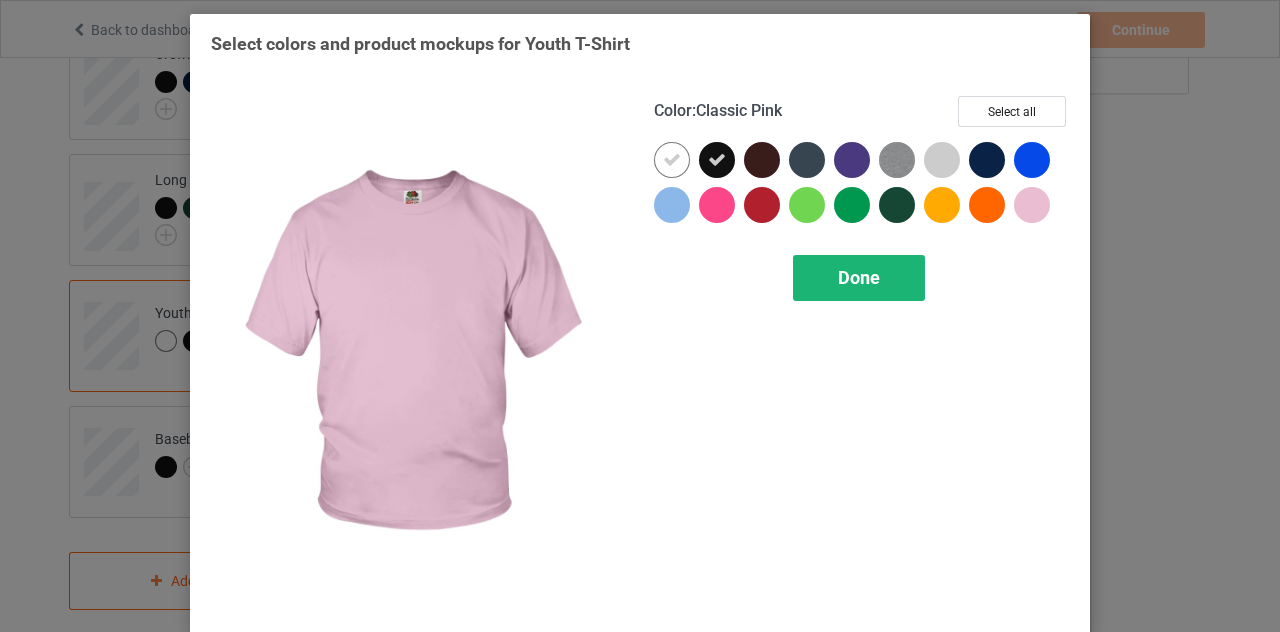 click on "Done" at bounding box center [859, 278] 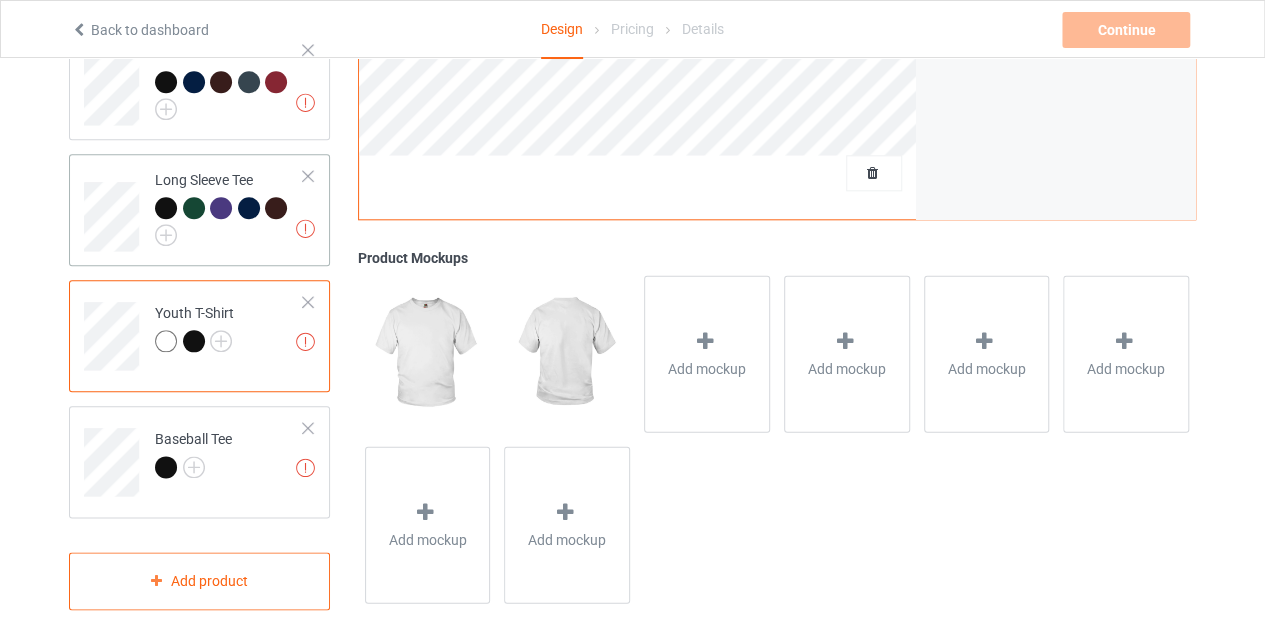 click at bounding box center [308, 302] 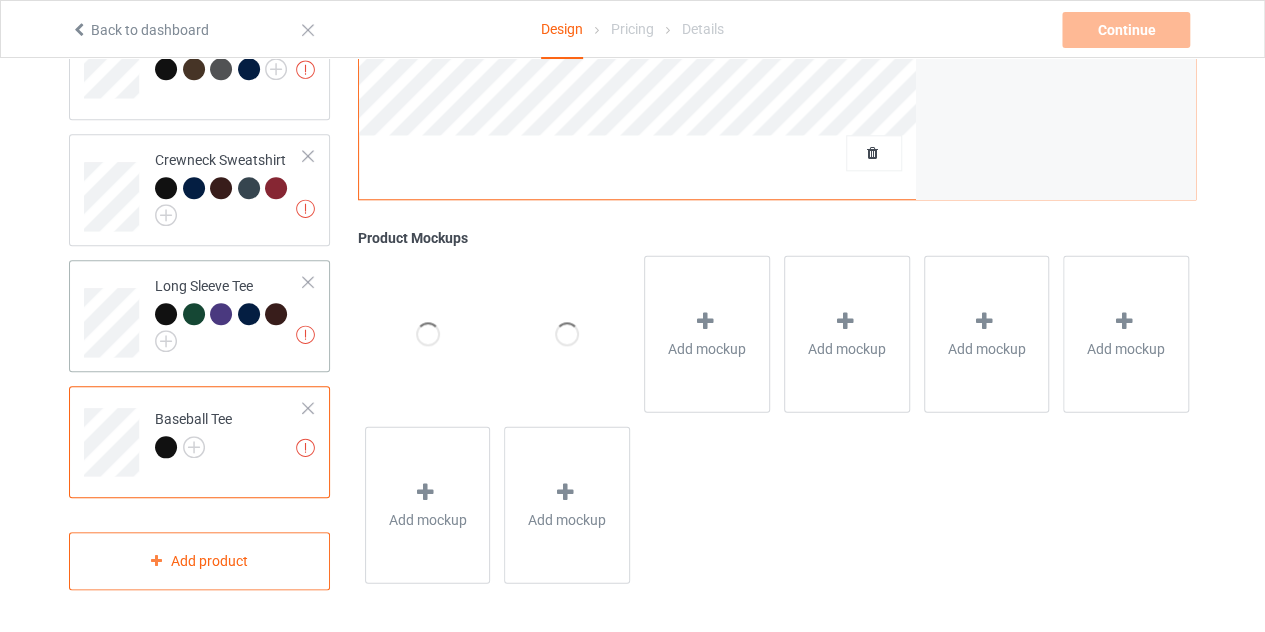 scroll, scrollTop: 854, scrollLeft: 0, axis: vertical 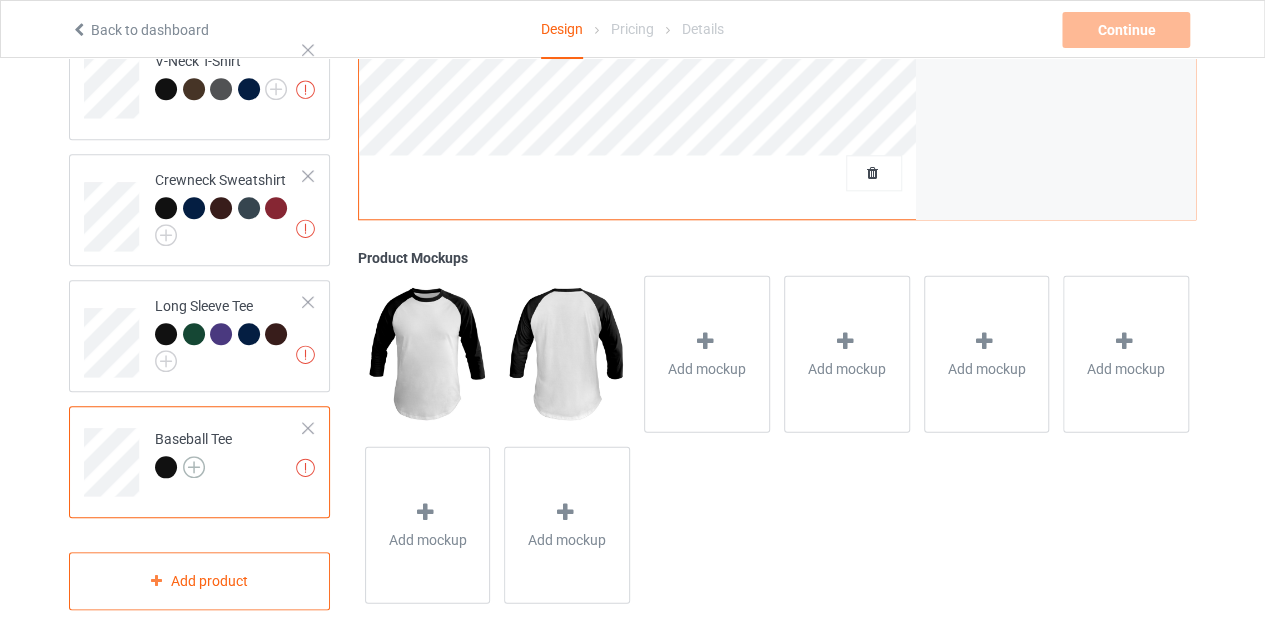 click at bounding box center [194, 467] 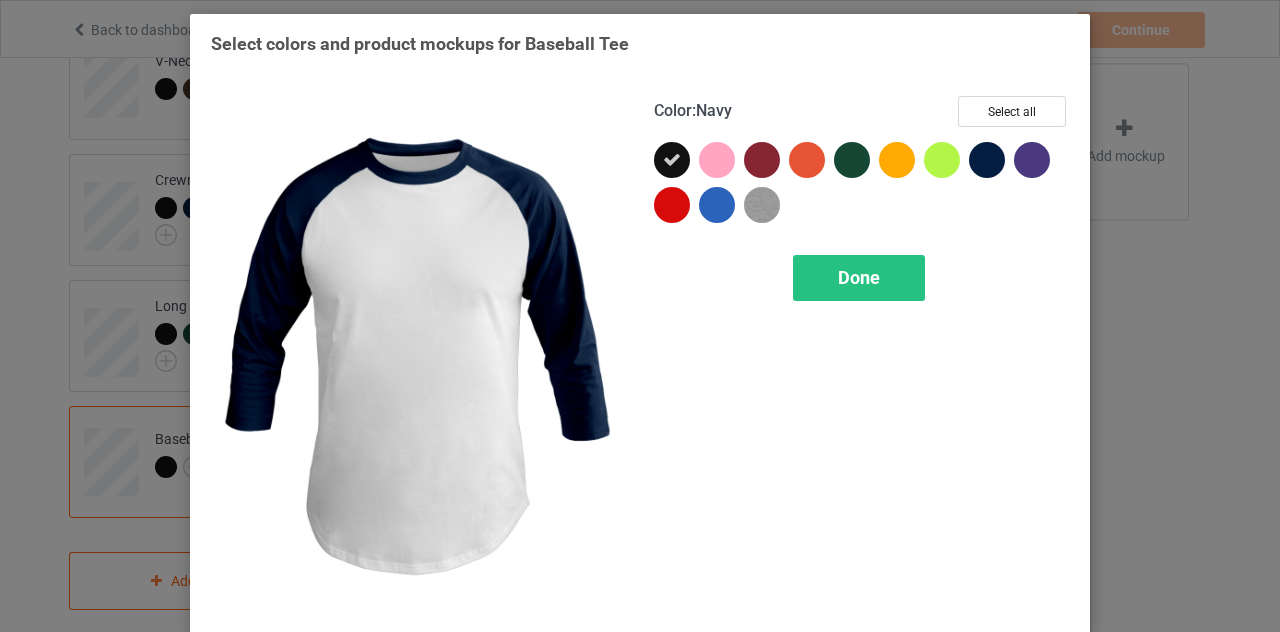 click on "Select colors and product mockups for Baseball Tee Color :  Navy Select all Done" at bounding box center [640, 316] 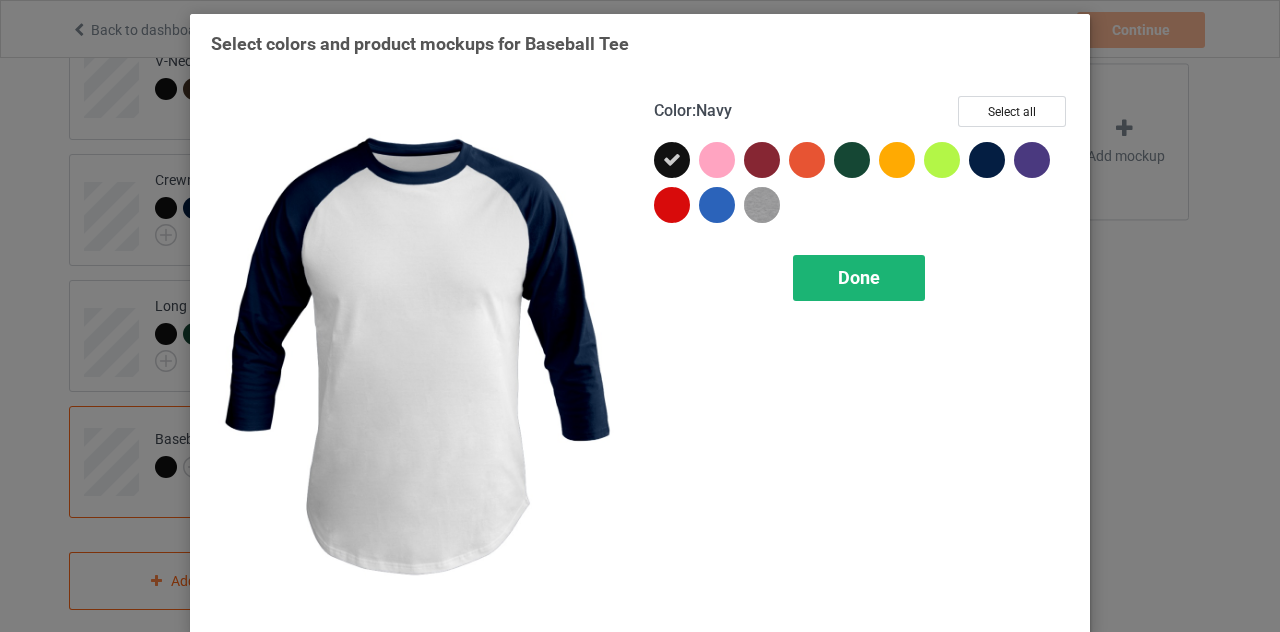click on "Done" at bounding box center [859, 278] 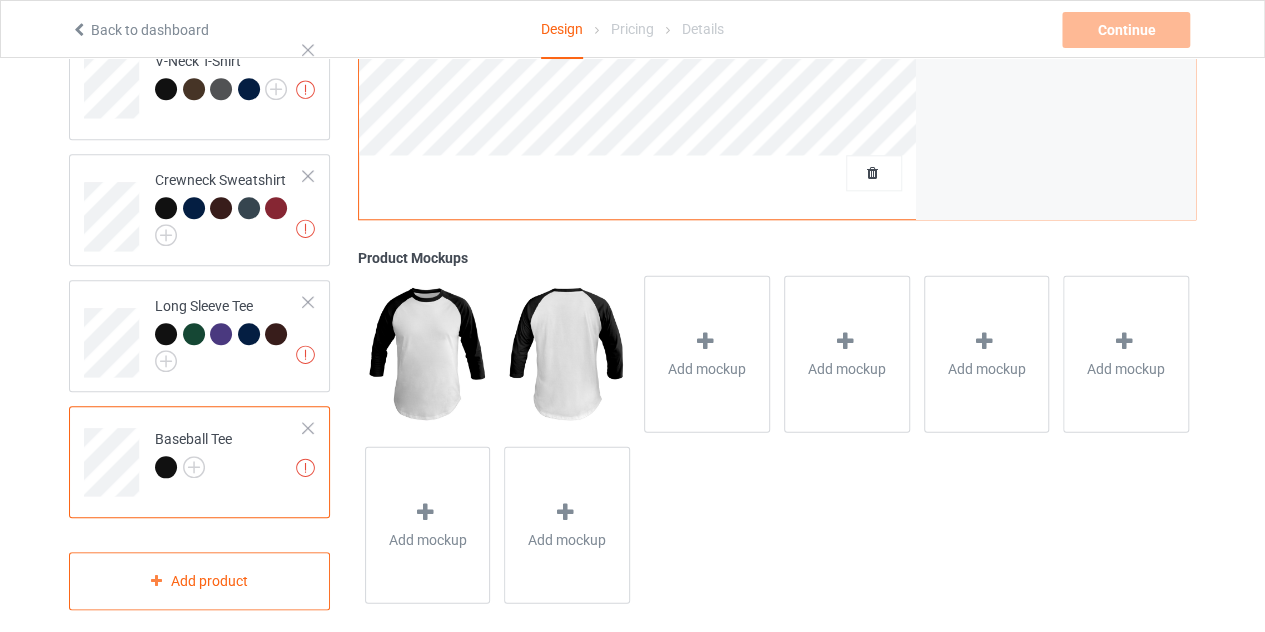 click at bounding box center [308, 428] 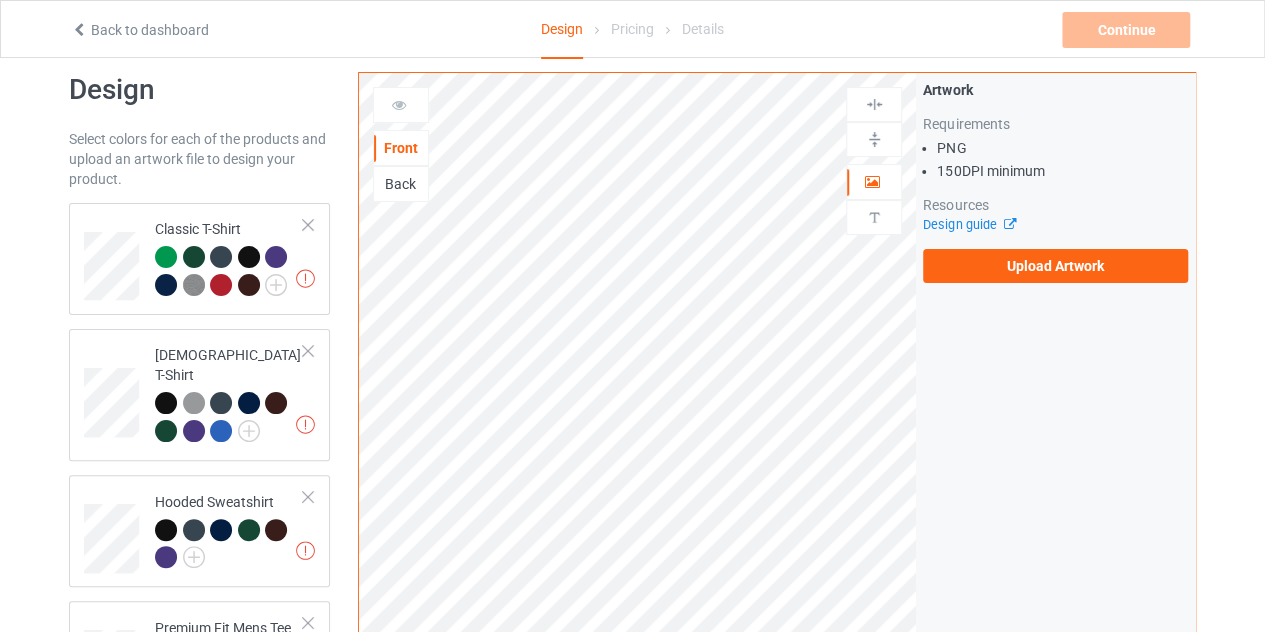 scroll, scrollTop: 0, scrollLeft: 0, axis: both 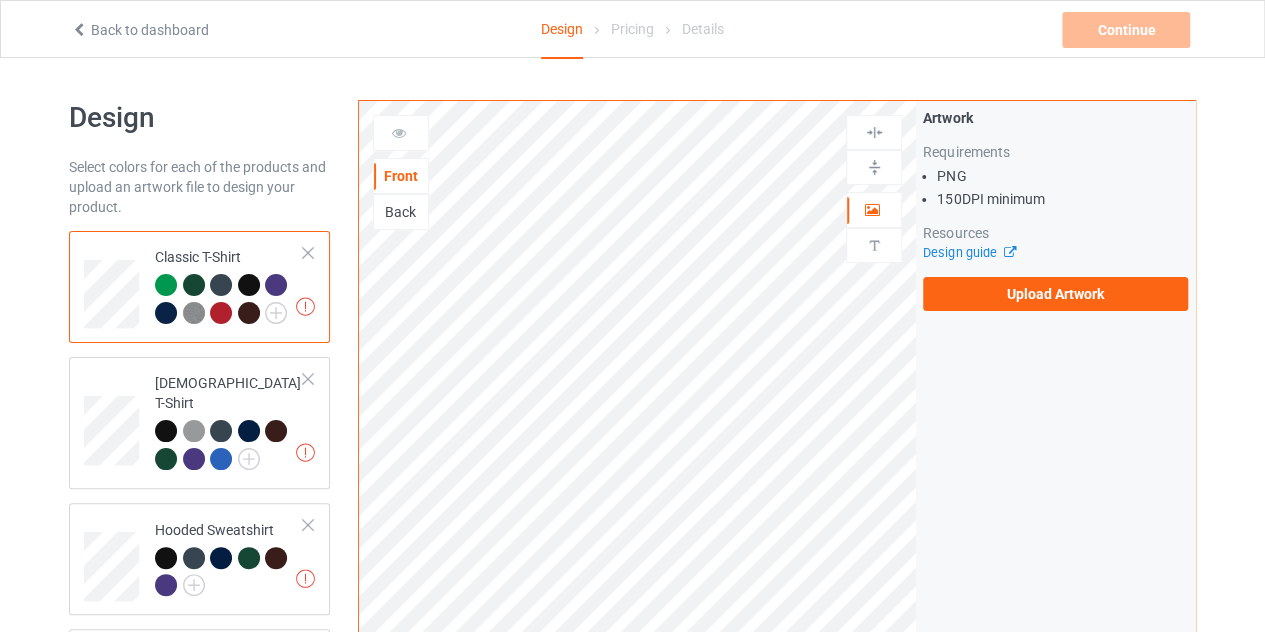 click at bounding box center [166, 313] 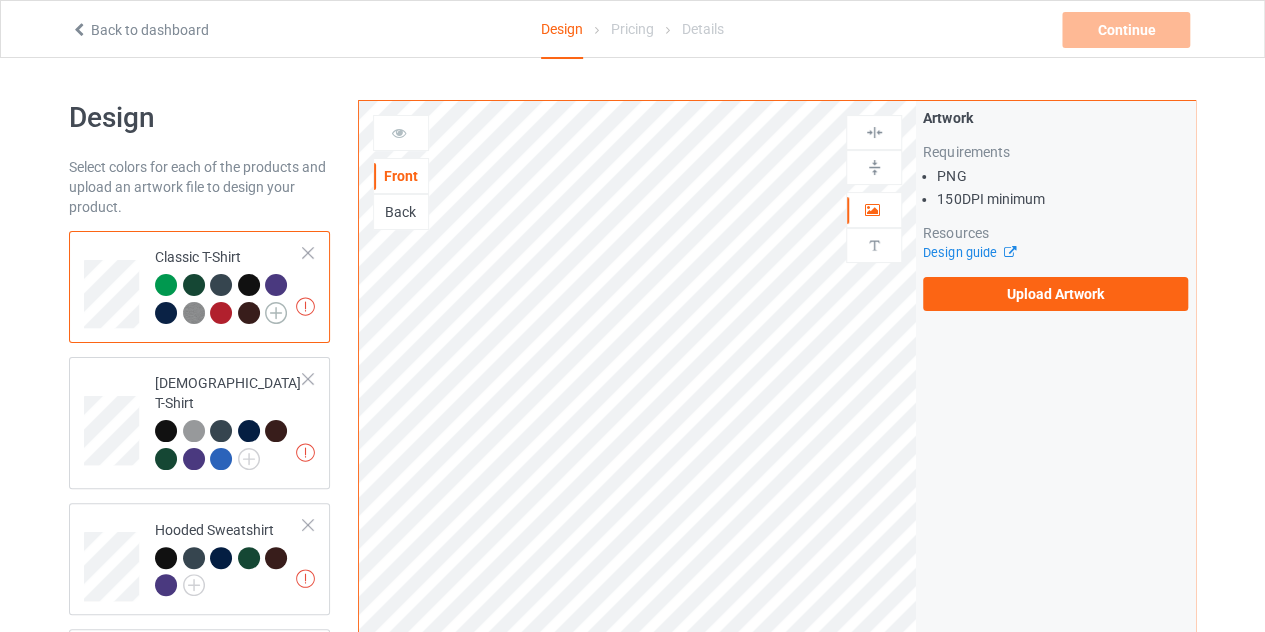click at bounding box center [276, 313] 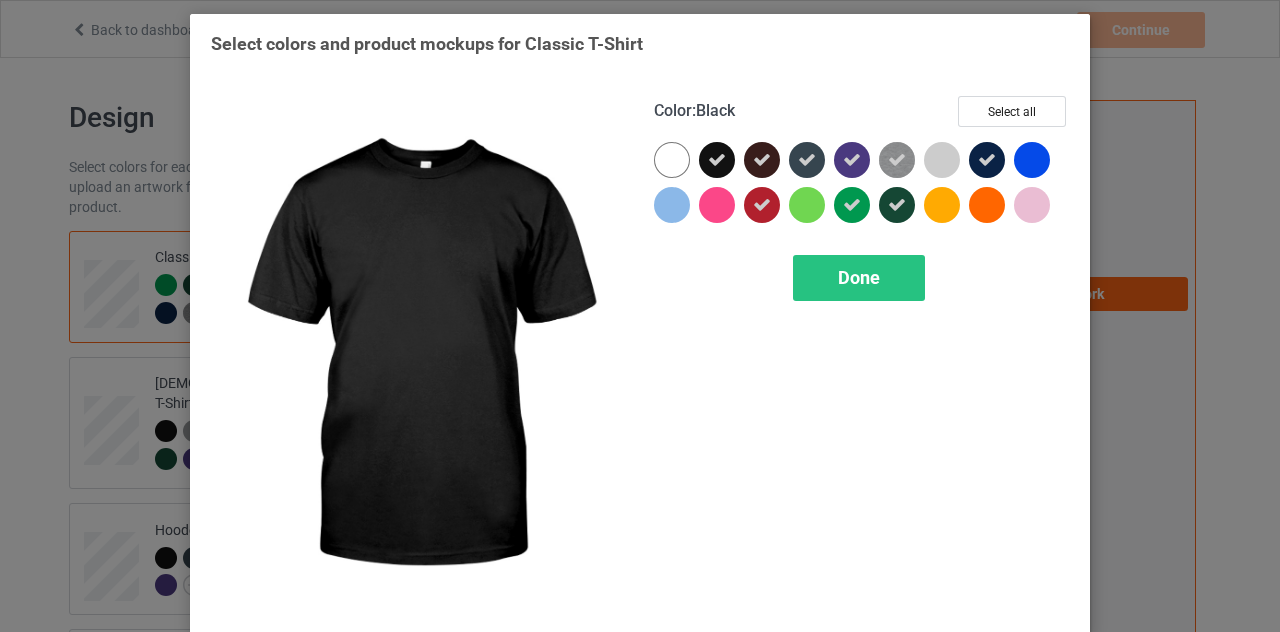 click at bounding box center [717, 160] 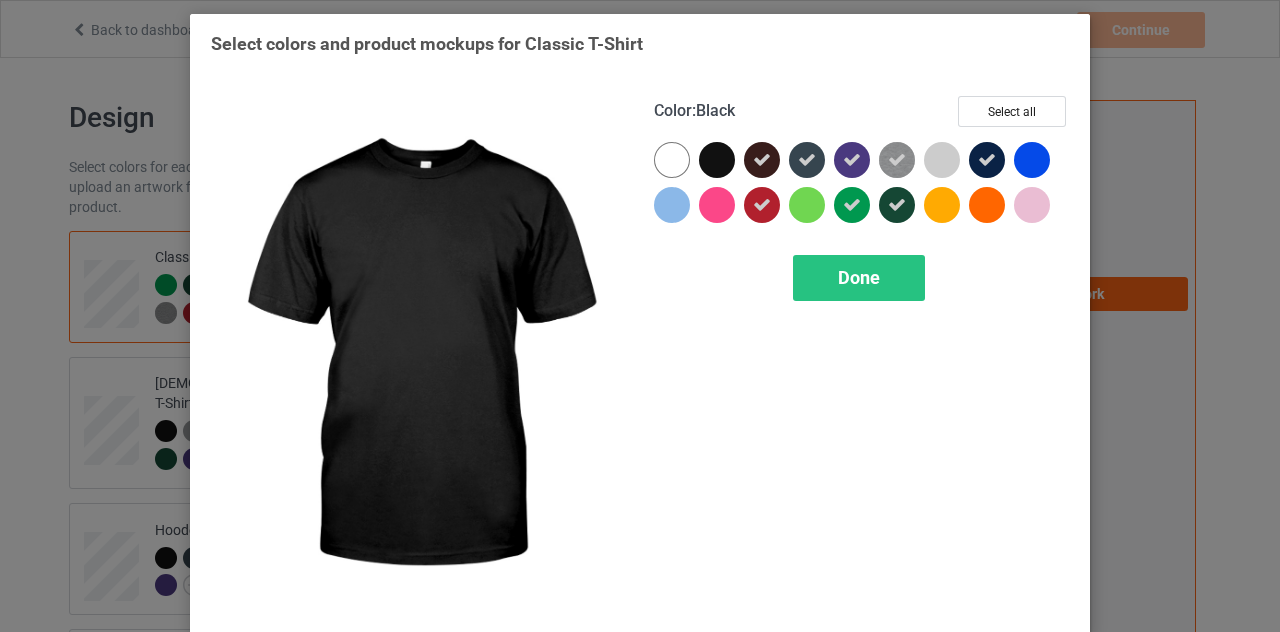 click at bounding box center (717, 160) 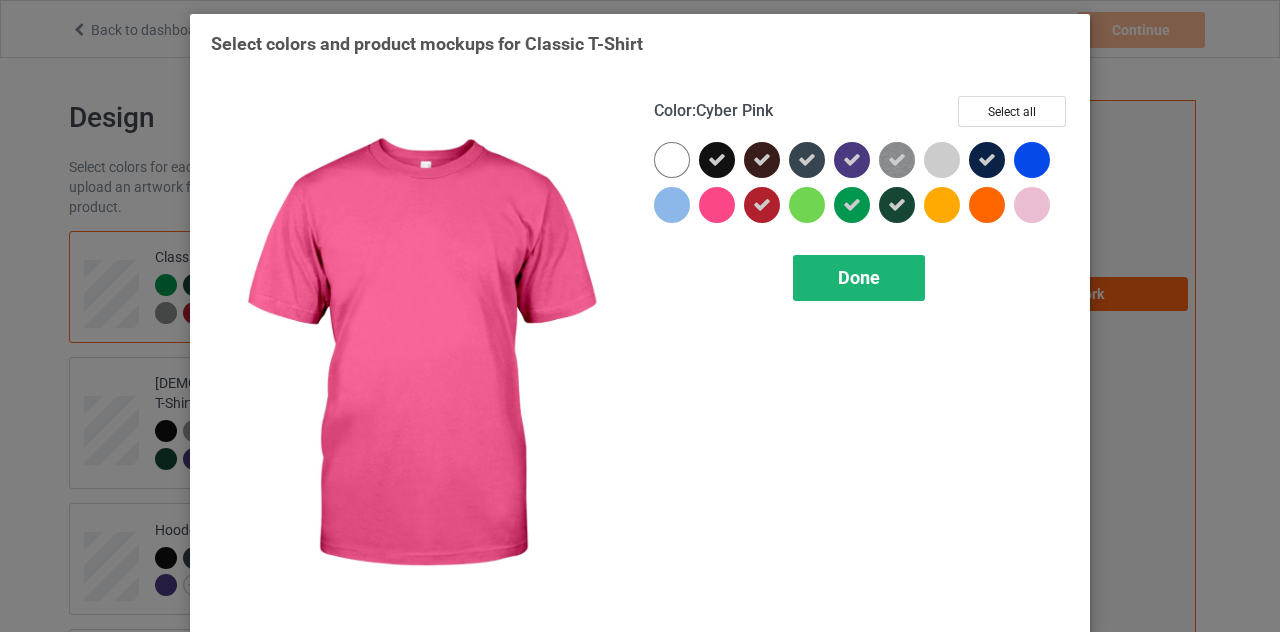 click on "Done" at bounding box center (859, 278) 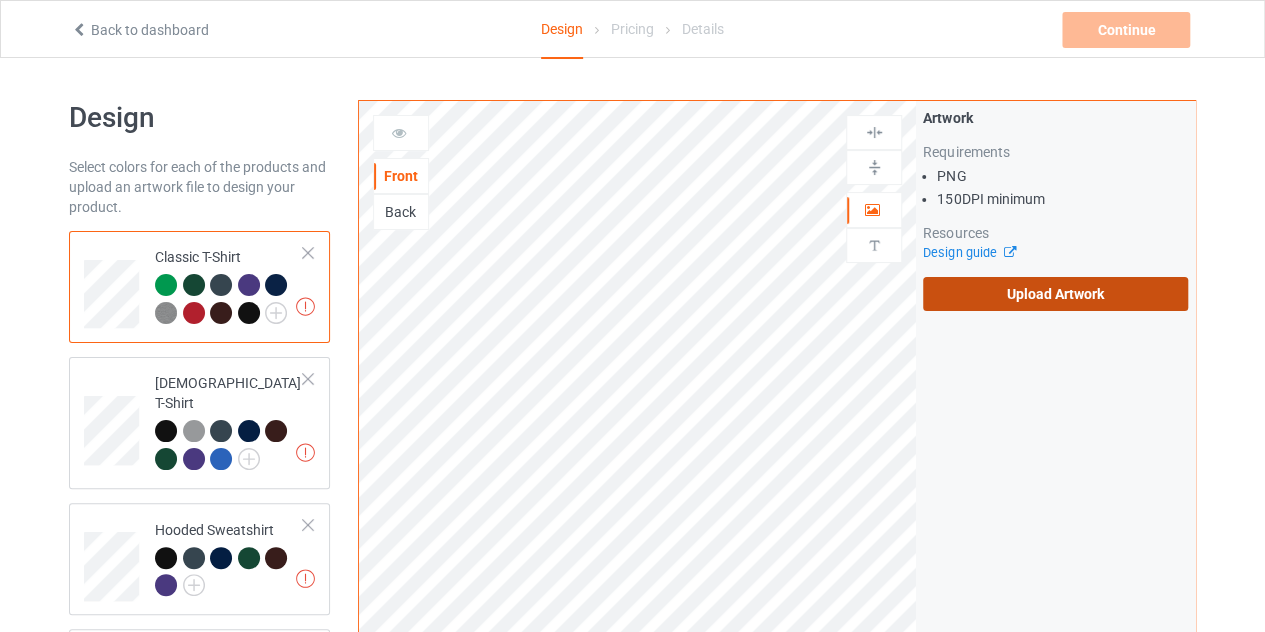 click on "Upload Artwork" at bounding box center (1055, 294) 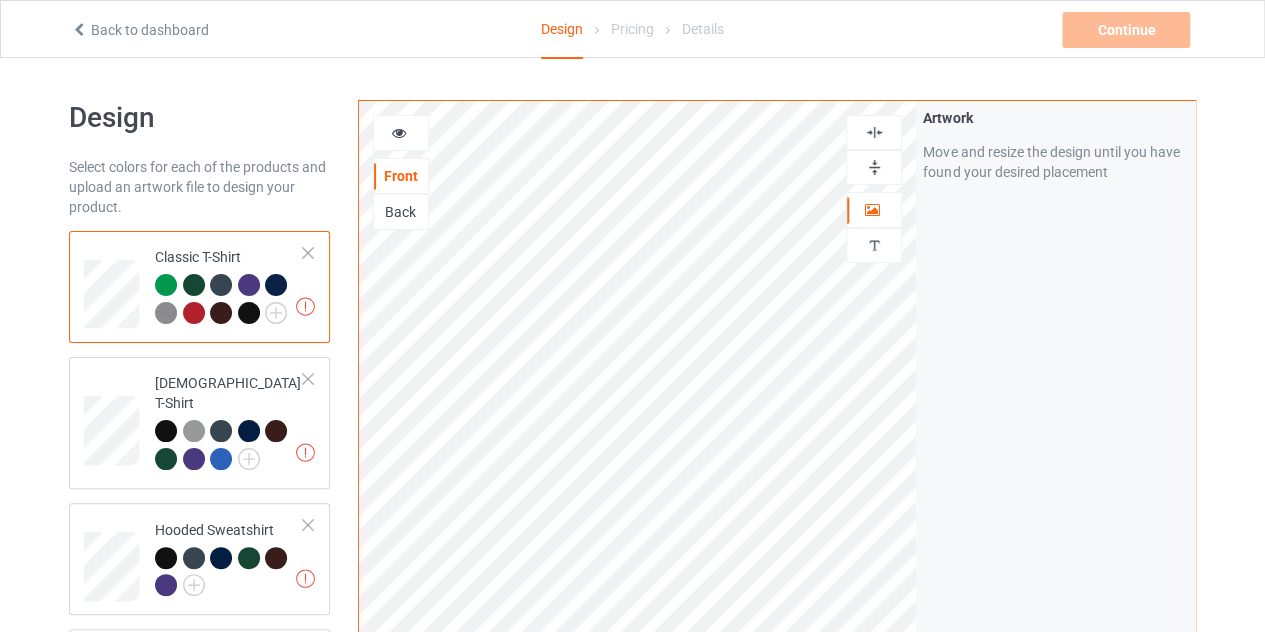 click at bounding box center (874, 167) 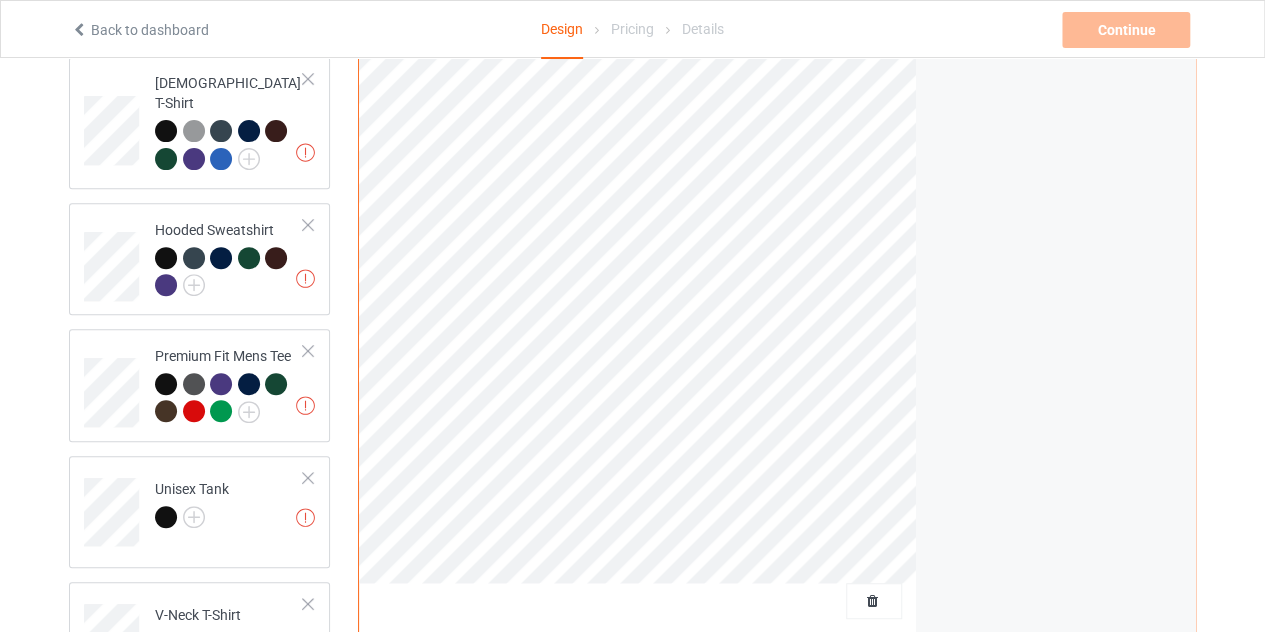 scroll, scrollTop: 100, scrollLeft: 0, axis: vertical 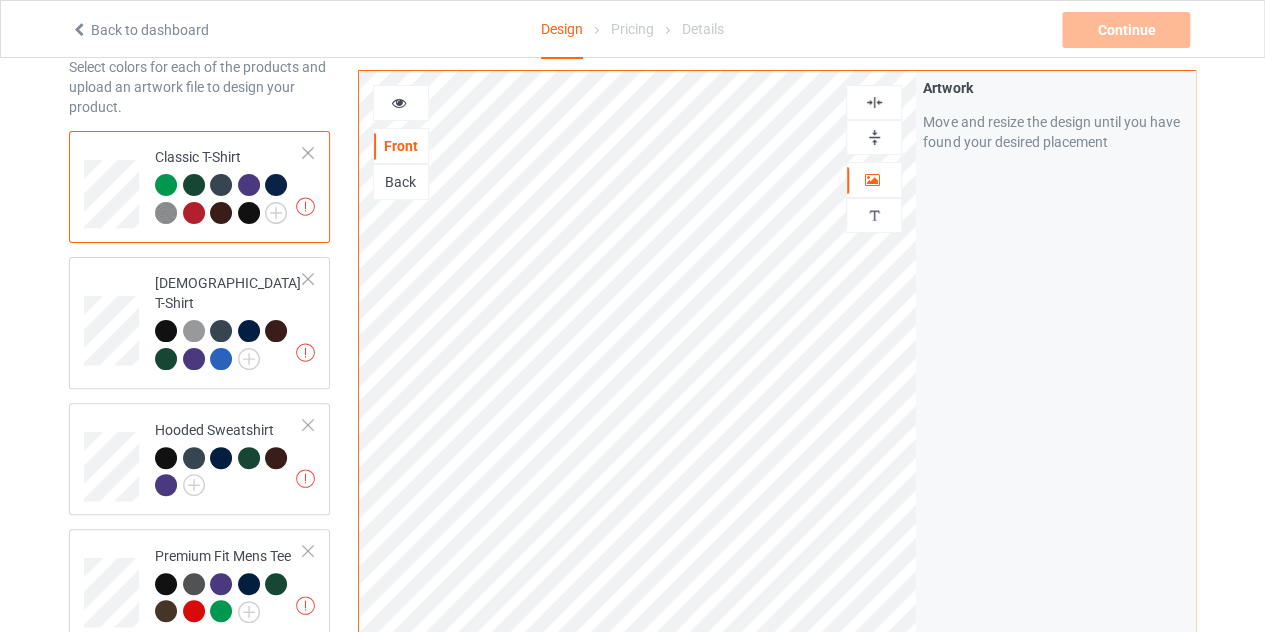 click at bounding box center (399, 100) 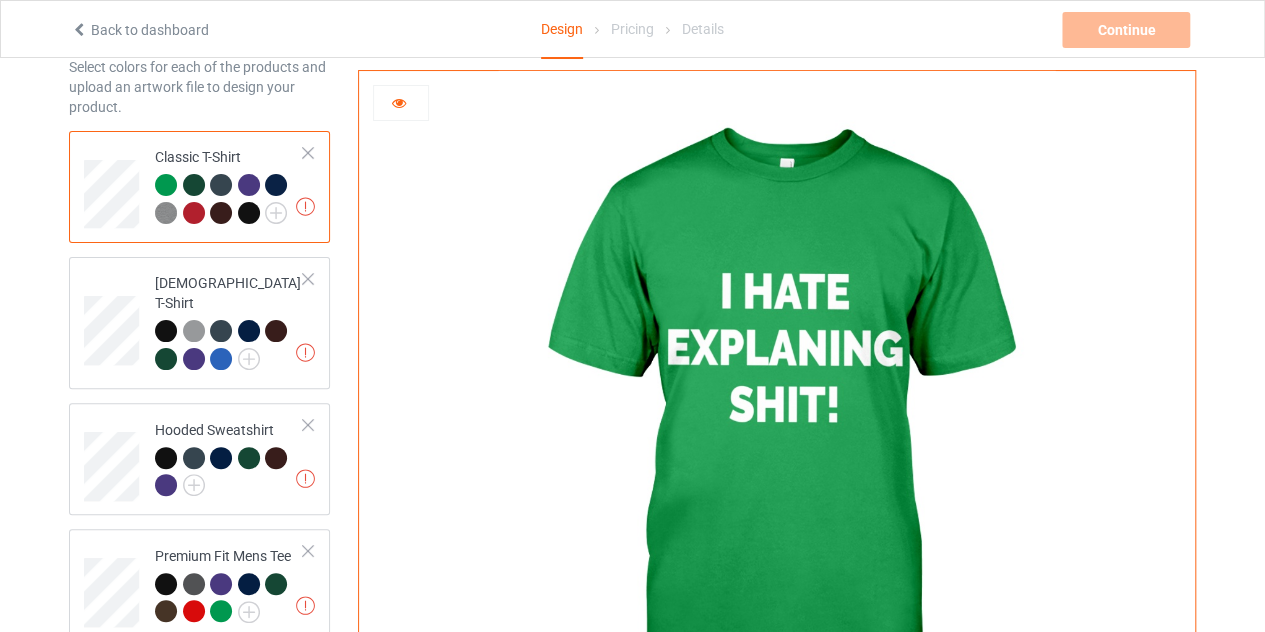 click at bounding box center [399, 100] 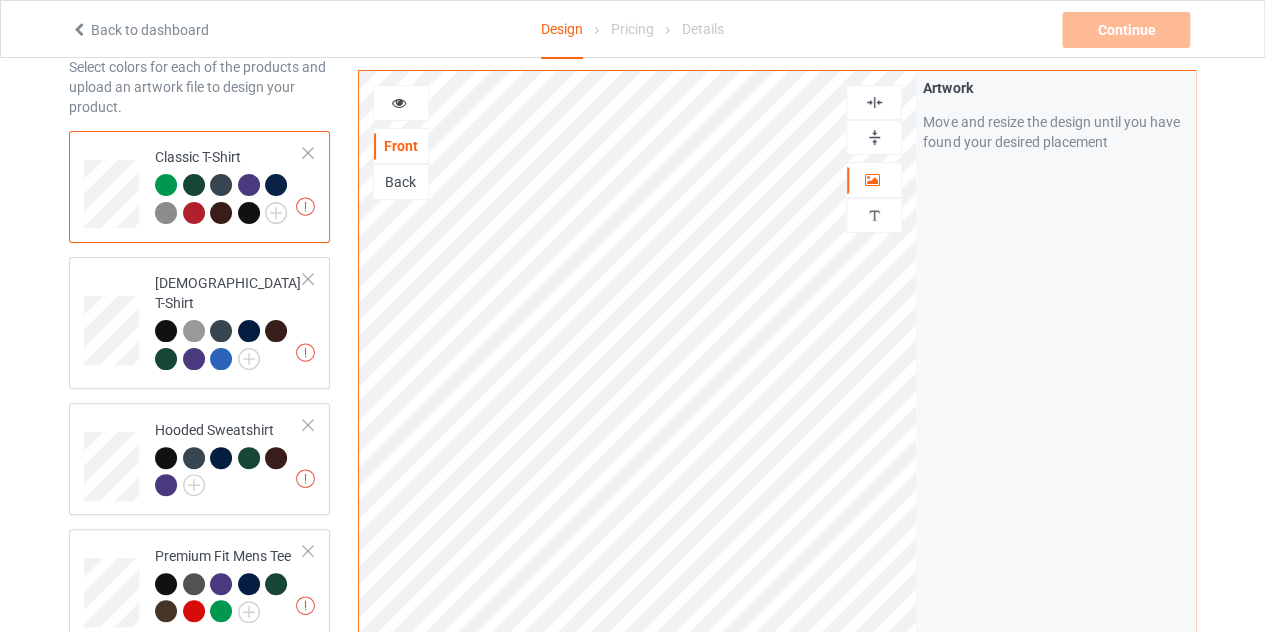 click at bounding box center (194, 185) 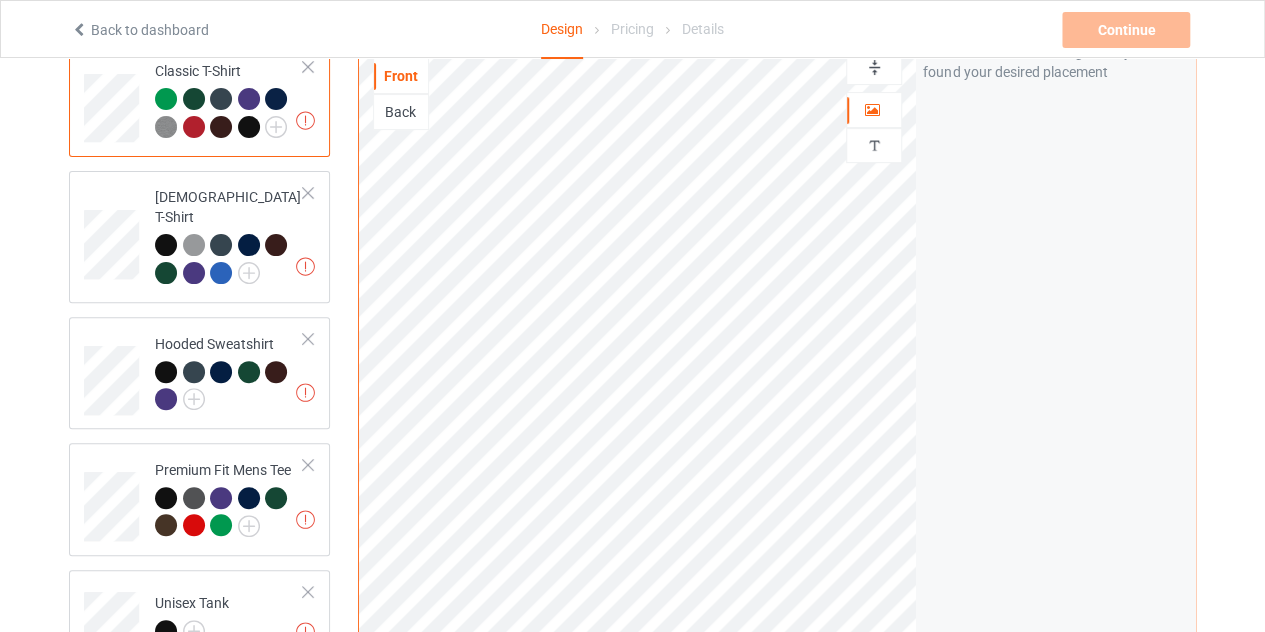 scroll, scrollTop: 100, scrollLeft: 0, axis: vertical 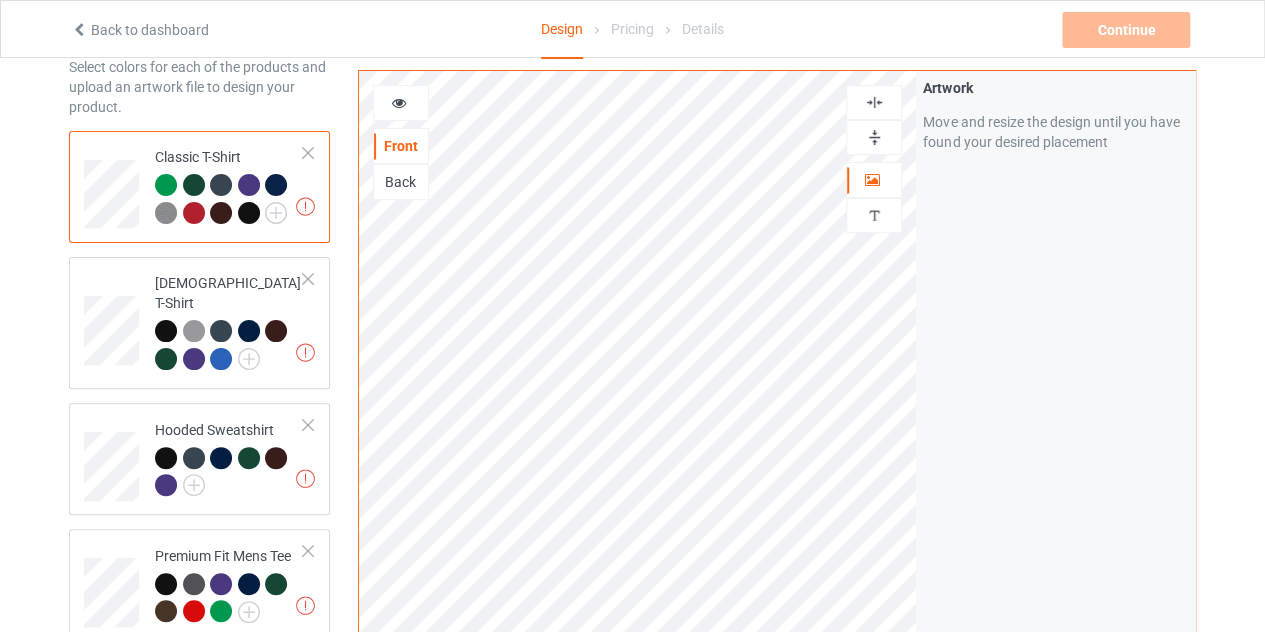 click at bounding box center (221, 213) 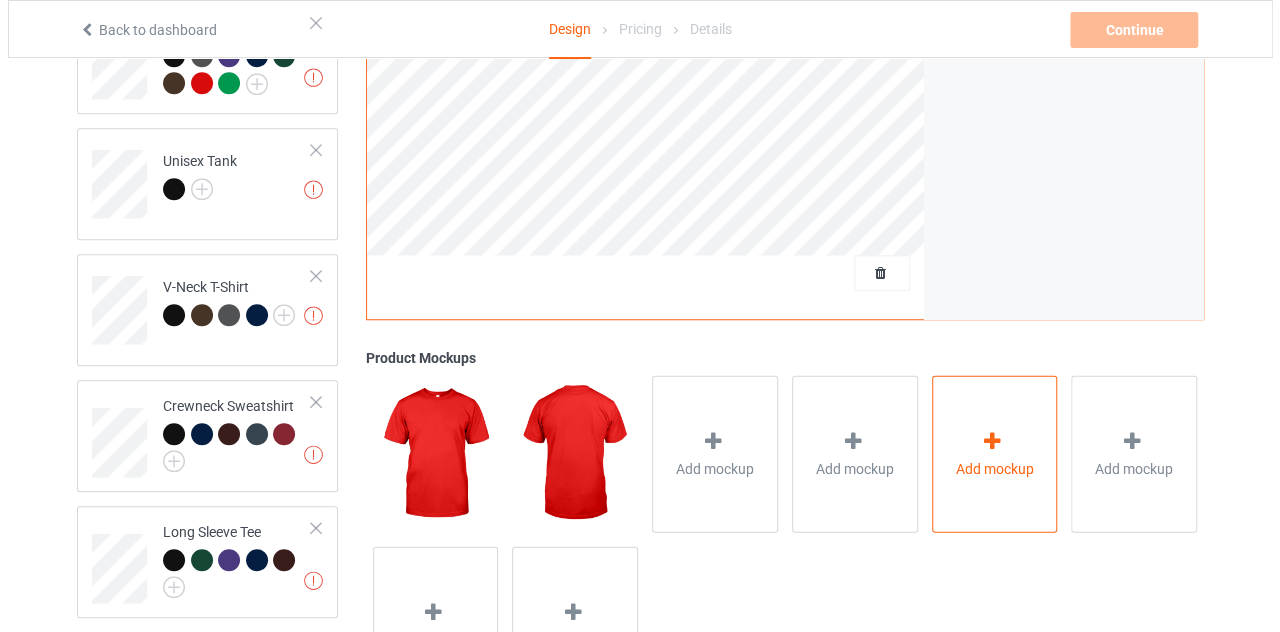 scroll, scrollTop: 728, scrollLeft: 0, axis: vertical 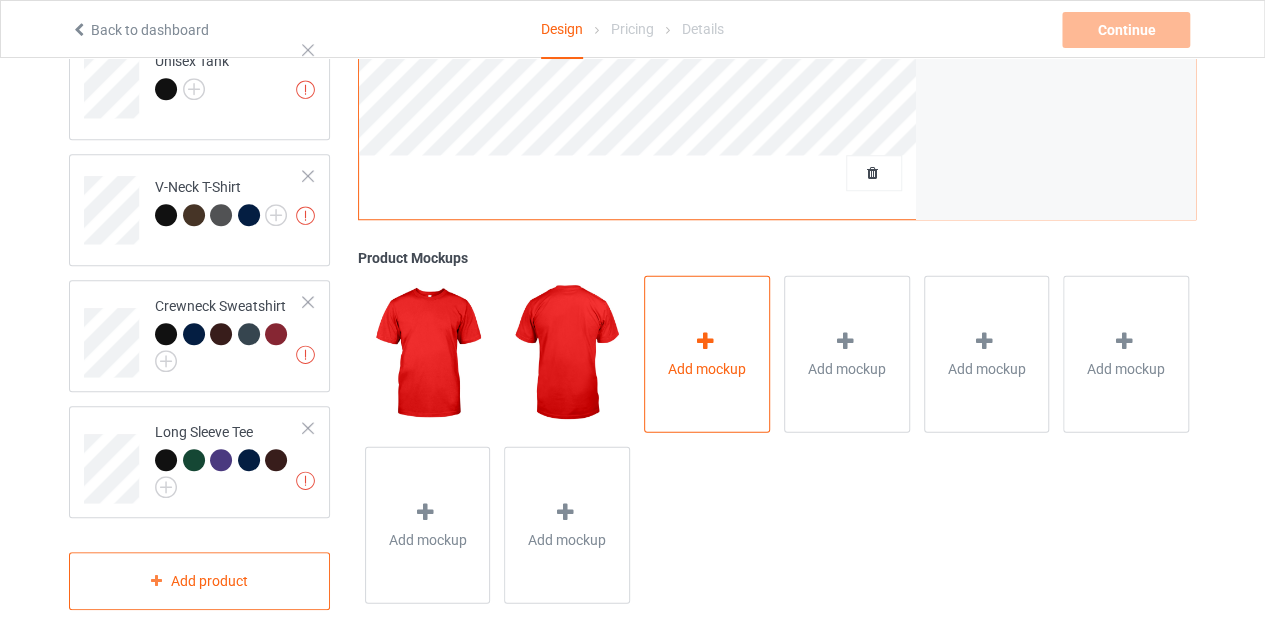 click on "Add mockup" at bounding box center [707, 353] 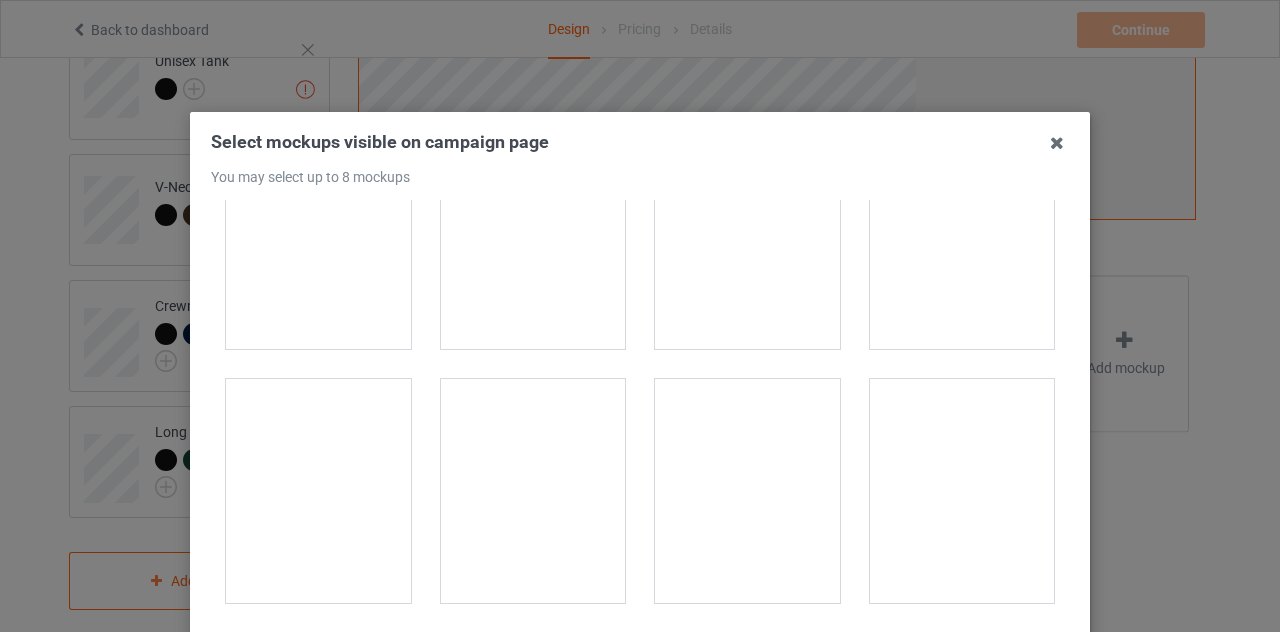 scroll, scrollTop: 300, scrollLeft: 0, axis: vertical 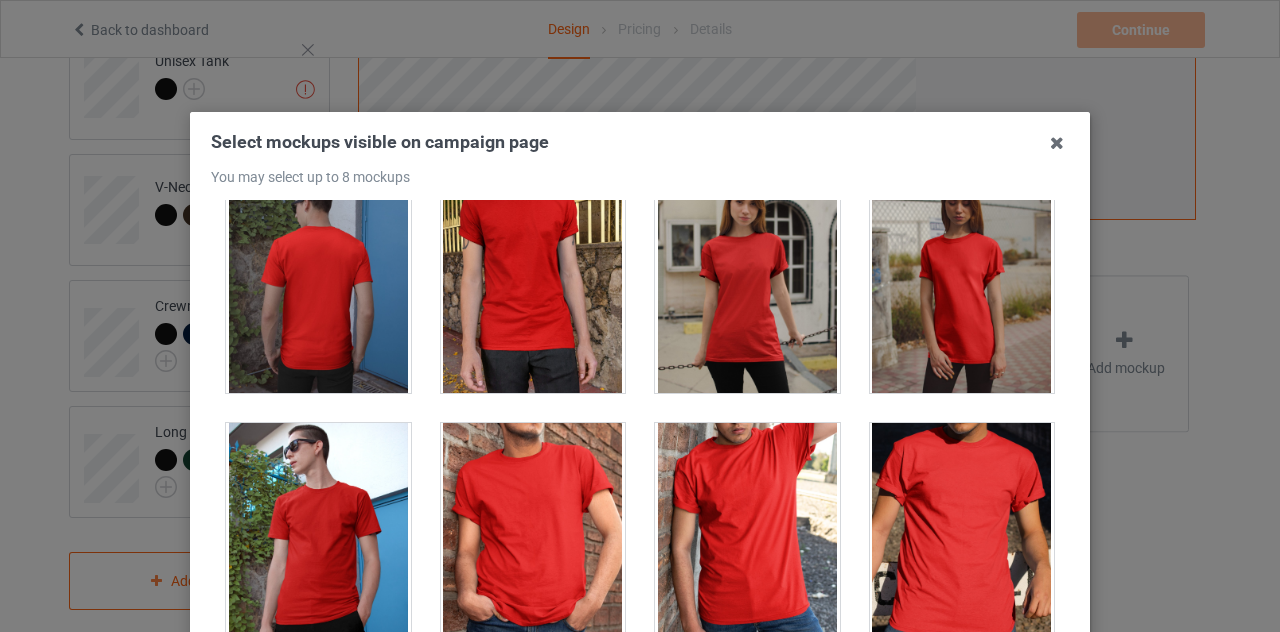 click at bounding box center (533, 281) 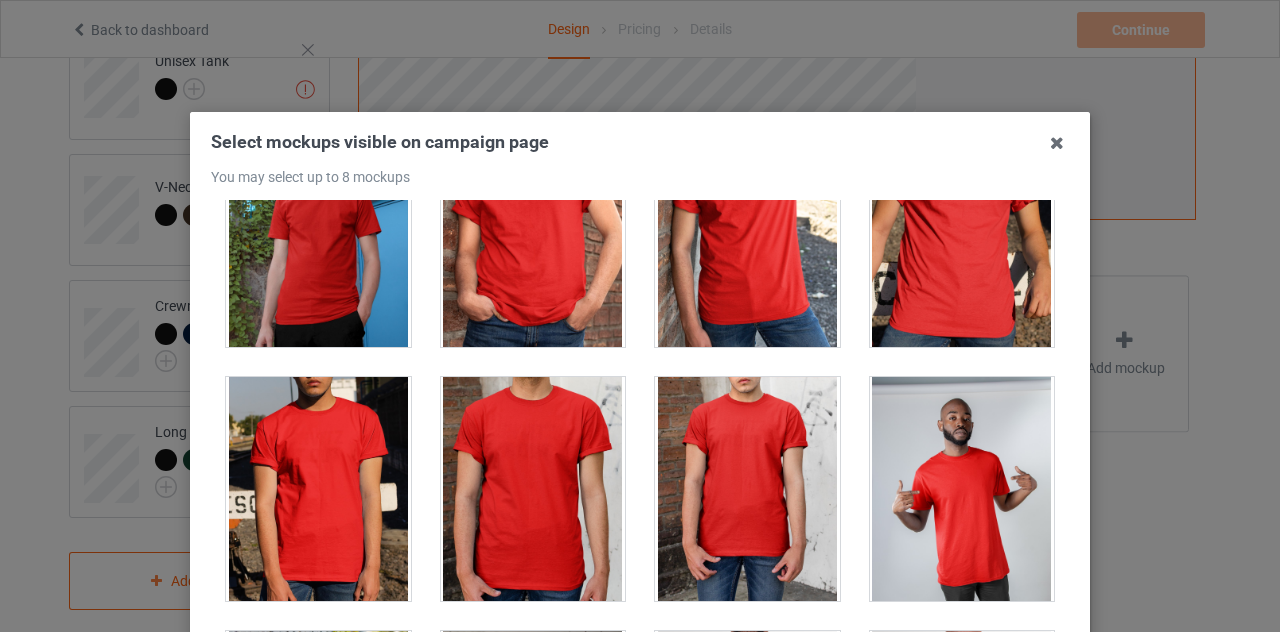 scroll, scrollTop: 700, scrollLeft: 0, axis: vertical 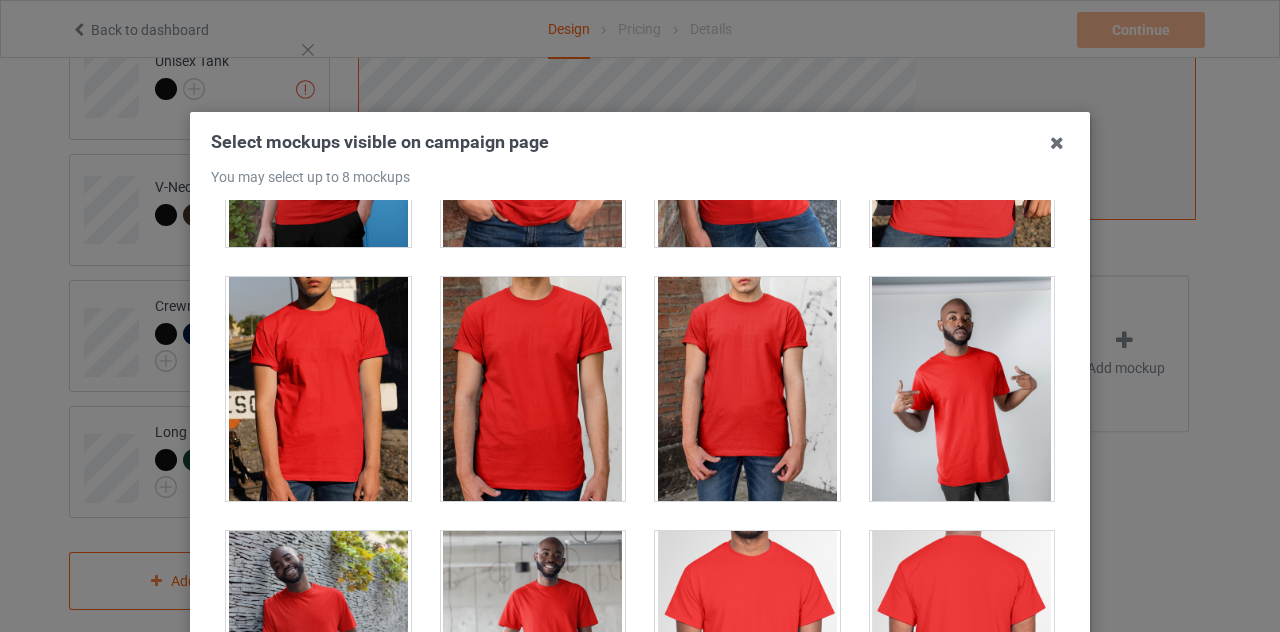 click at bounding box center [533, 389] 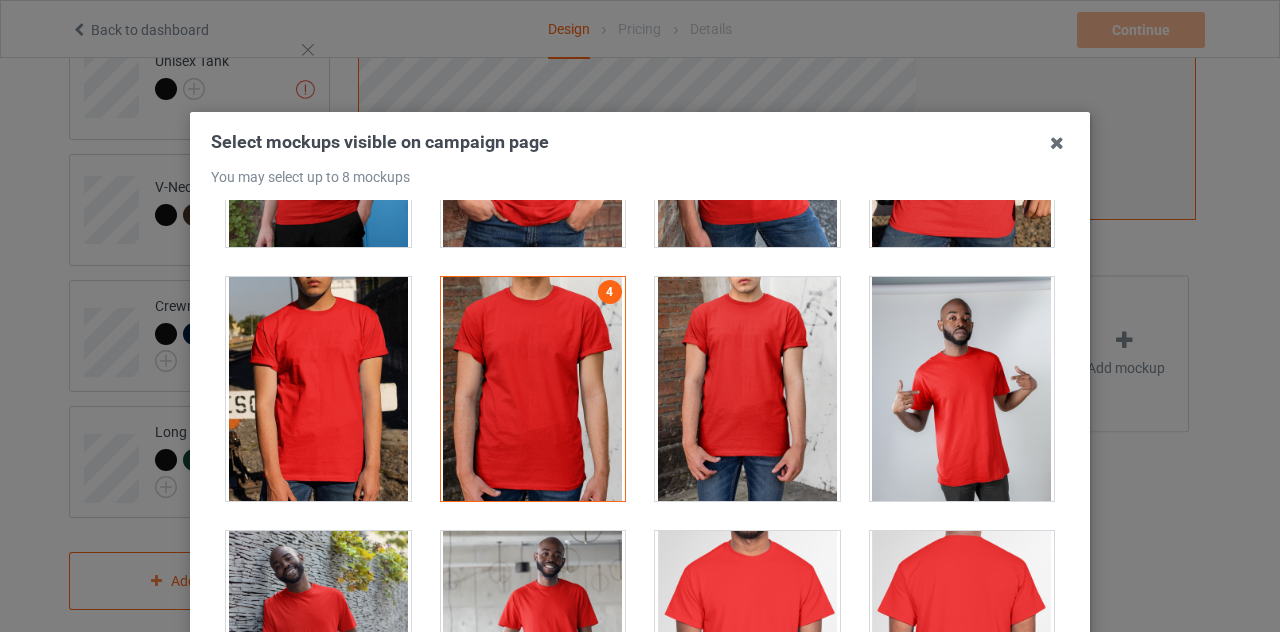 click at bounding box center [747, 389] 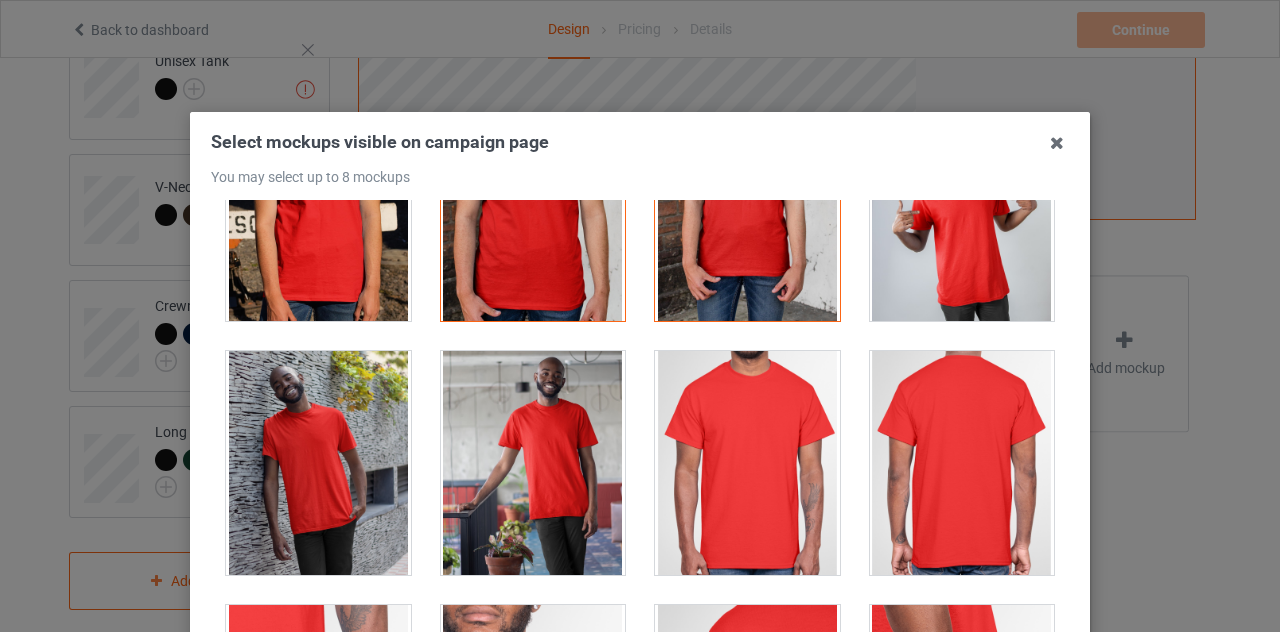 scroll, scrollTop: 900, scrollLeft: 0, axis: vertical 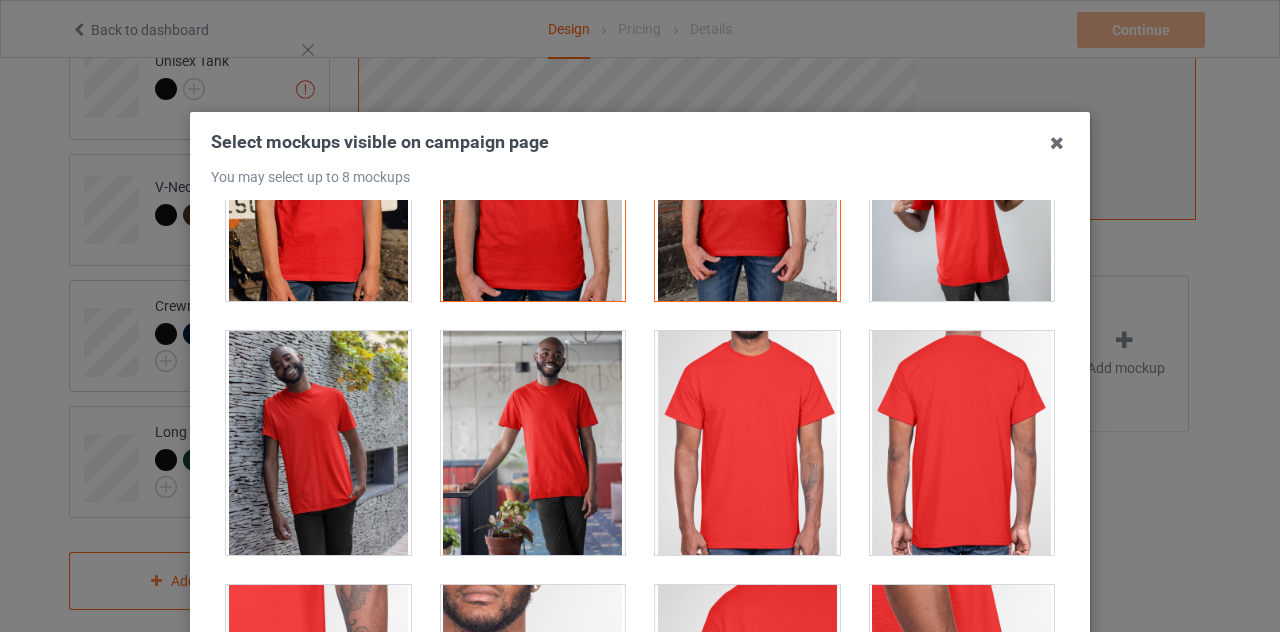 click at bounding box center [747, 443] 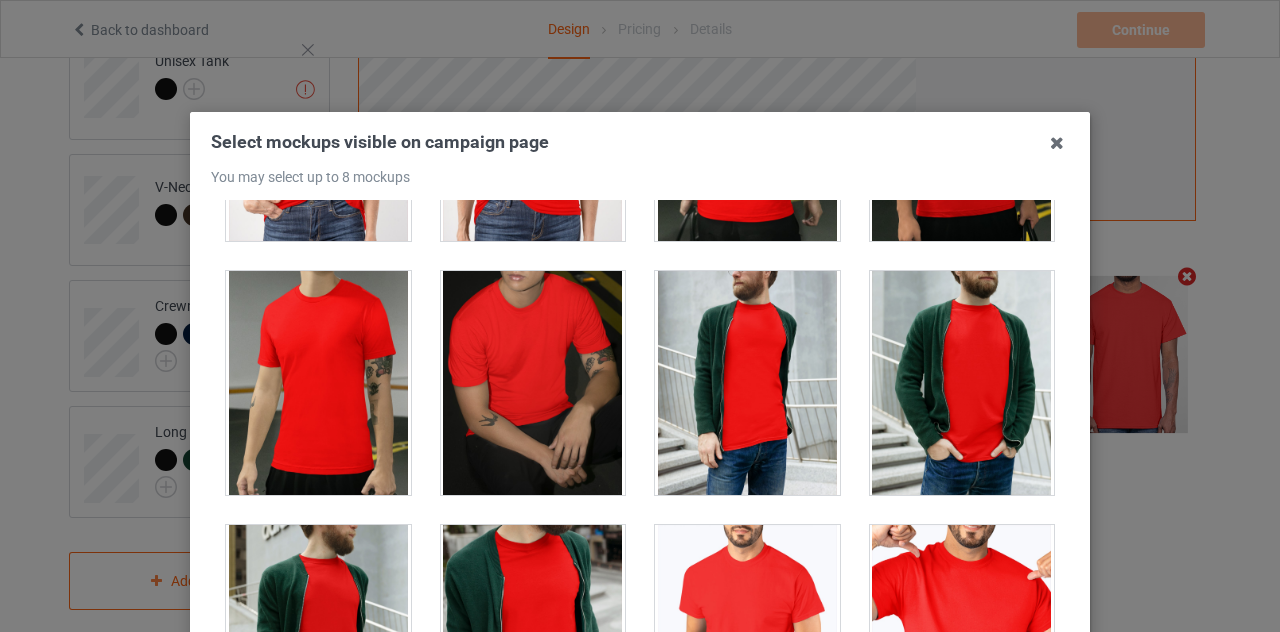 scroll, scrollTop: 3700, scrollLeft: 0, axis: vertical 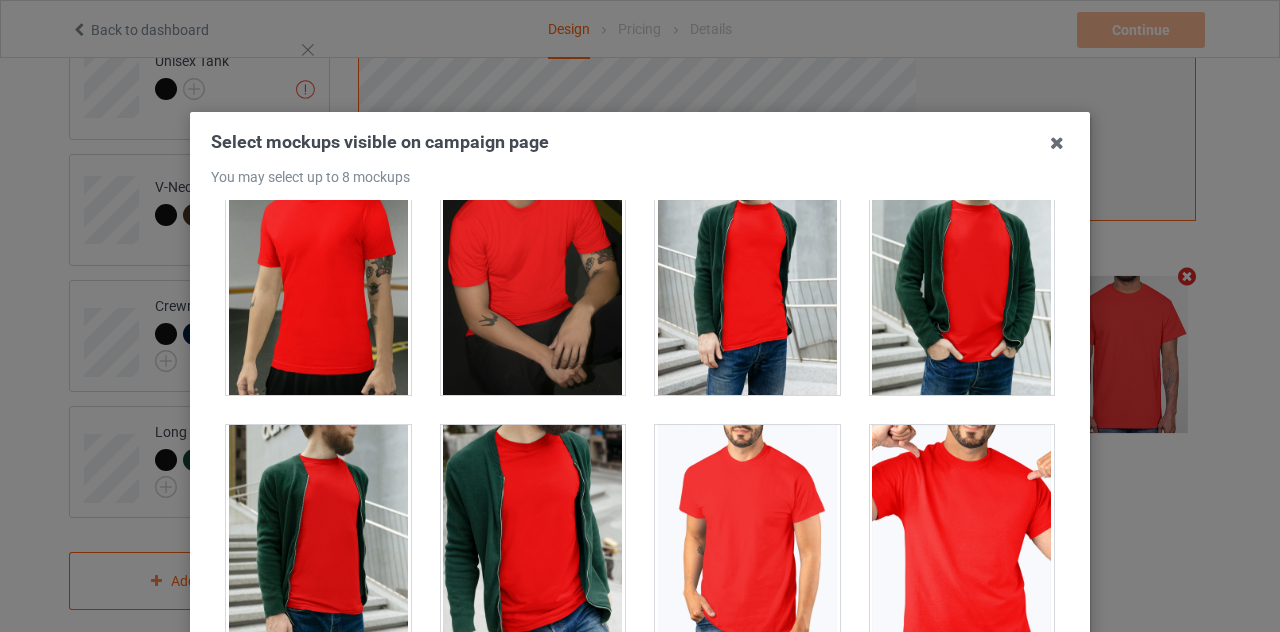 click at bounding box center [533, 537] 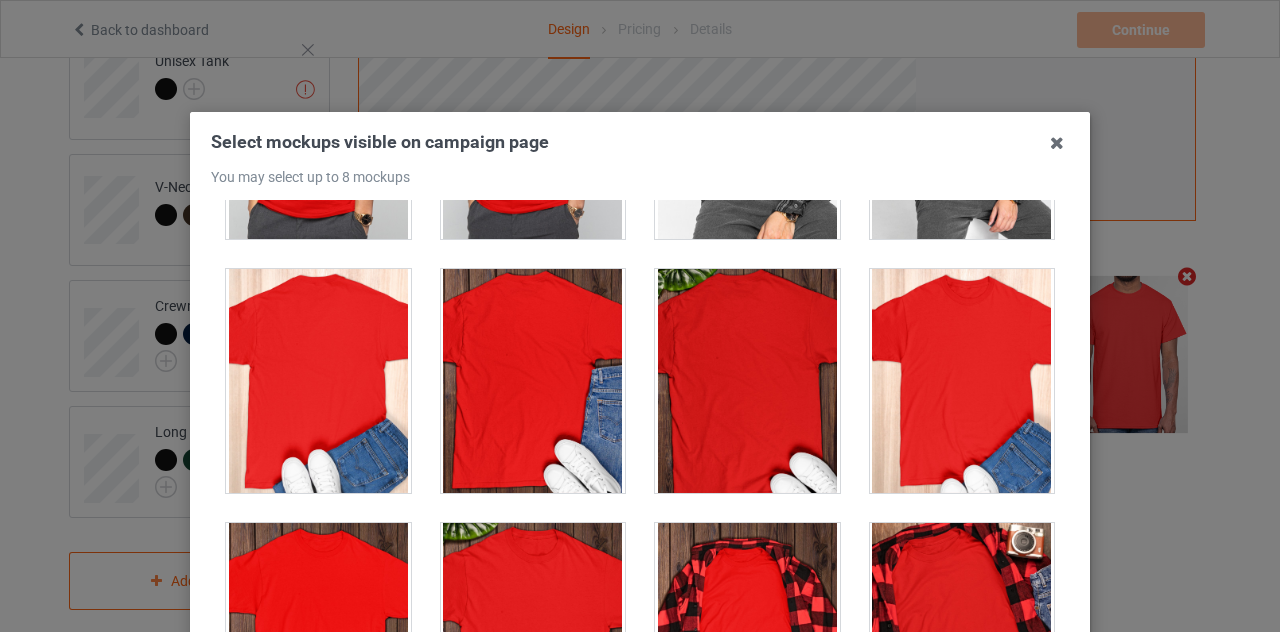 scroll, scrollTop: 6000, scrollLeft: 0, axis: vertical 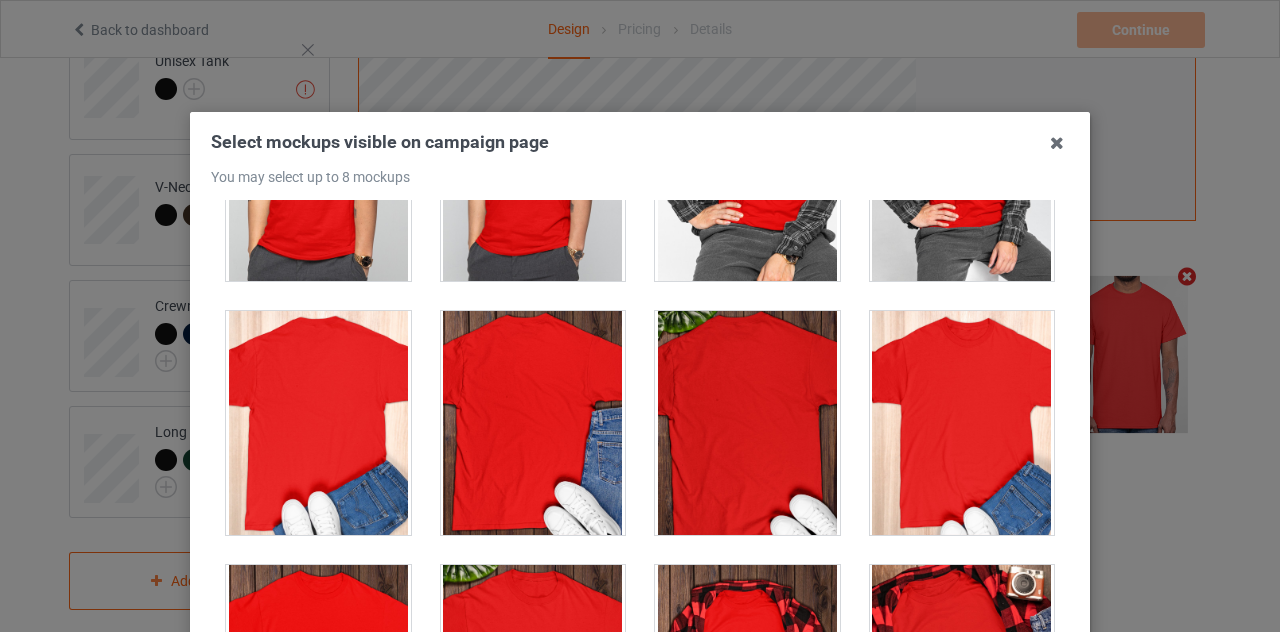 click at bounding box center (962, 423) 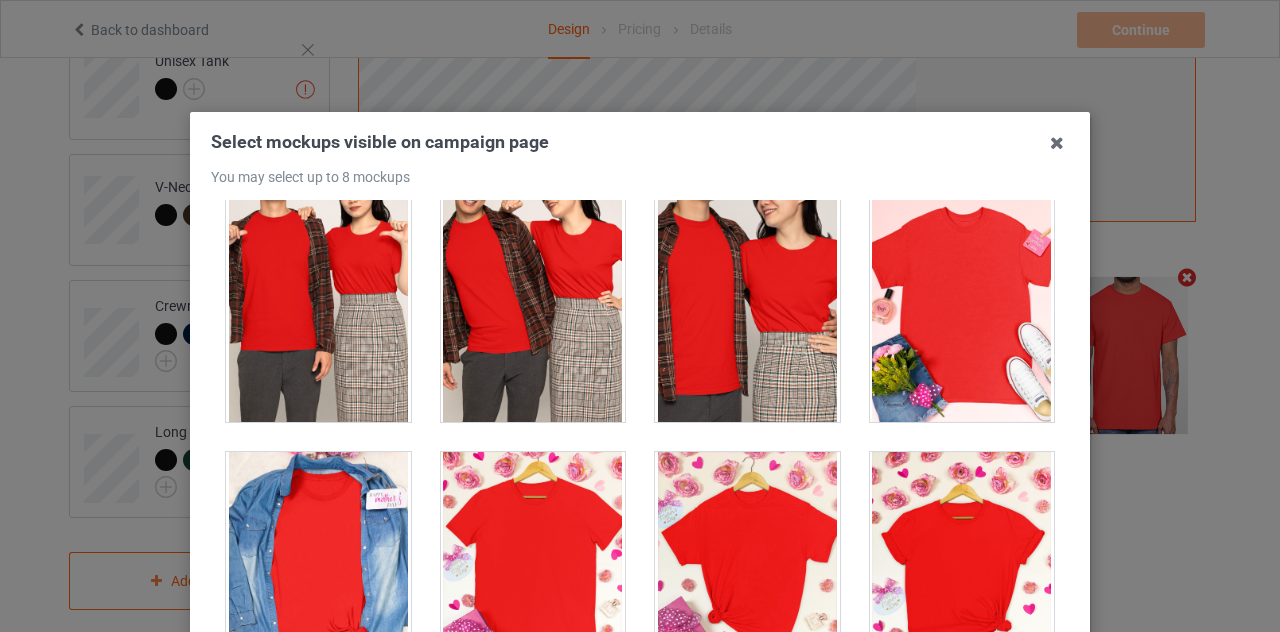 scroll, scrollTop: 8100, scrollLeft: 0, axis: vertical 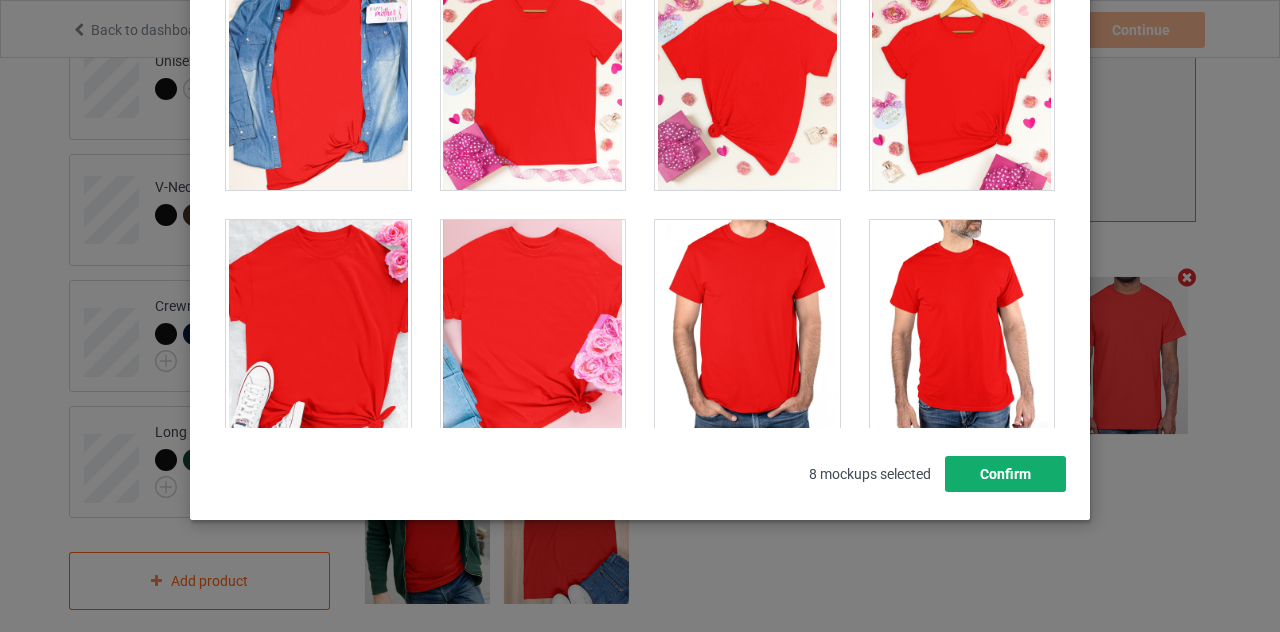 click on "Confirm" at bounding box center (1005, 474) 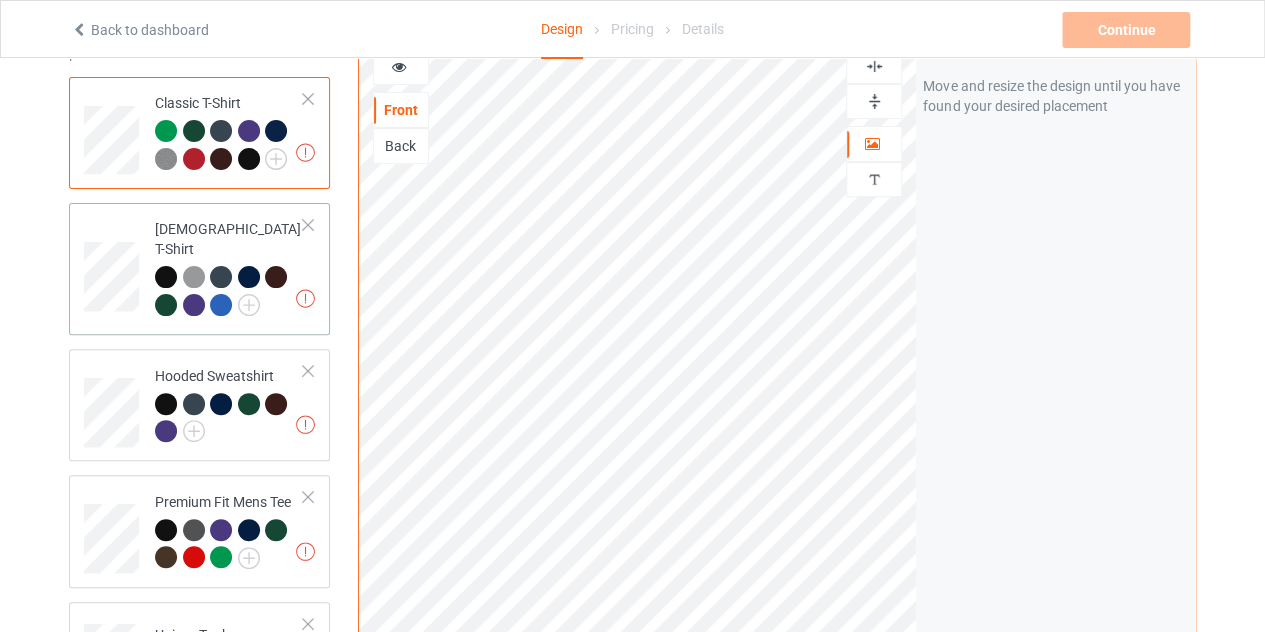 scroll, scrollTop: 100, scrollLeft: 0, axis: vertical 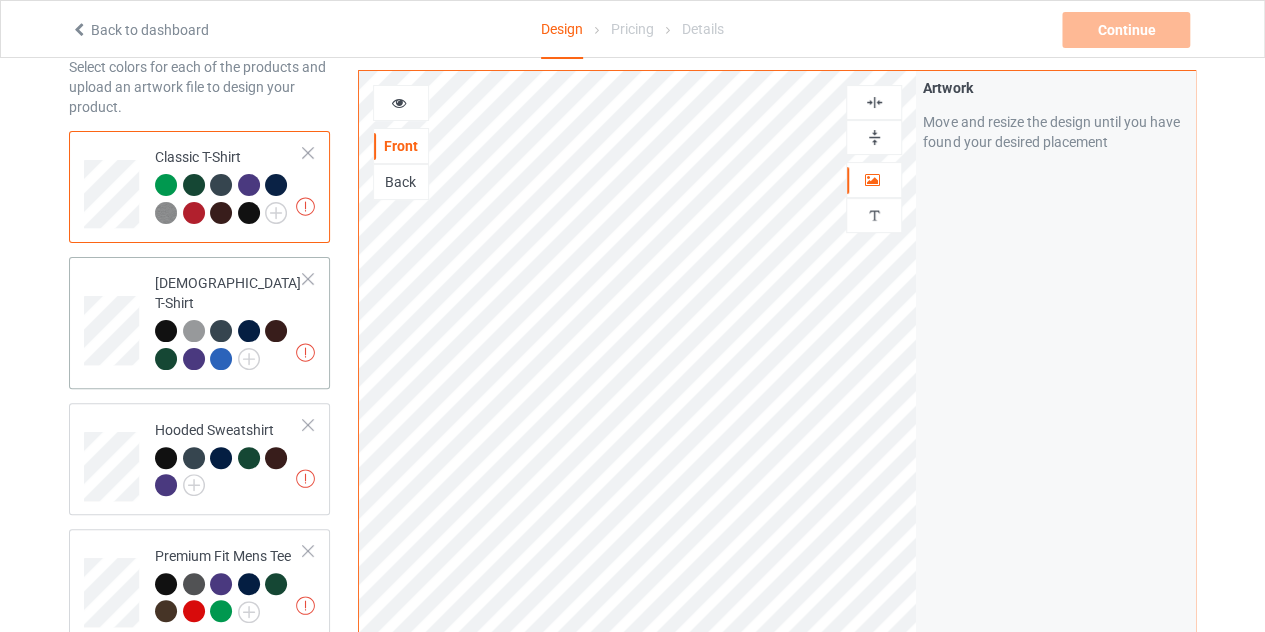 click at bounding box center [114, 323] 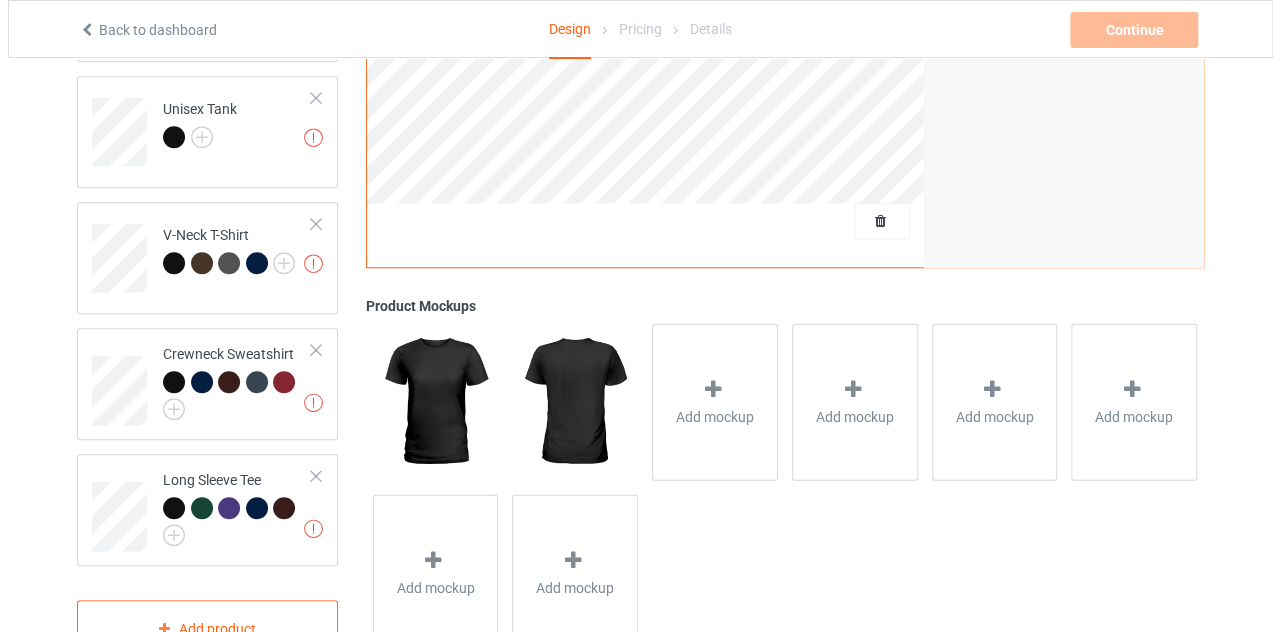 scroll, scrollTop: 728, scrollLeft: 0, axis: vertical 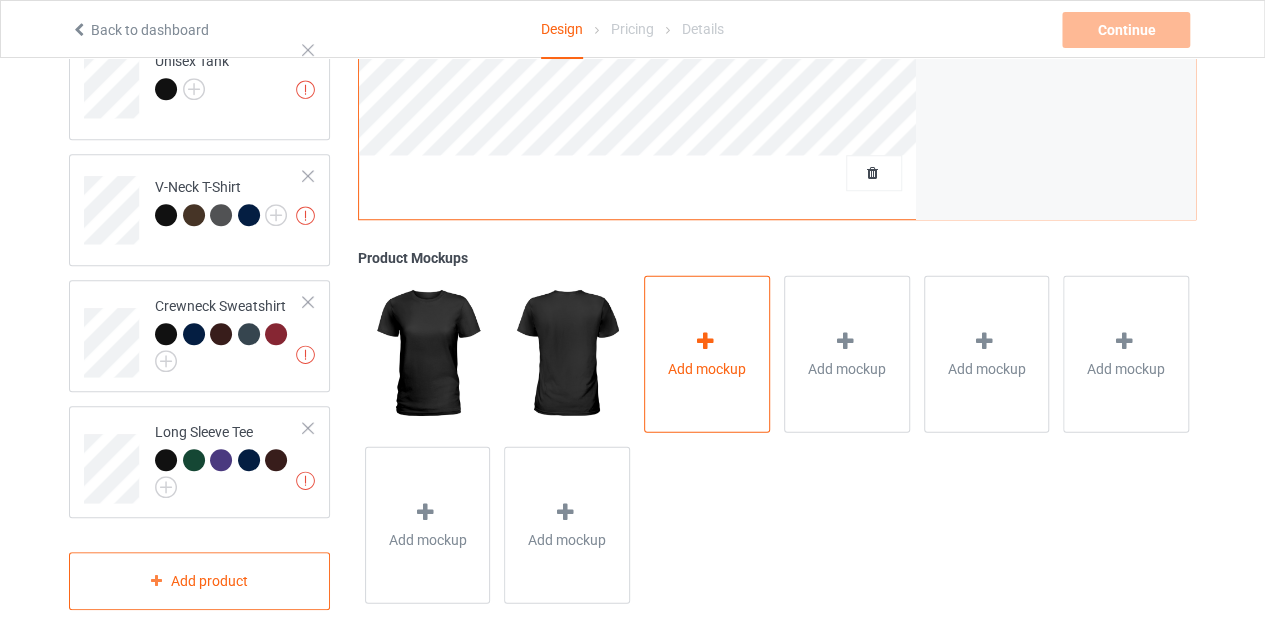click on "Add mockup" at bounding box center (707, 353) 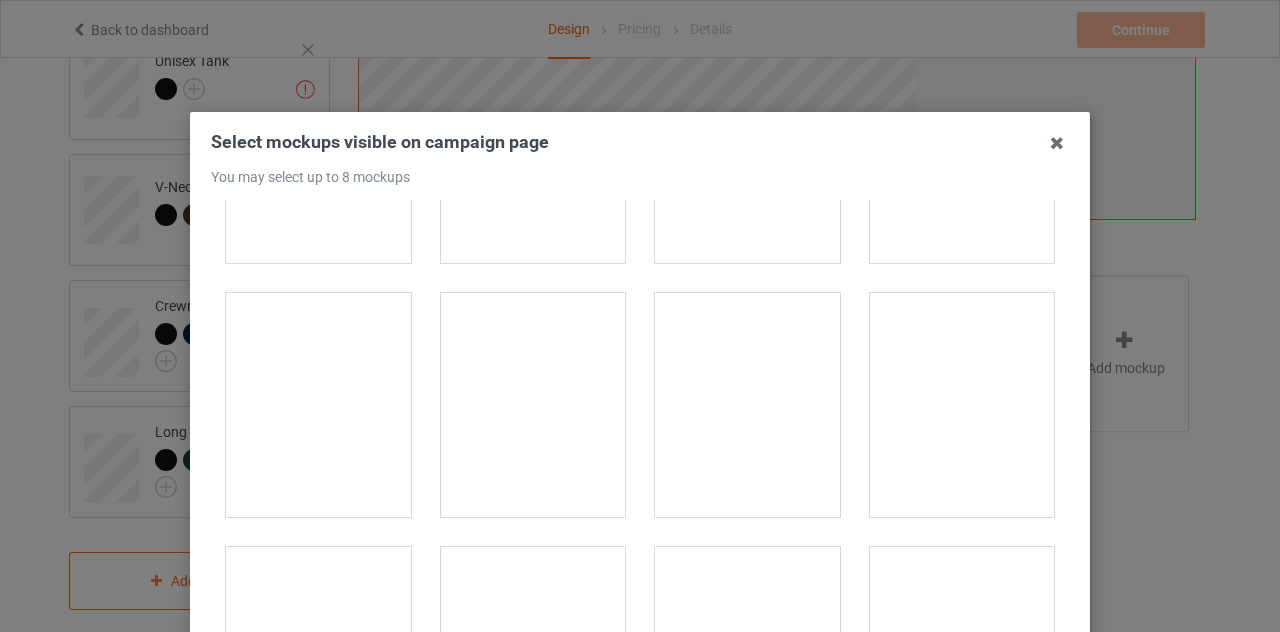 scroll, scrollTop: 2600, scrollLeft: 0, axis: vertical 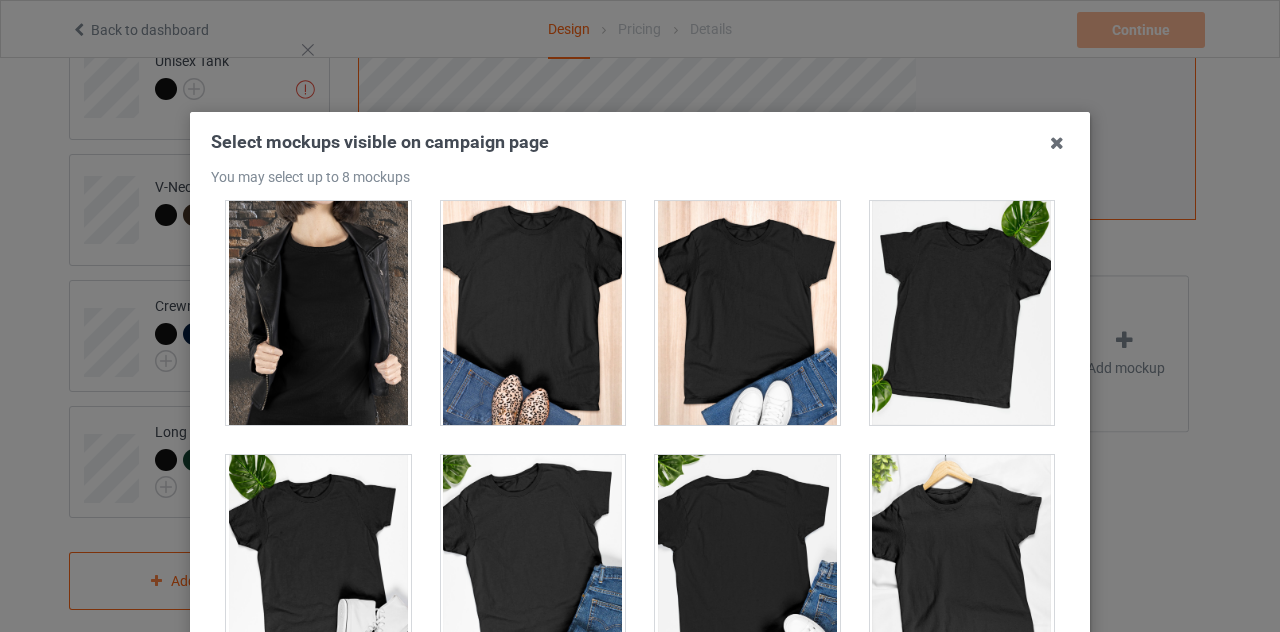 click at bounding box center [533, 313] 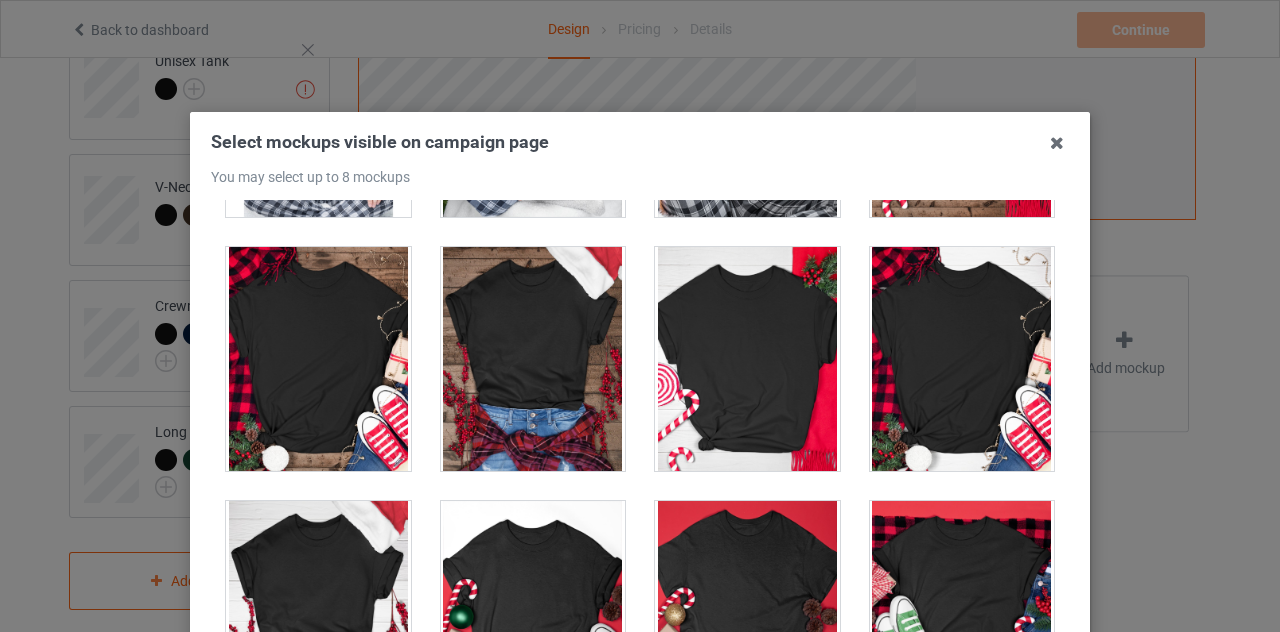 scroll, scrollTop: 6540, scrollLeft: 0, axis: vertical 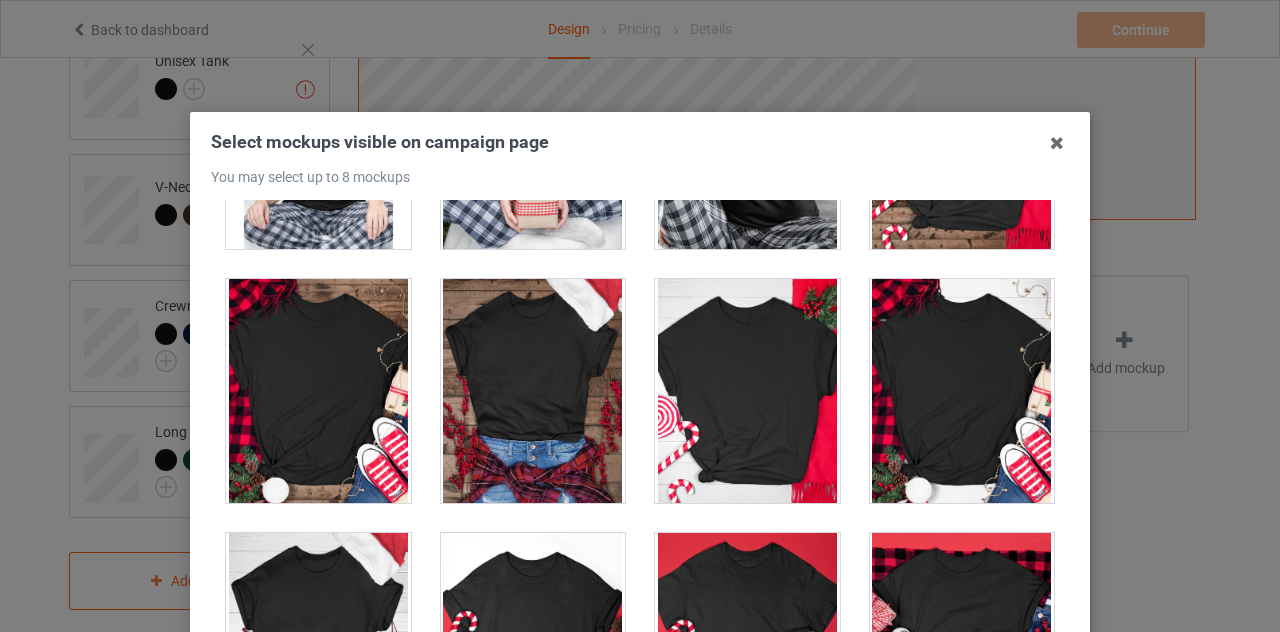click at bounding box center (962, 391) 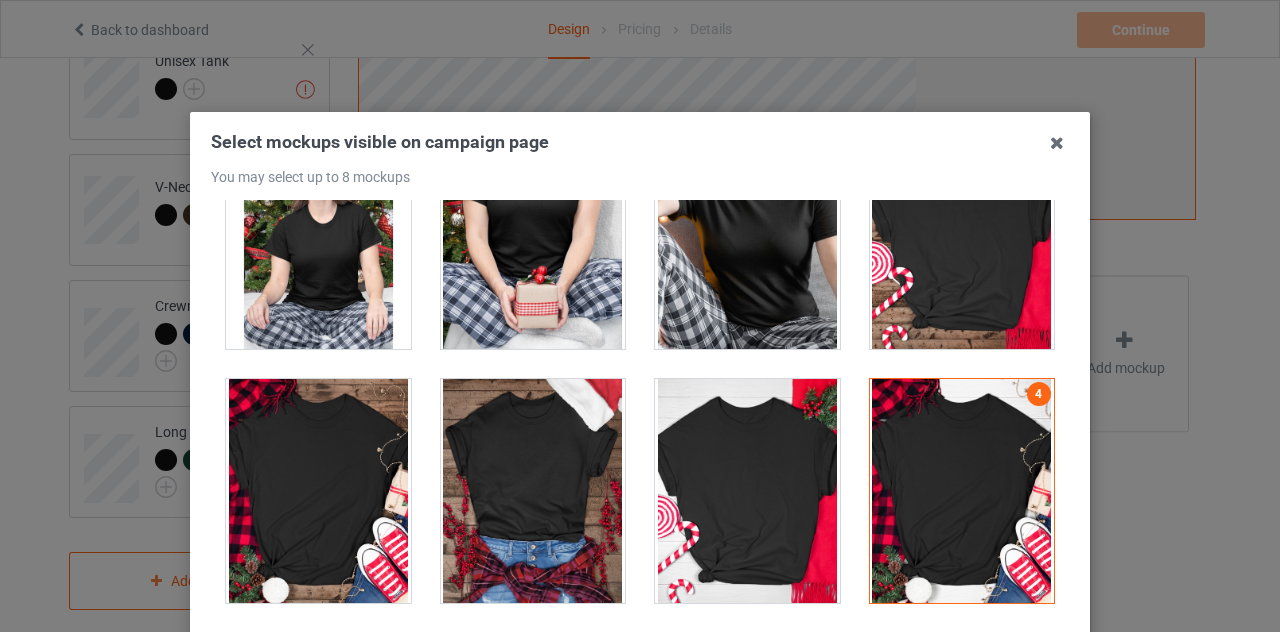 scroll, scrollTop: 6040, scrollLeft: 0, axis: vertical 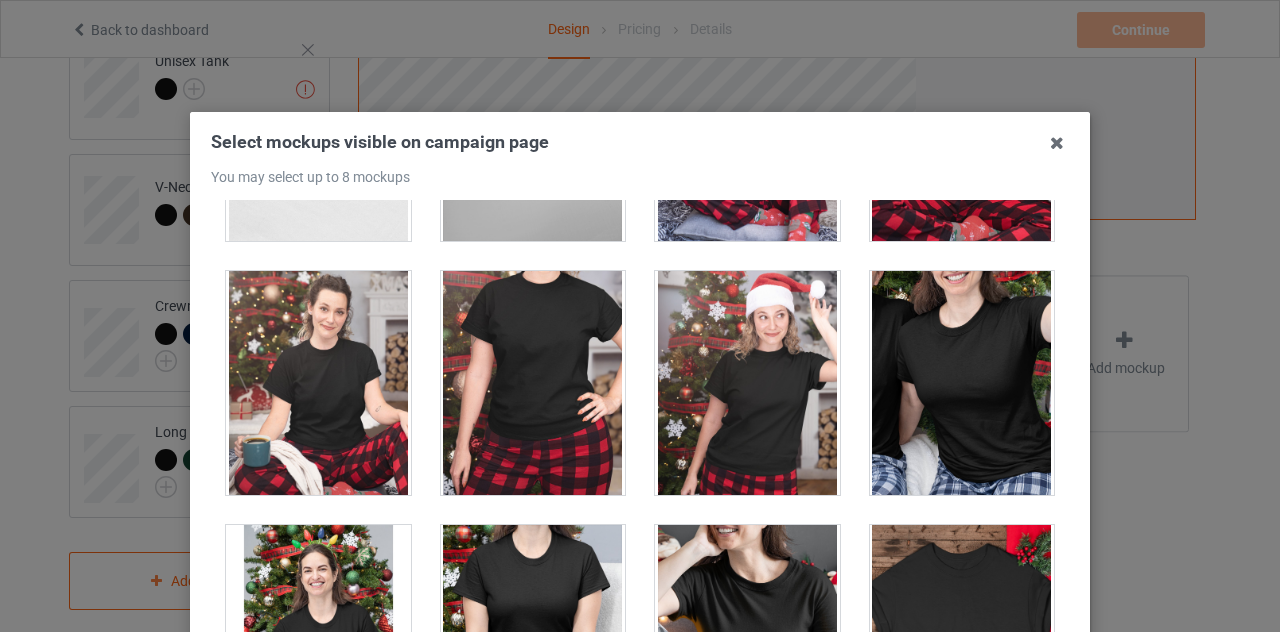 click at bounding box center (533, 383) 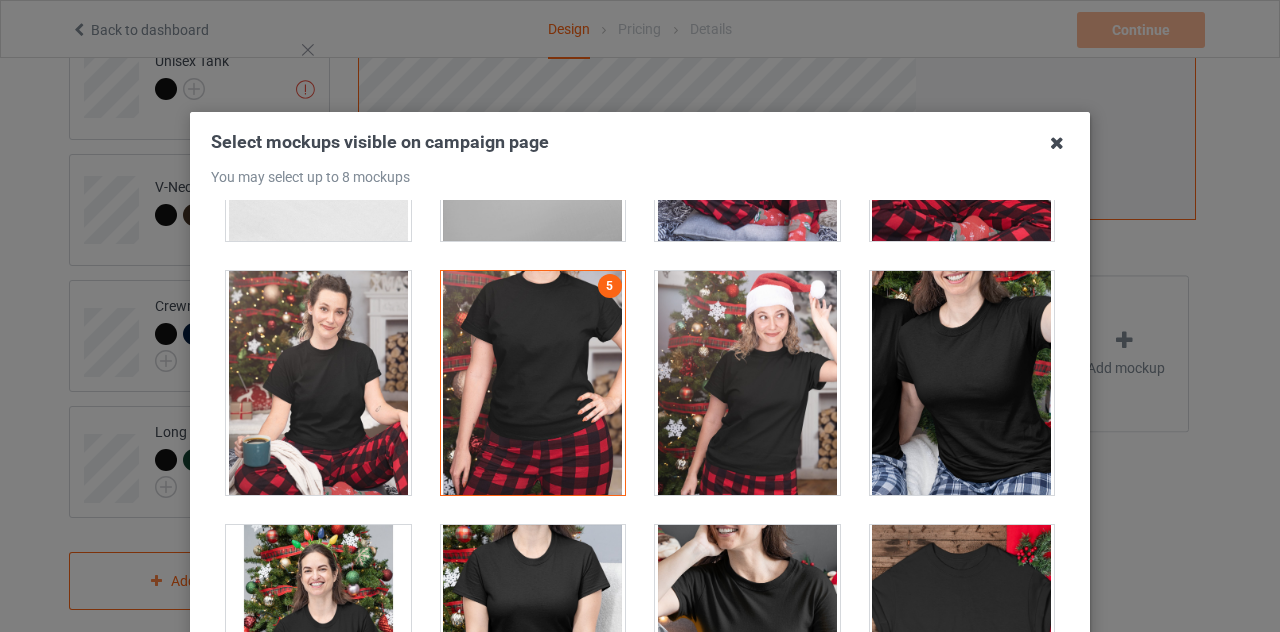 click at bounding box center (1057, 143) 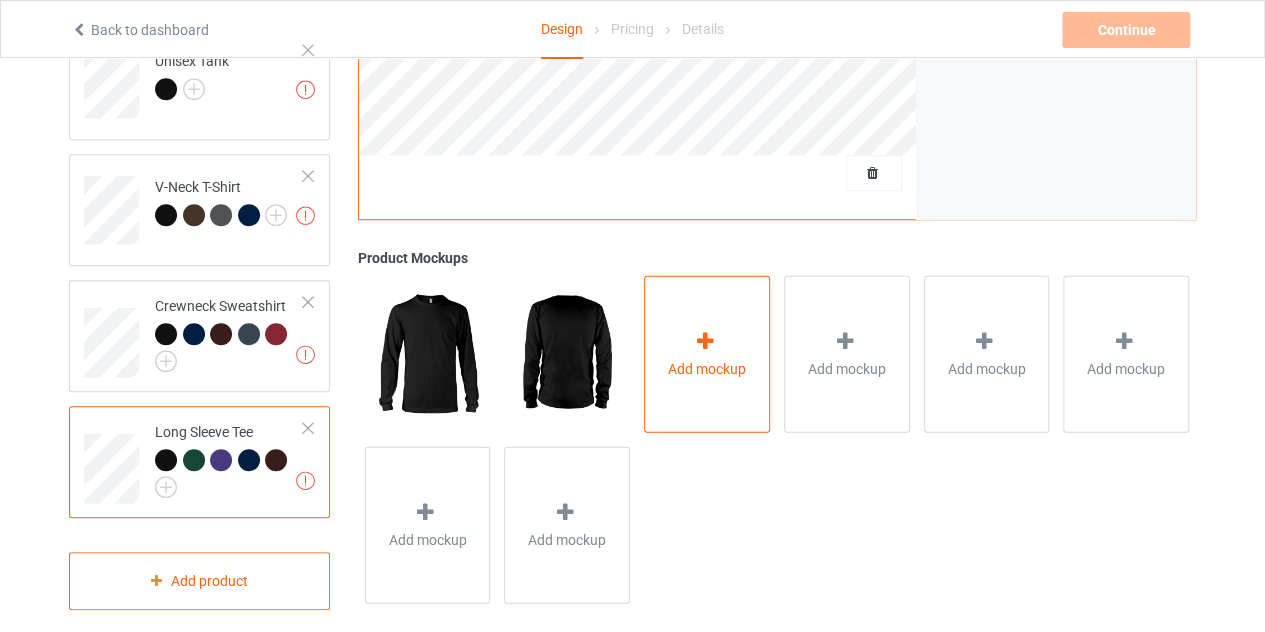 click on "Add mockup" at bounding box center (707, 368) 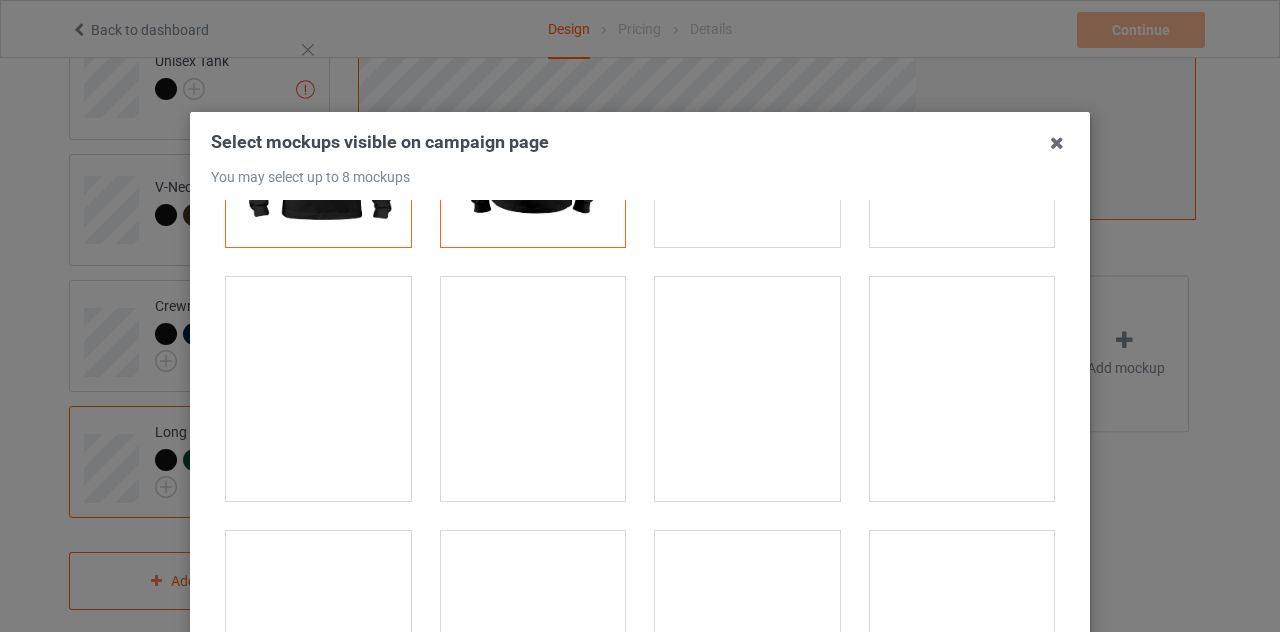 scroll, scrollTop: 200, scrollLeft: 0, axis: vertical 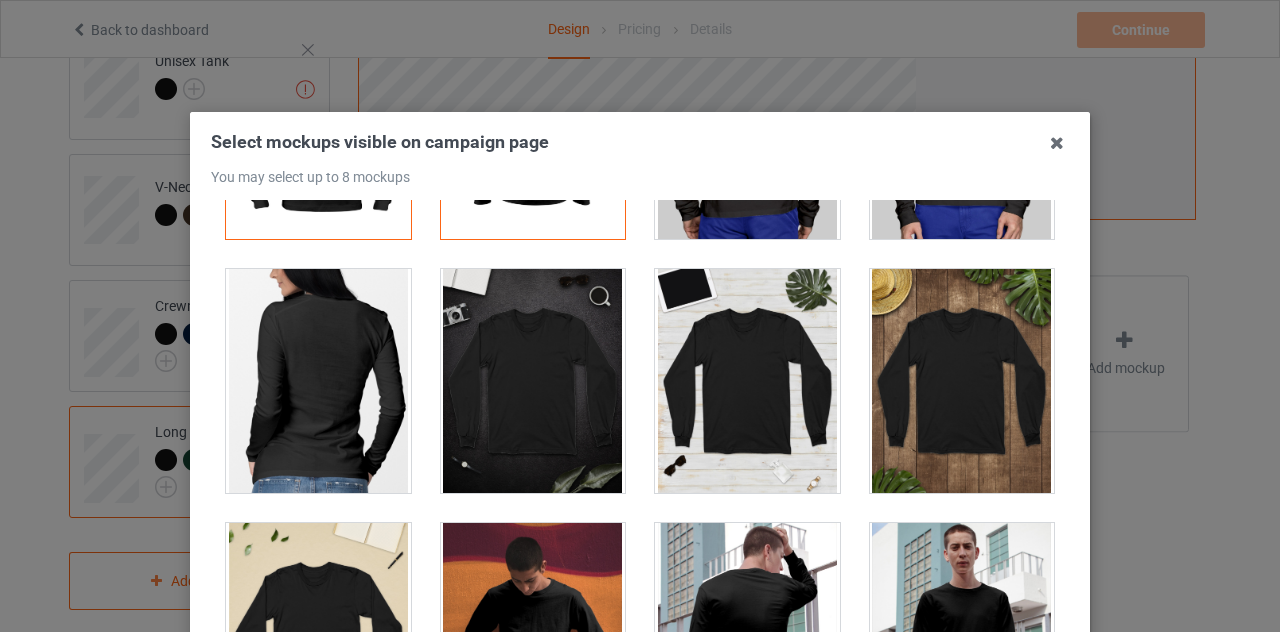 click at bounding box center [747, 381] 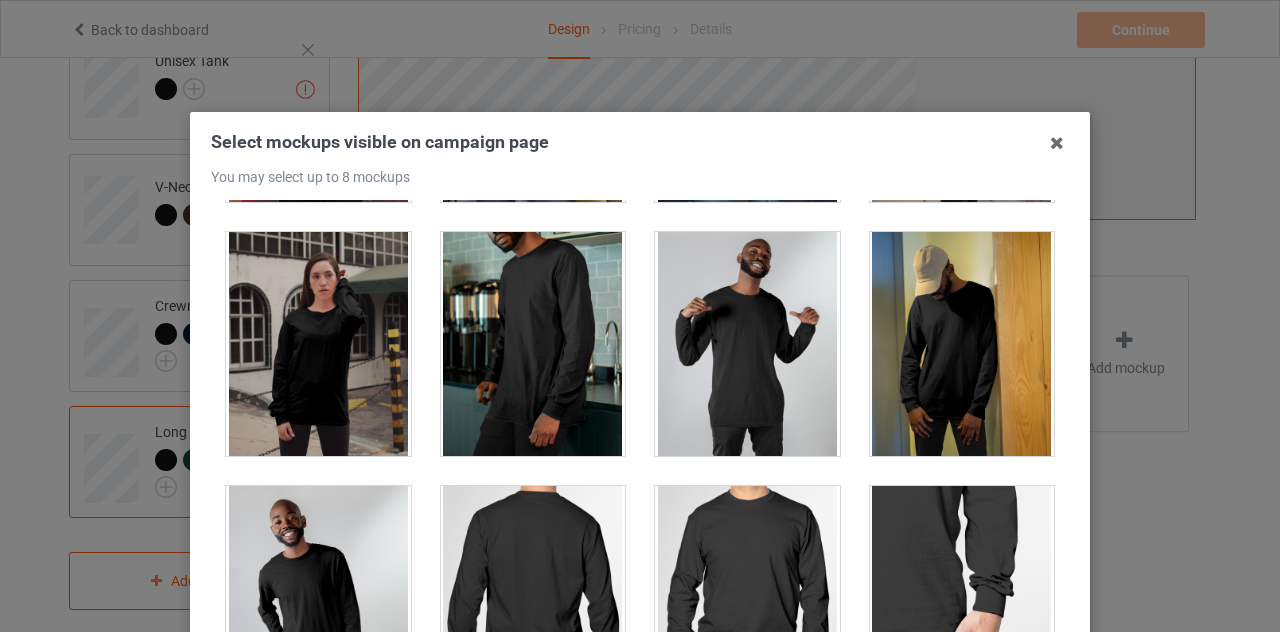 scroll, scrollTop: 1000, scrollLeft: 0, axis: vertical 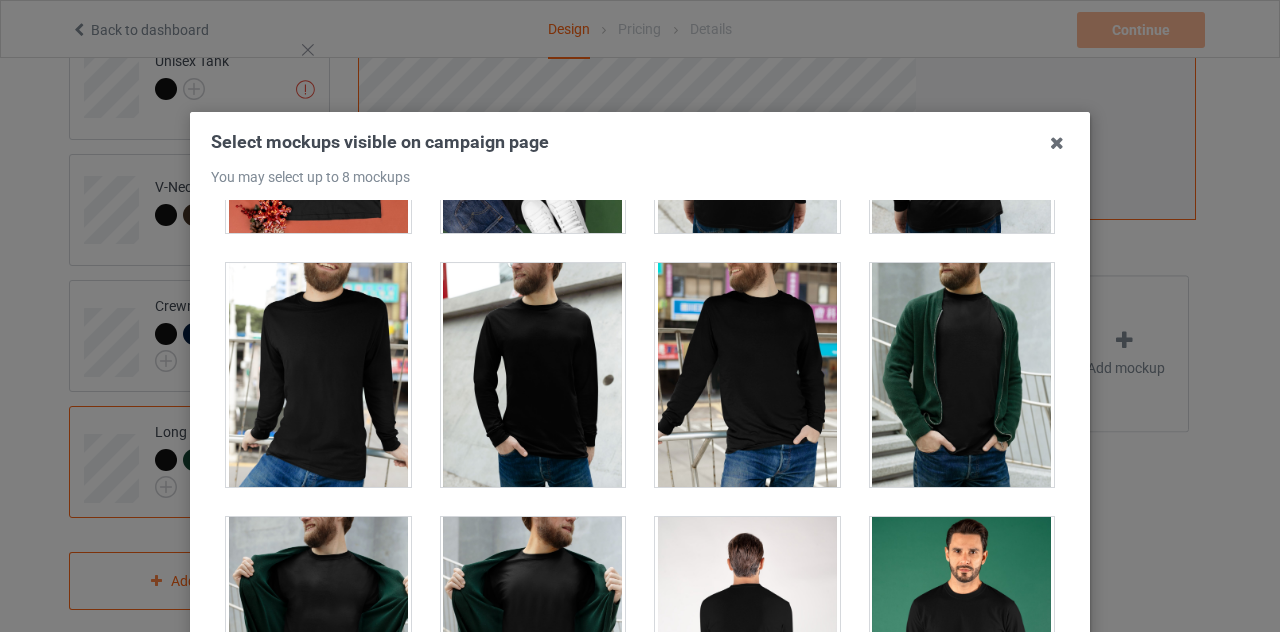 click at bounding box center (962, 375) 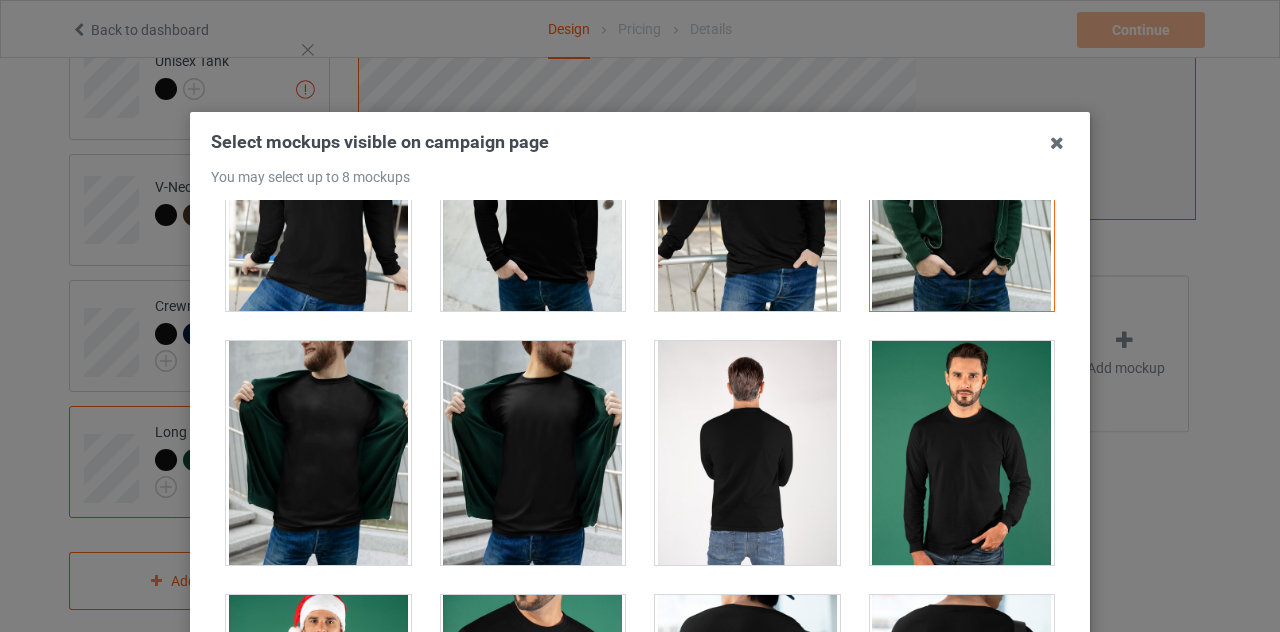 scroll, scrollTop: 3300, scrollLeft: 0, axis: vertical 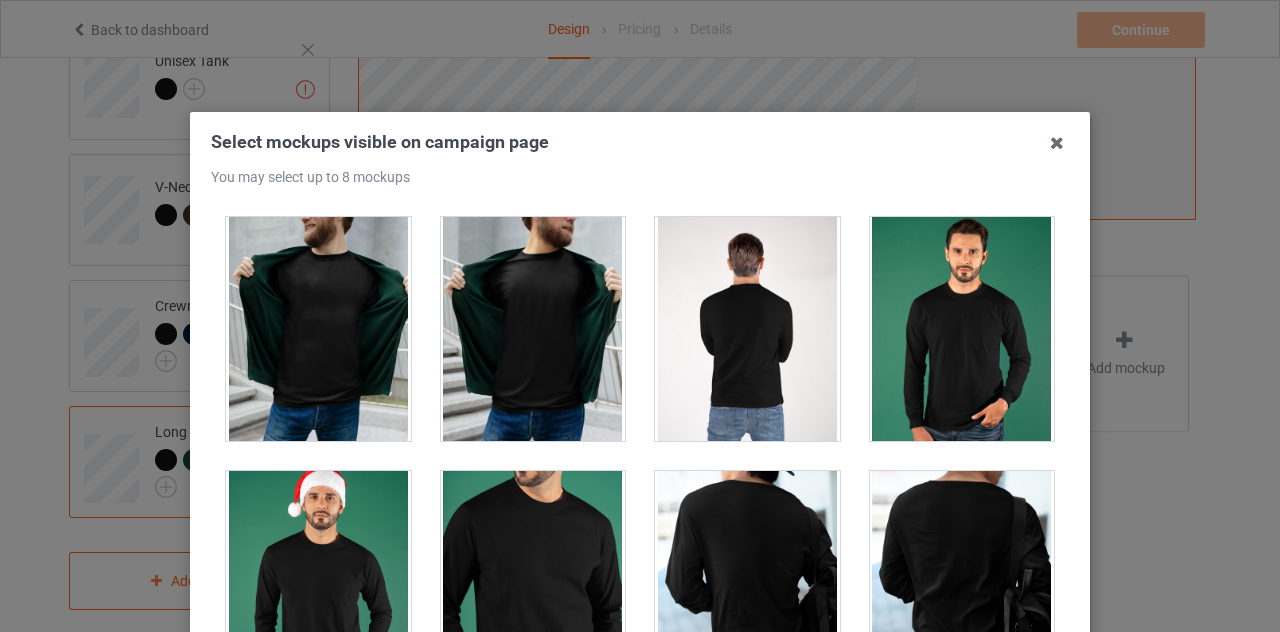 click at bounding box center [962, 329] 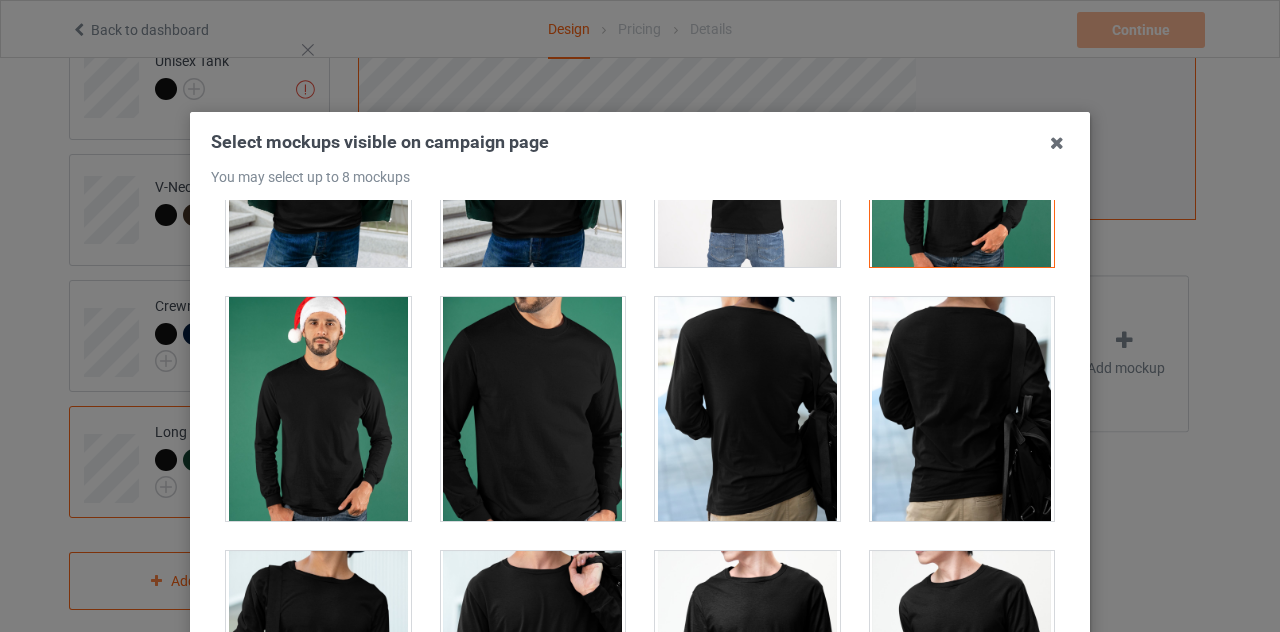 scroll, scrollTop: 3700, scrollLeft: 0, axis: vertical 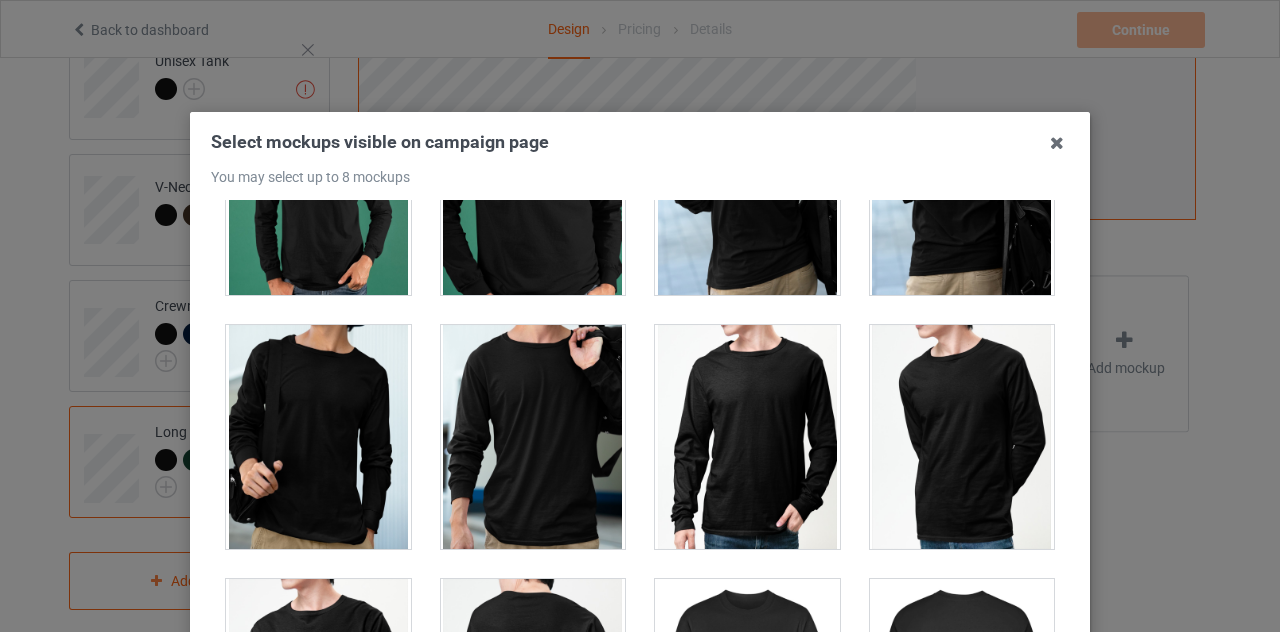 click at bounding box center [747, 437] 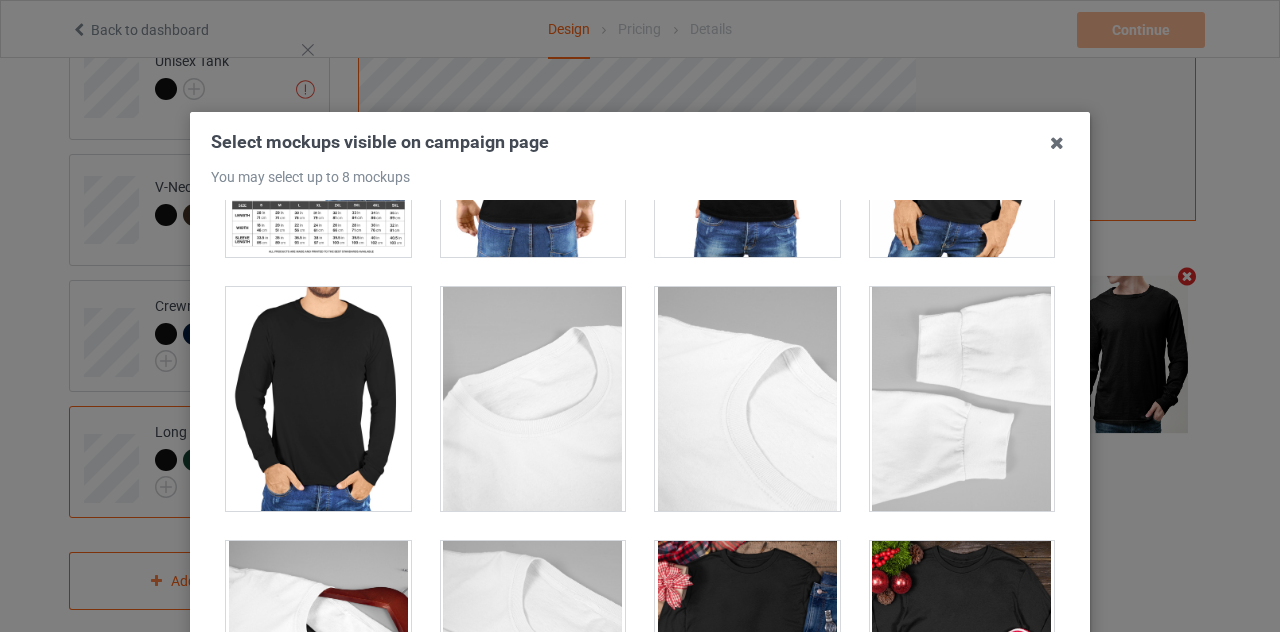 scroll, scrollTop: 4300, scrollLeft: 0, axis: vertical 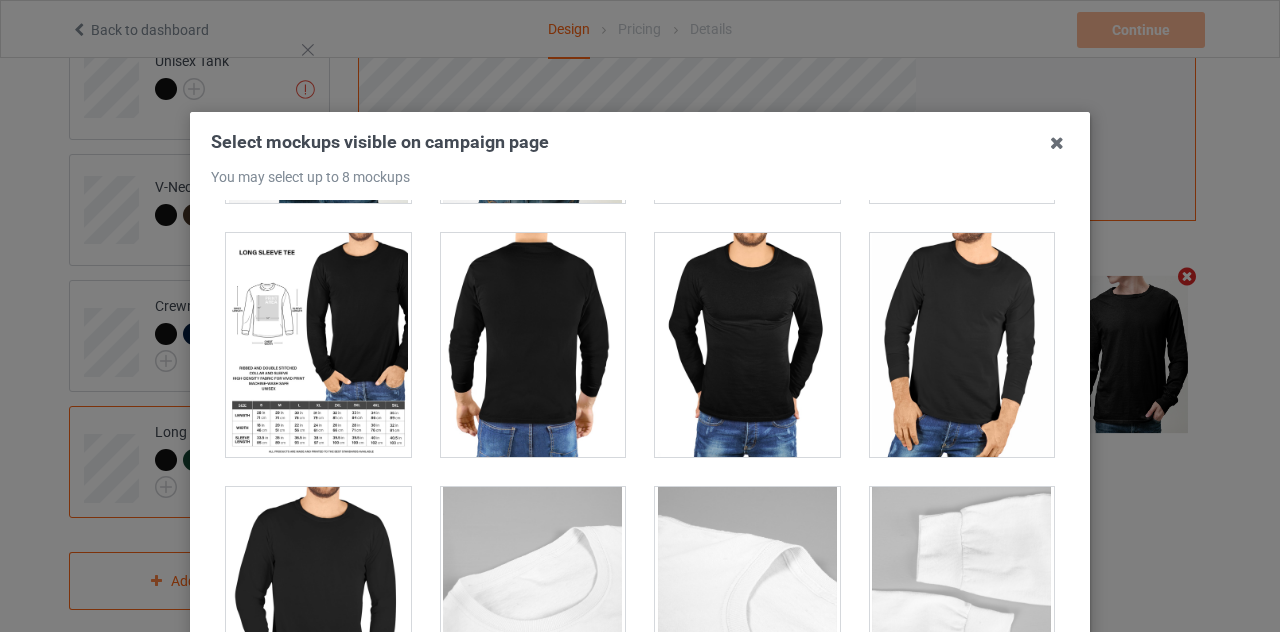 click at bounding box center [747, 345] 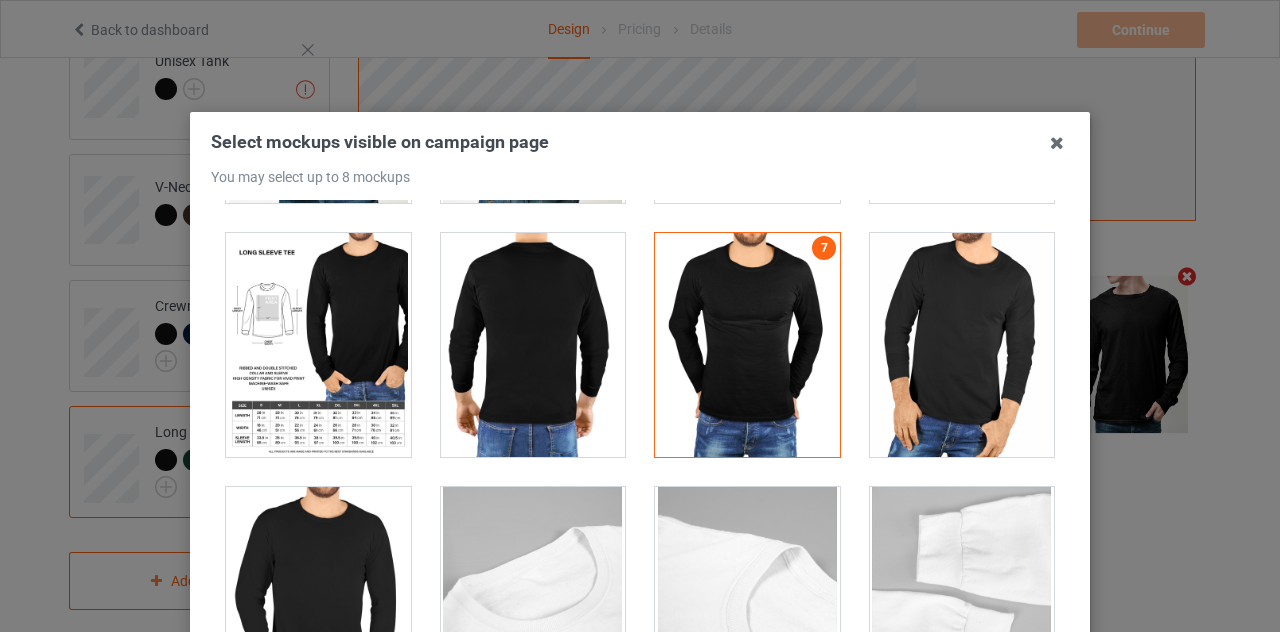 click on "Select mockups visible on campaign page You may select up to 8 mockups 1 2 3 4 5 6 7 7 mockups selected Confirm" at bounding box center (640, 316) 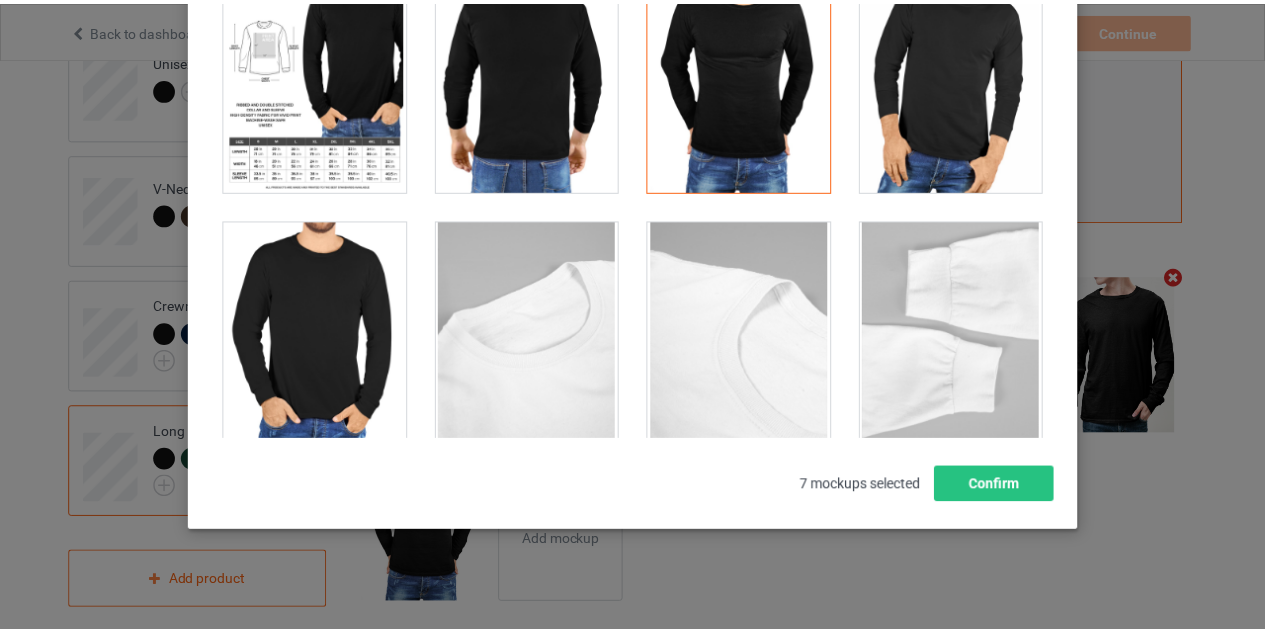 scroll, scrollTop: 277, scrollLeft: 0, axis: vertical 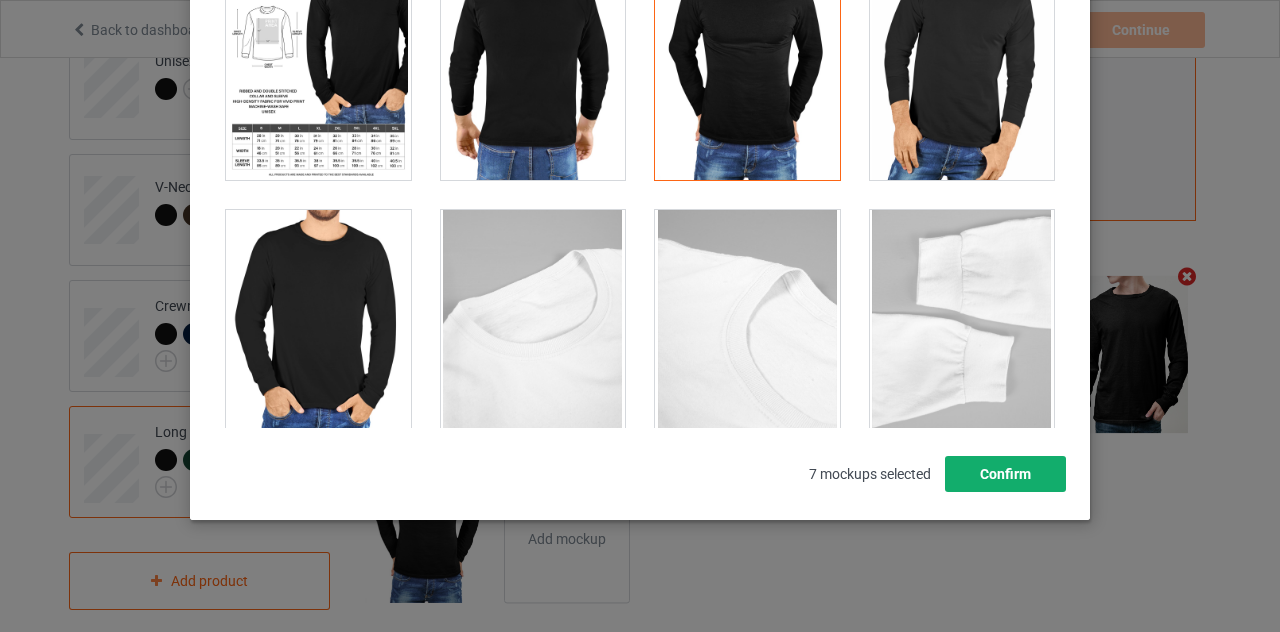 click on "Confirm" at bounding box center (1005, 474) 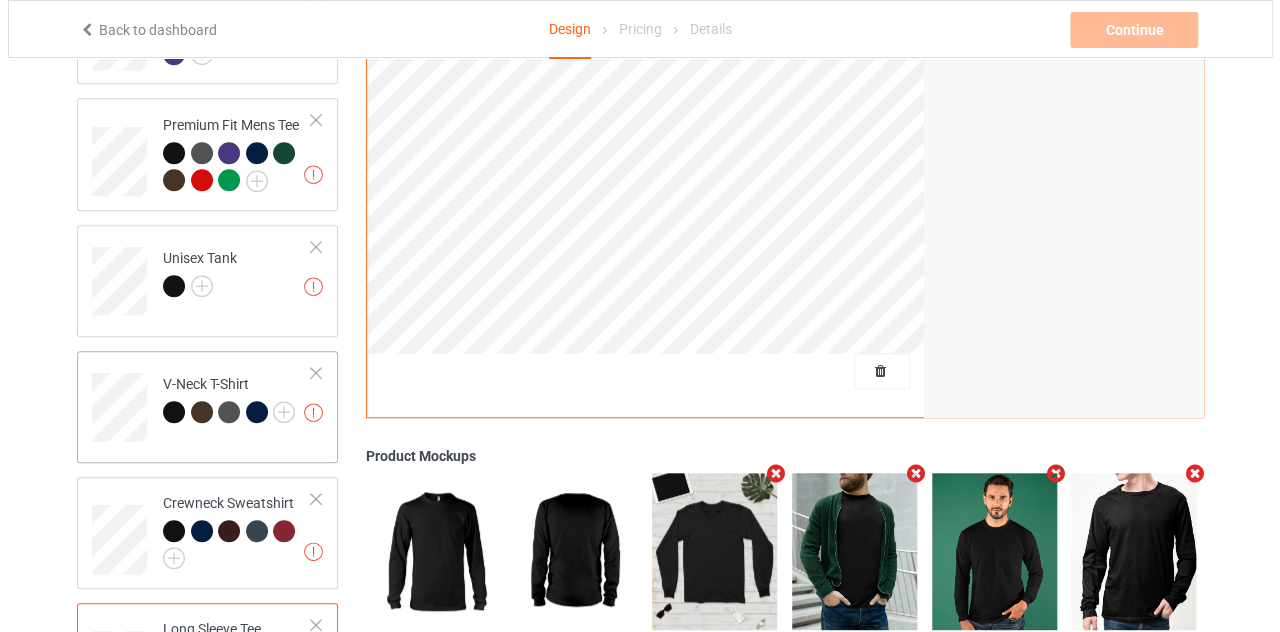 scroll, scrollTop: 528, scrollLeft: 0, axis: vertical 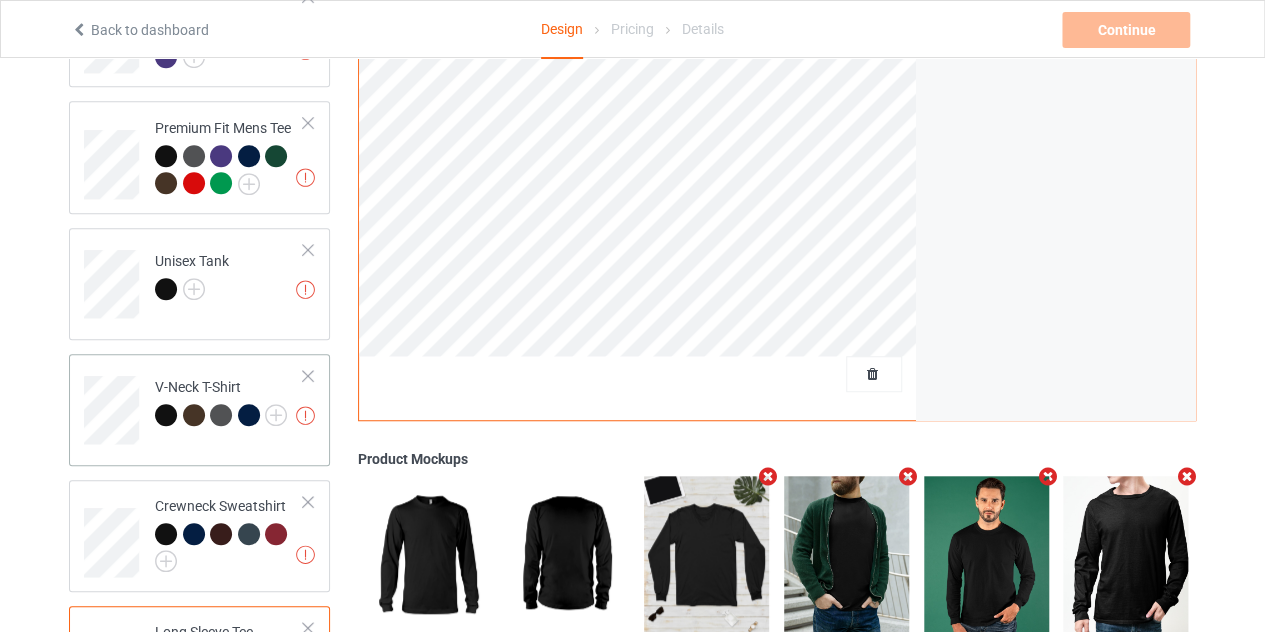 click on "Artwork resolution lower than 150 DPI may result in bad print V-Neck T-Shirt" at bounding box center [199, 410] 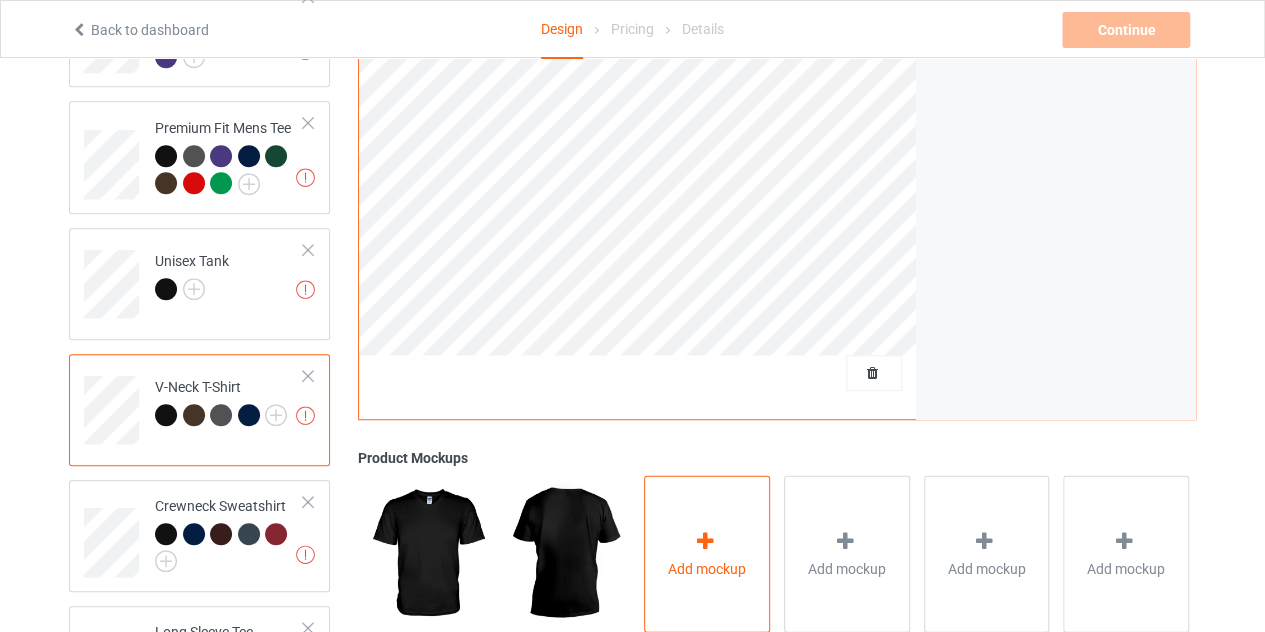 click on "Add mockup" at bounding box center [707, 553] 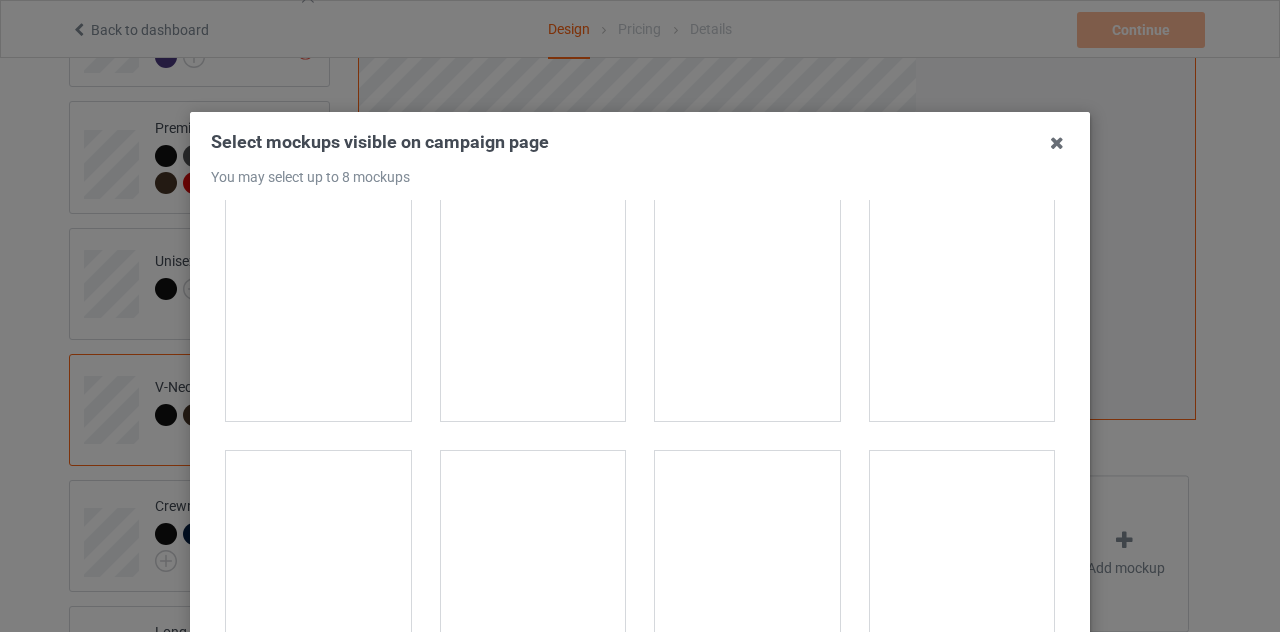 scroll, scrollTop: 200, scrollLeft: 0, axis: vertical 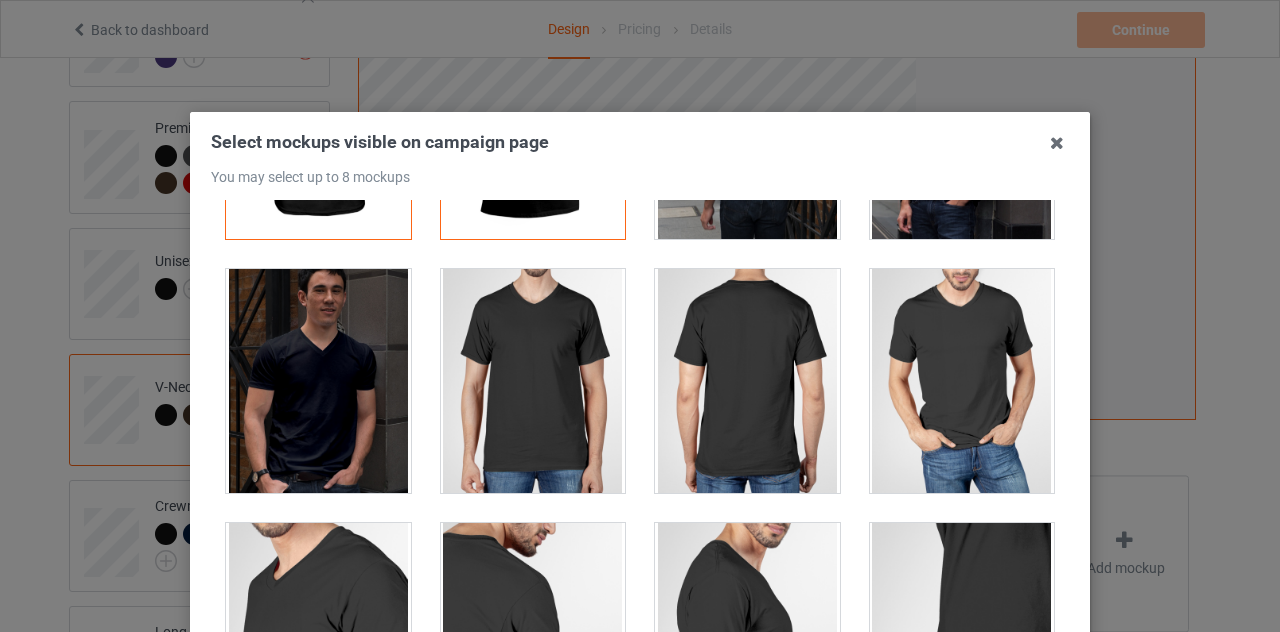 click at bounding box center [962, 381] 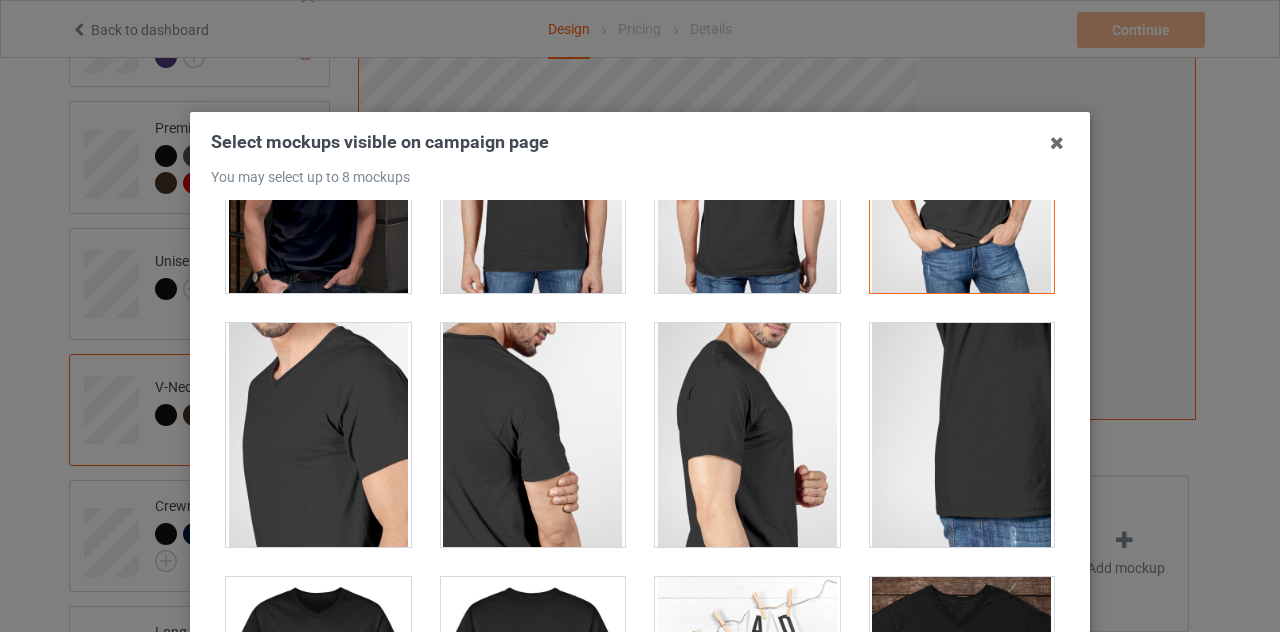 click at bounding box center (318, 181) 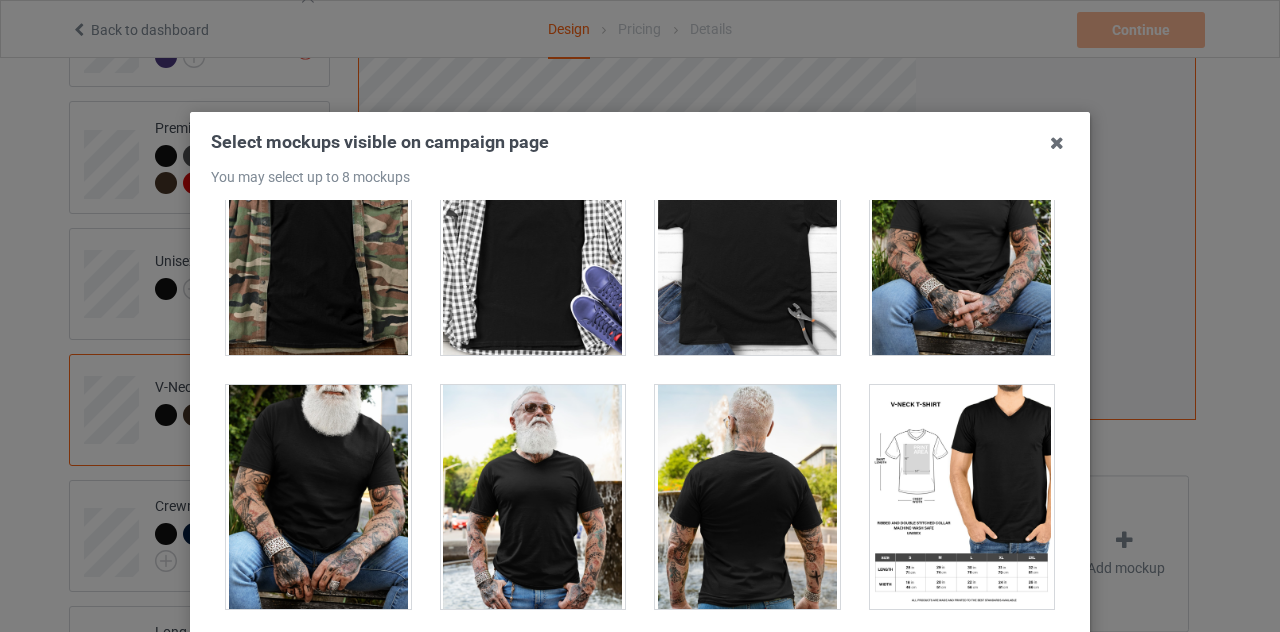 click at bounding box center [747, 243] 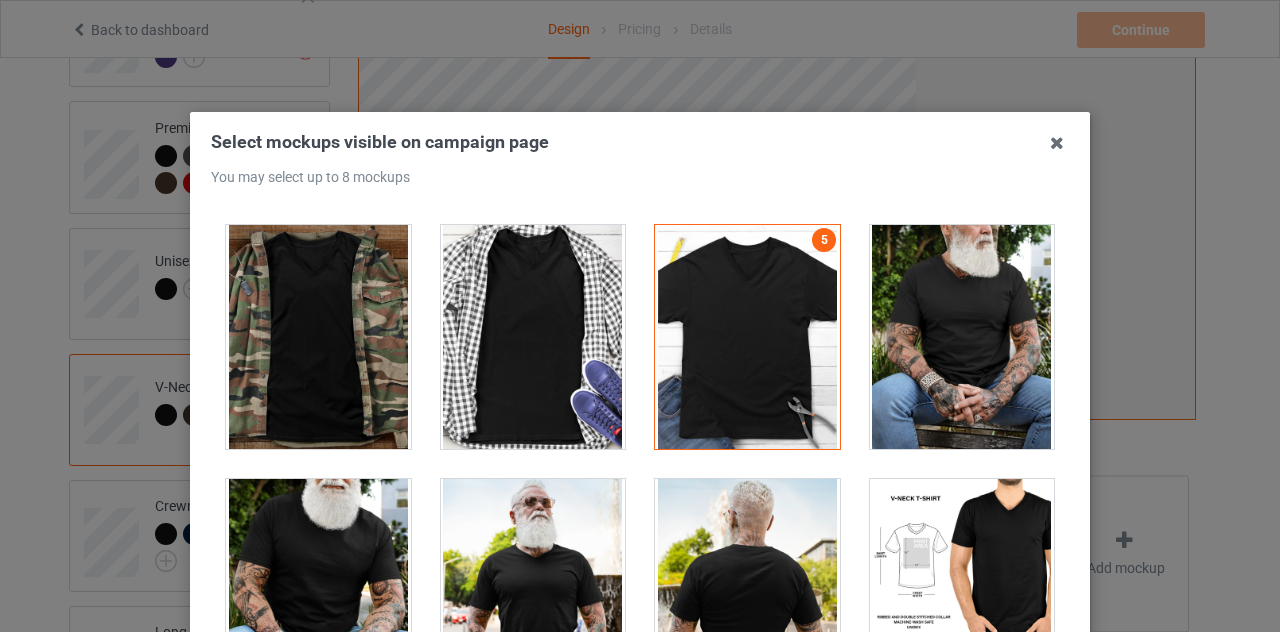 scroll, scrollTop: 900, scrollLeft: 0, axis: vertical 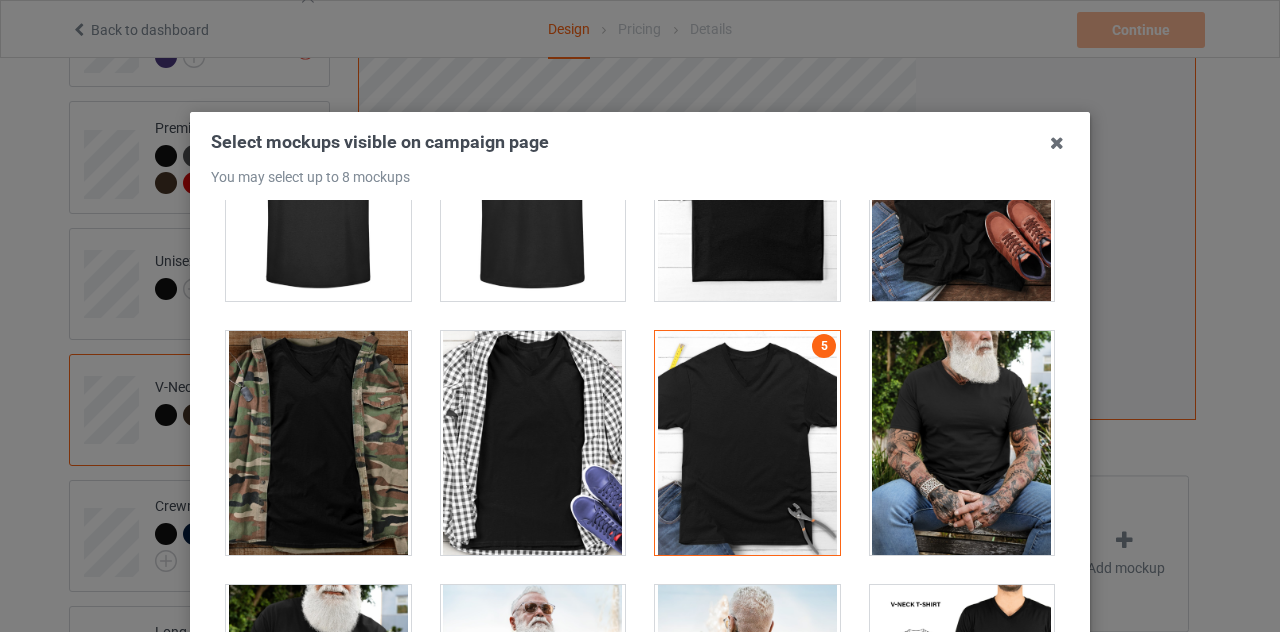 click at bounding box center (962, 443) 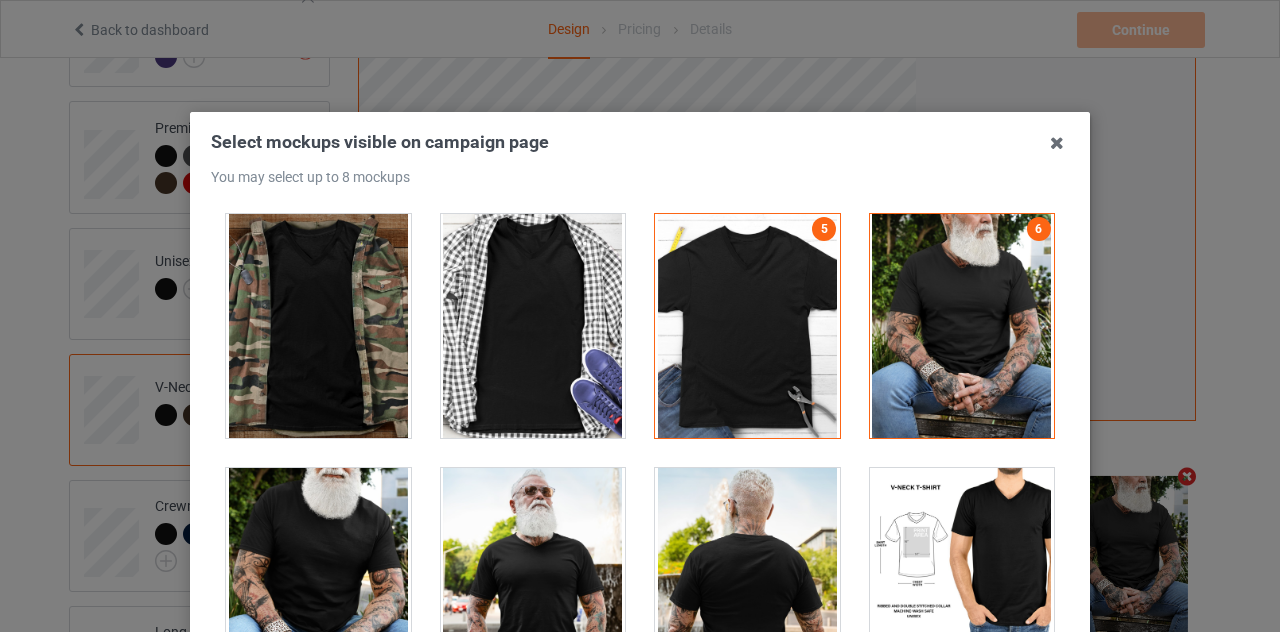 scroll, scrollTop: 1100, scrollLeft: 0, axis: vertical 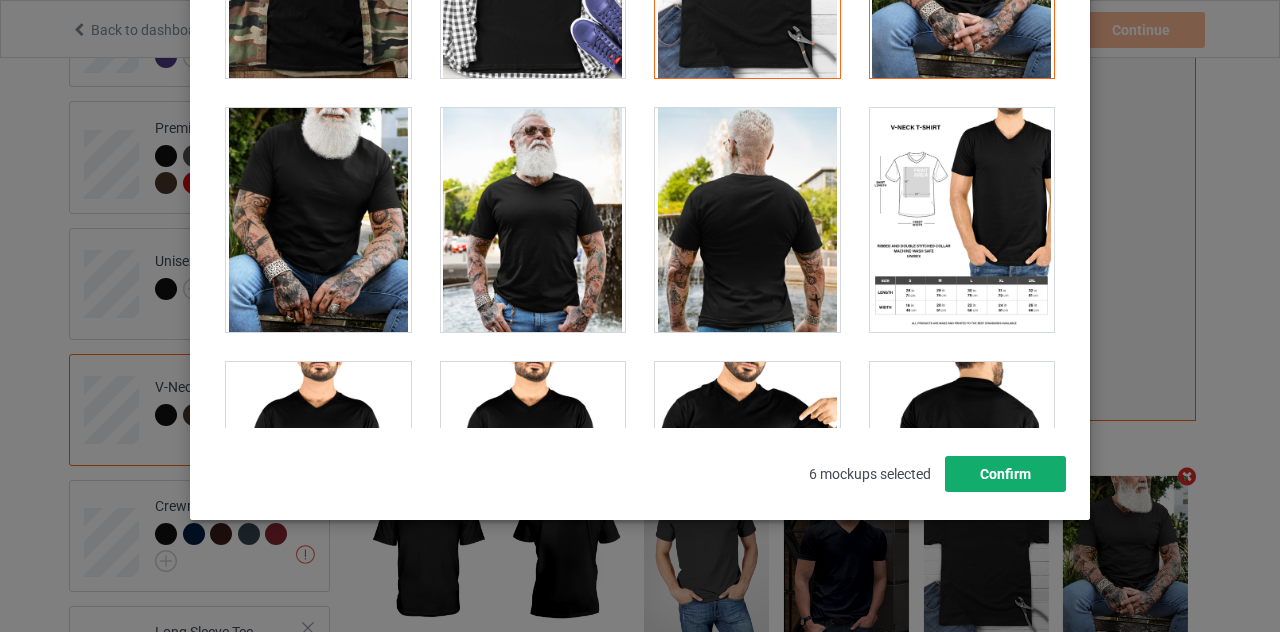 click on "Confirm" at bounding box center (1005, 474) 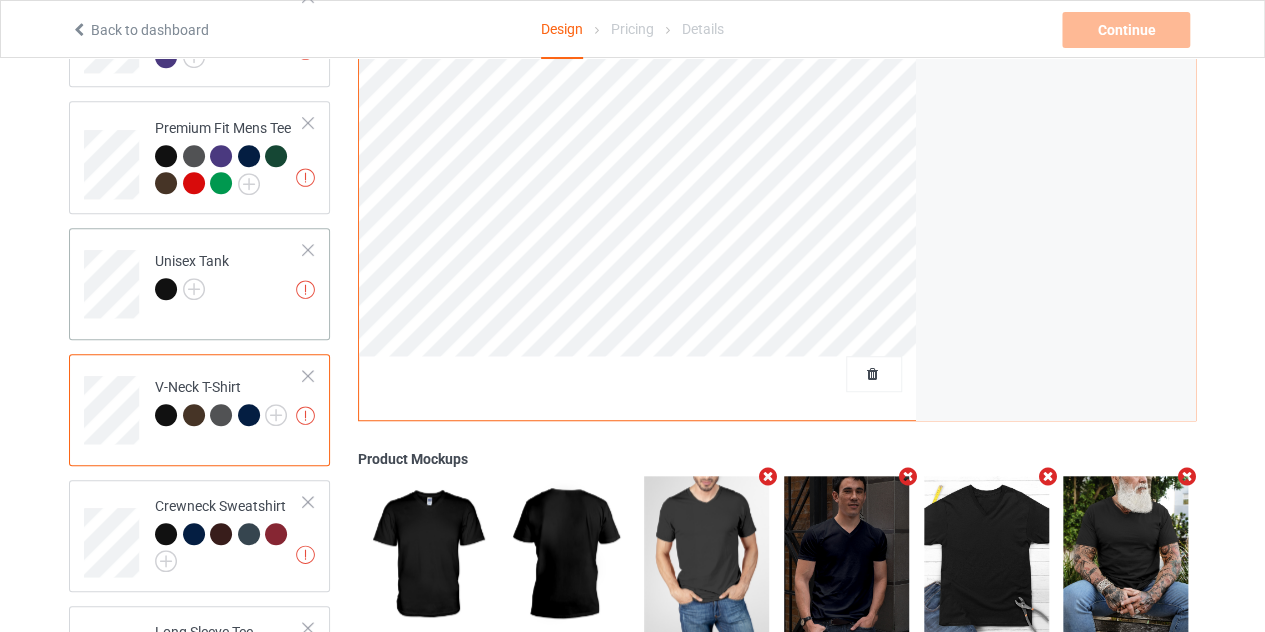 click at bounding box center (192, 292) 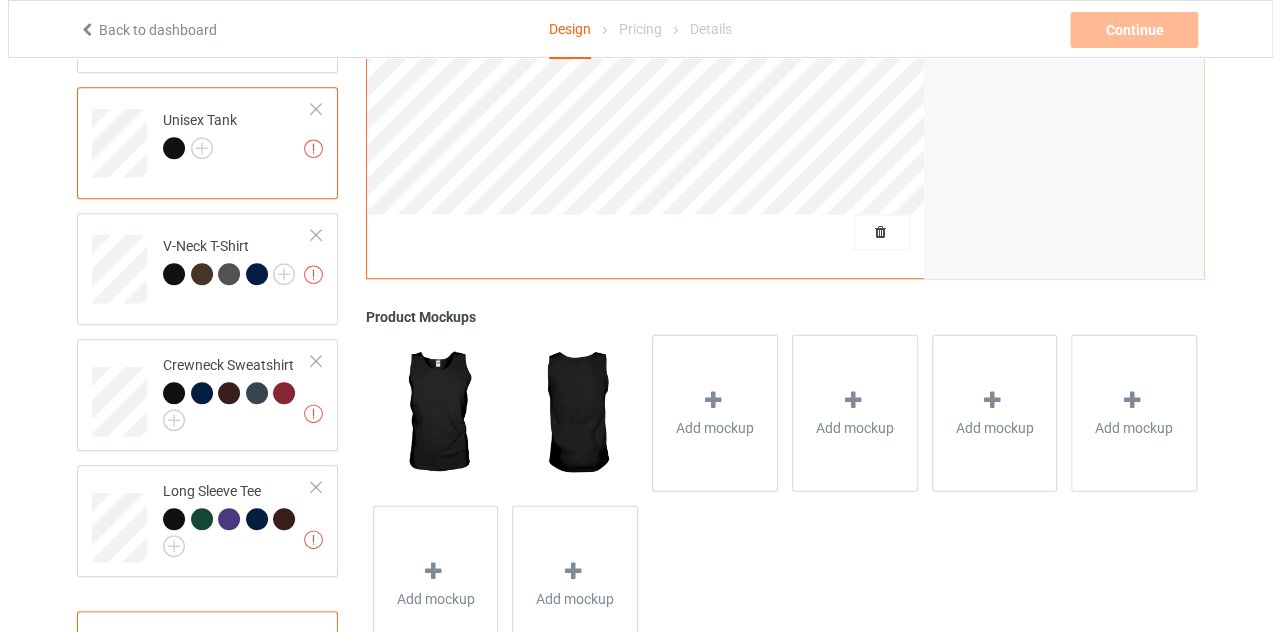 scroll, scrollTop: 728, scrollLeft: 0, axis: vertical 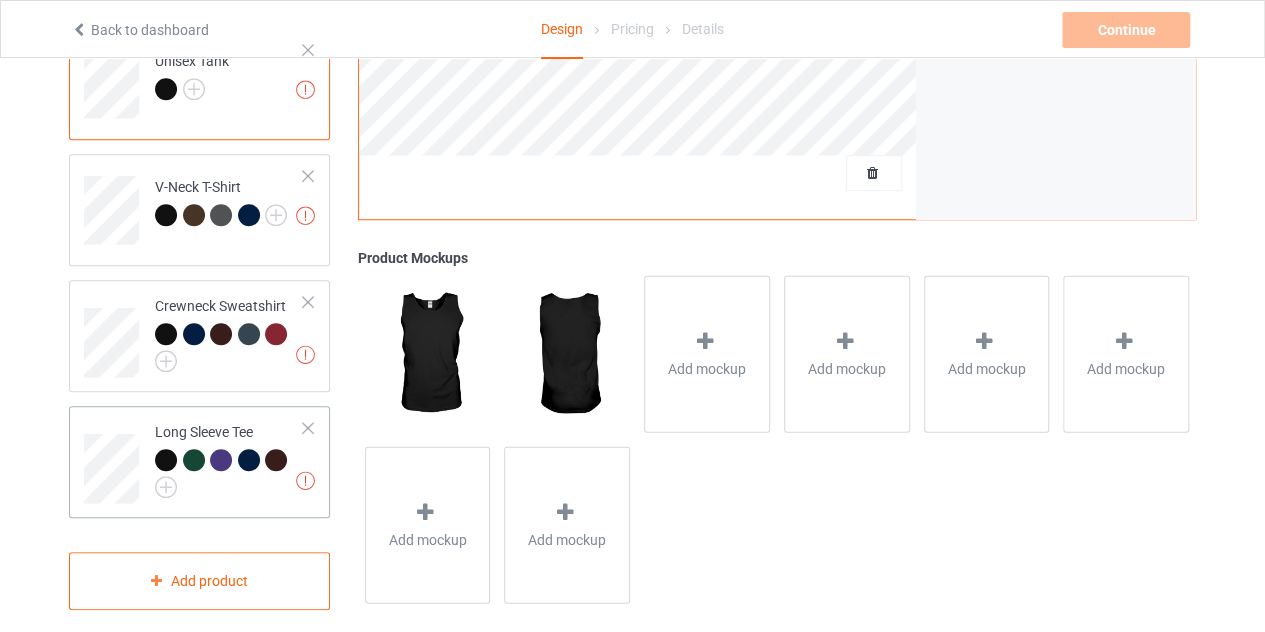 click on "Long Sleeve Tee" at bounding box center (229, 457) 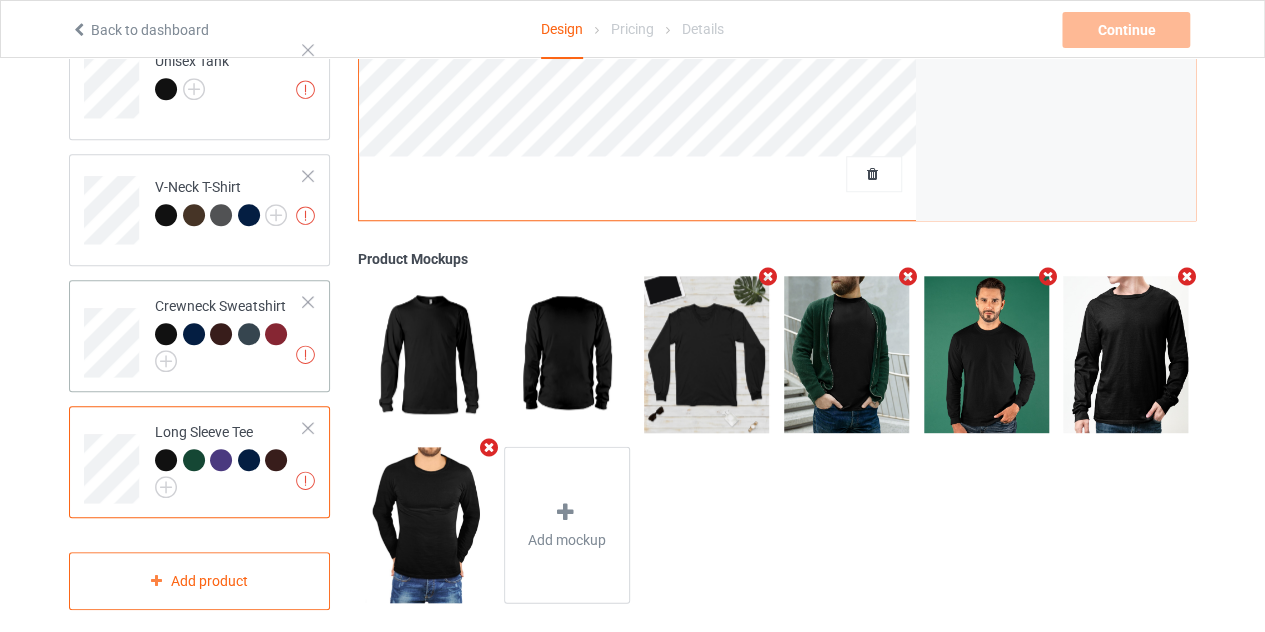 click at bounding box center (229, 348) 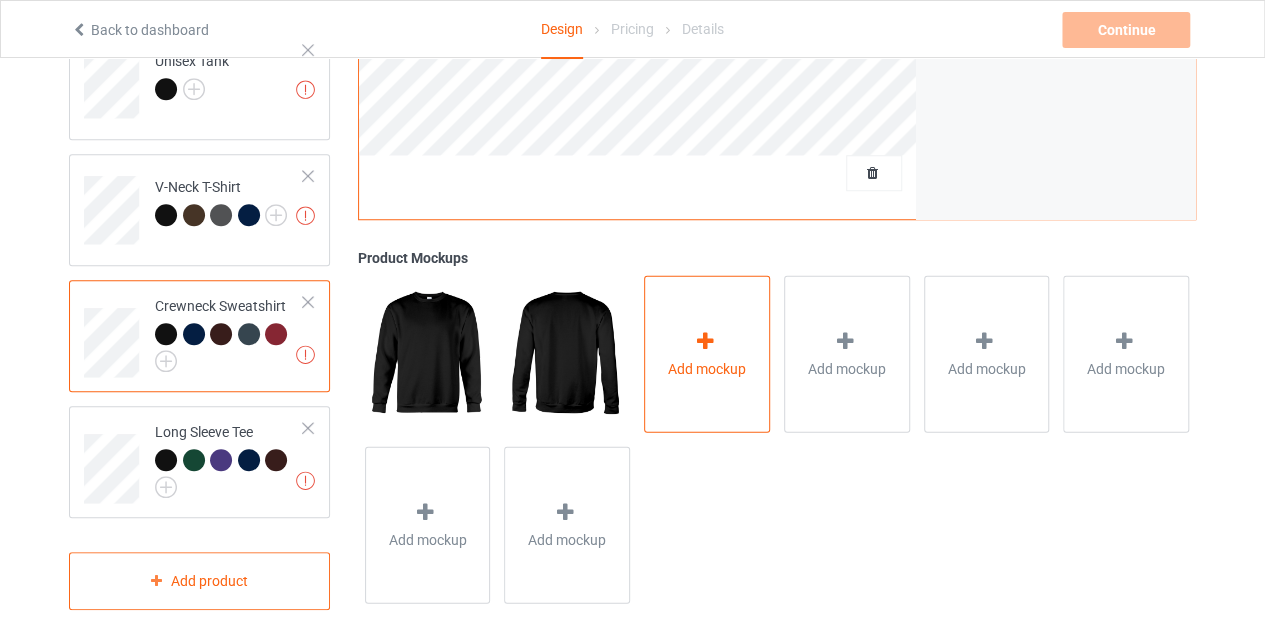 click on "Add mockup" at bounding box center [707, 353] 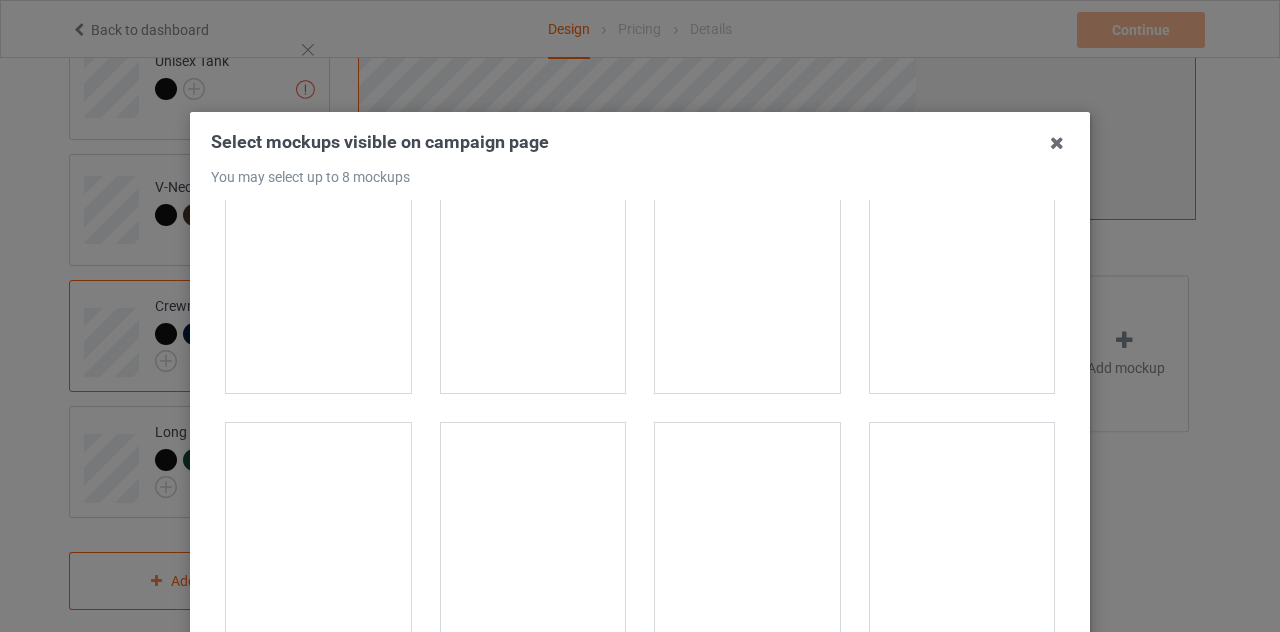scroll, scrollTop: 400, scrollLeft: 0, axis: vertical 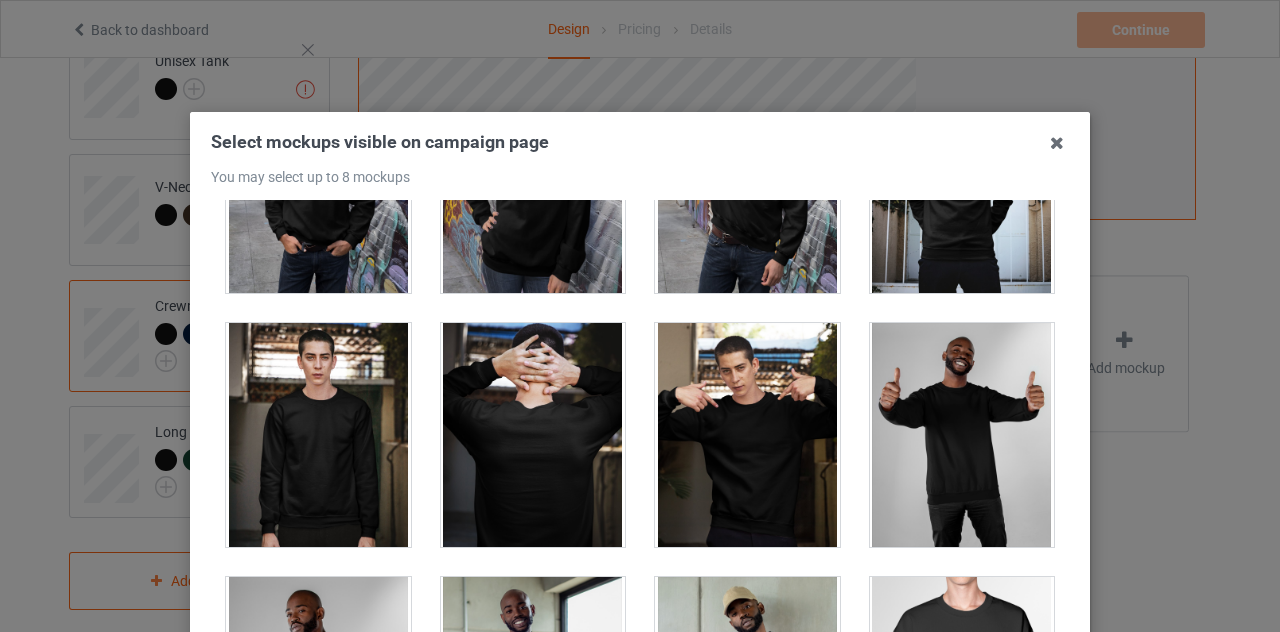 click at bounding box center (747, 435) 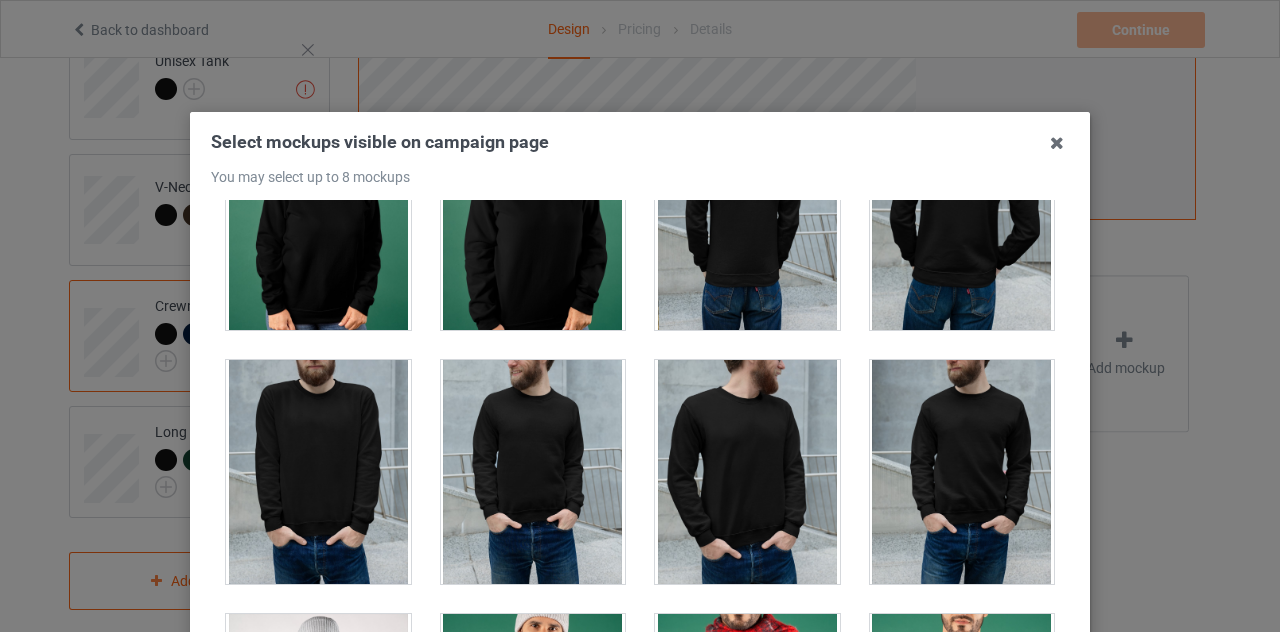 scroll, scrollTop: 3300, scrollLeft: 0, axis: vertical 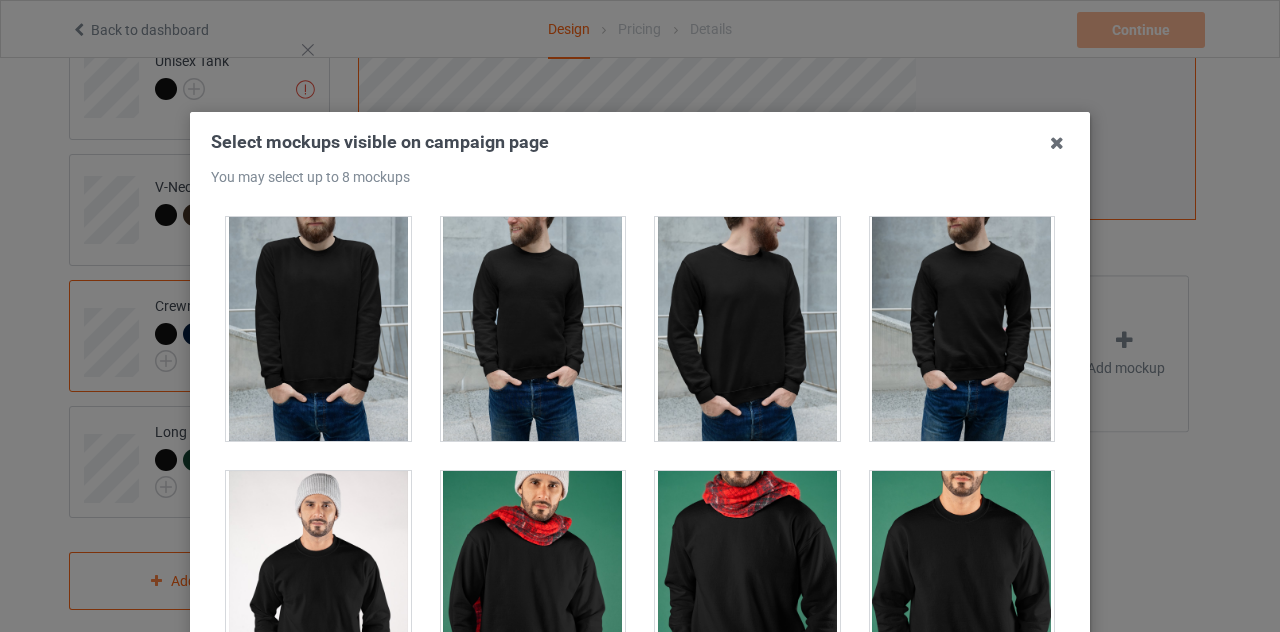 click at bounding box center (533, 329) 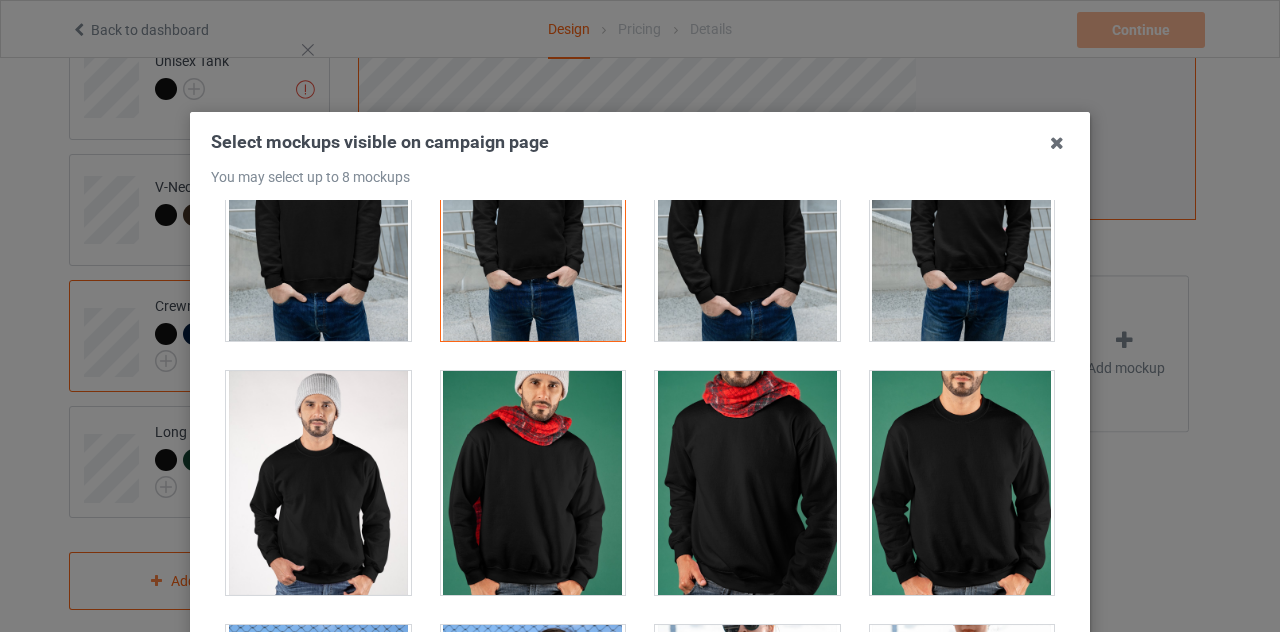 scroll, scrollTop: 3500, scrollLeft: 0, axis: vertical 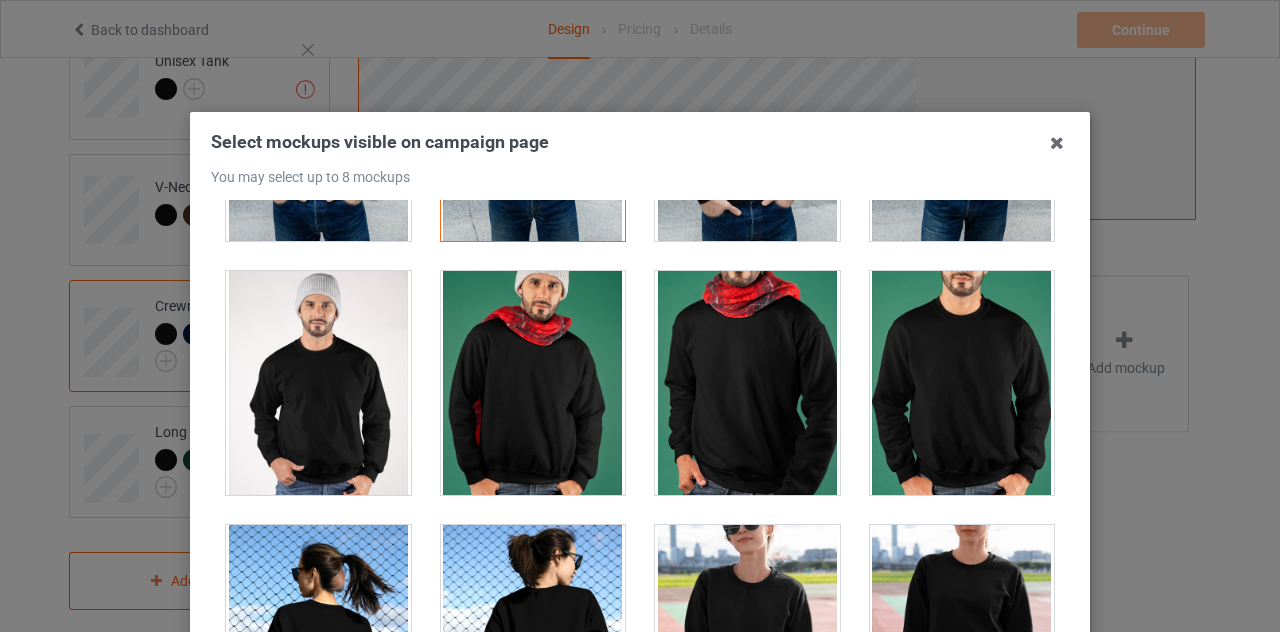 click at bounding box center (318, 383) 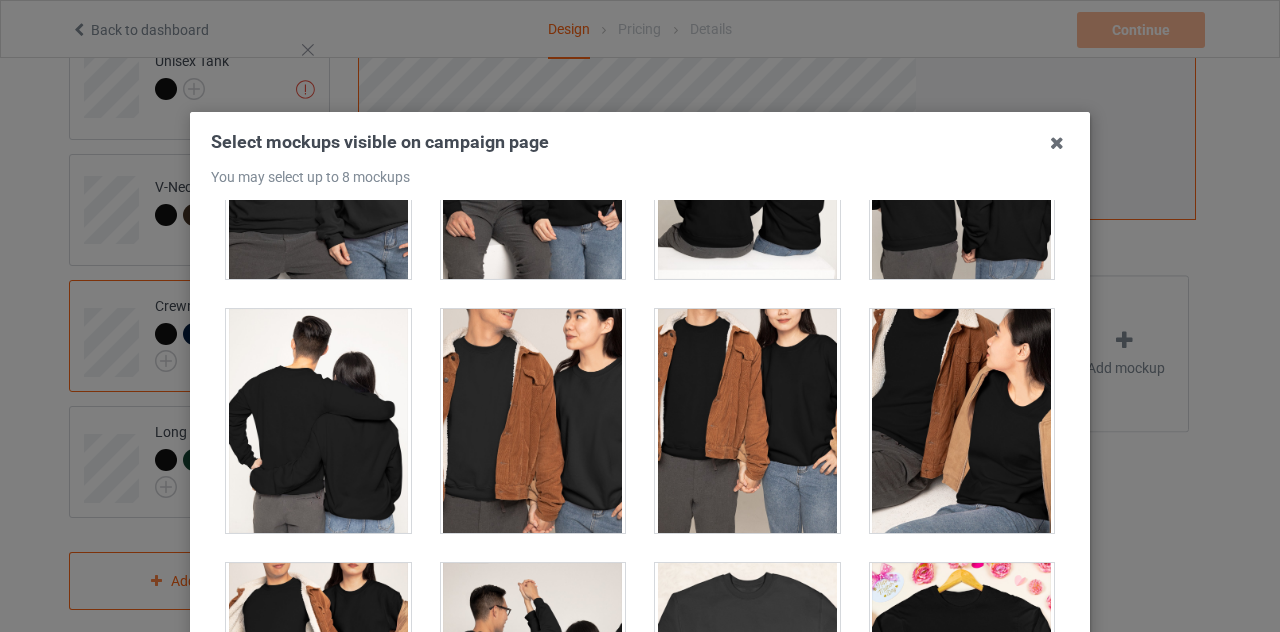 scroll, scrollTop: 4300, scrollLeft: 0, axis: vertical 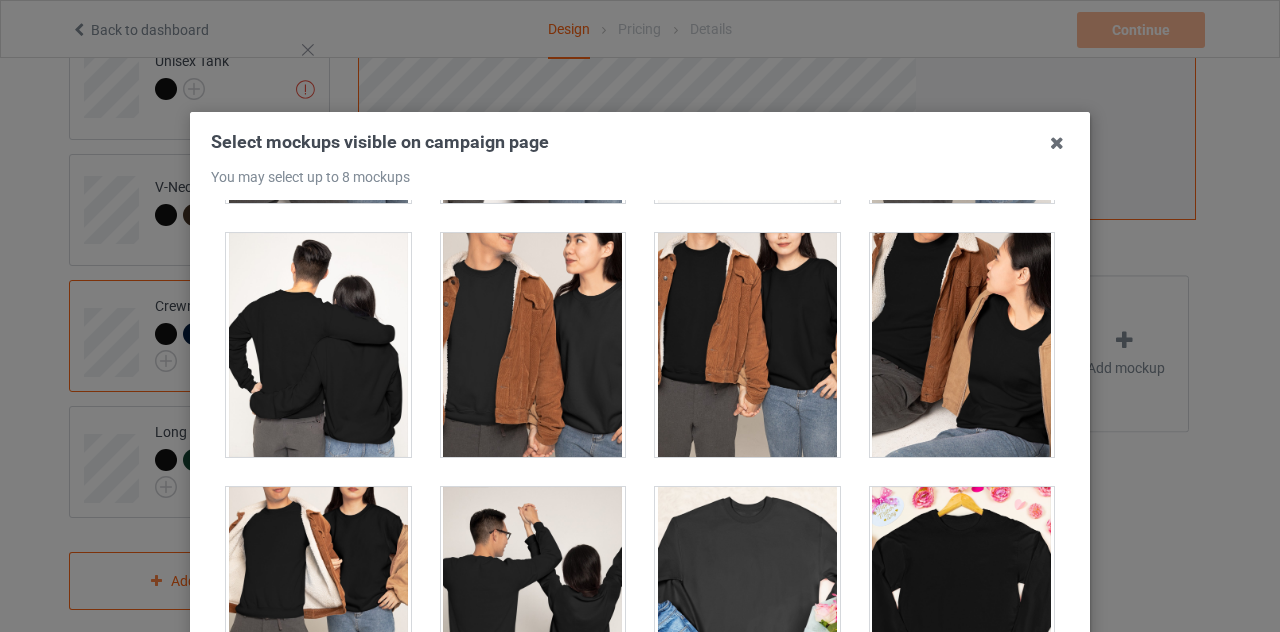 click on "Select mockups visible on campaign page You may select up to 8 mockups 1 2 3 4 5 5 mockups selected Confirm" at bounding box center [640, 316] 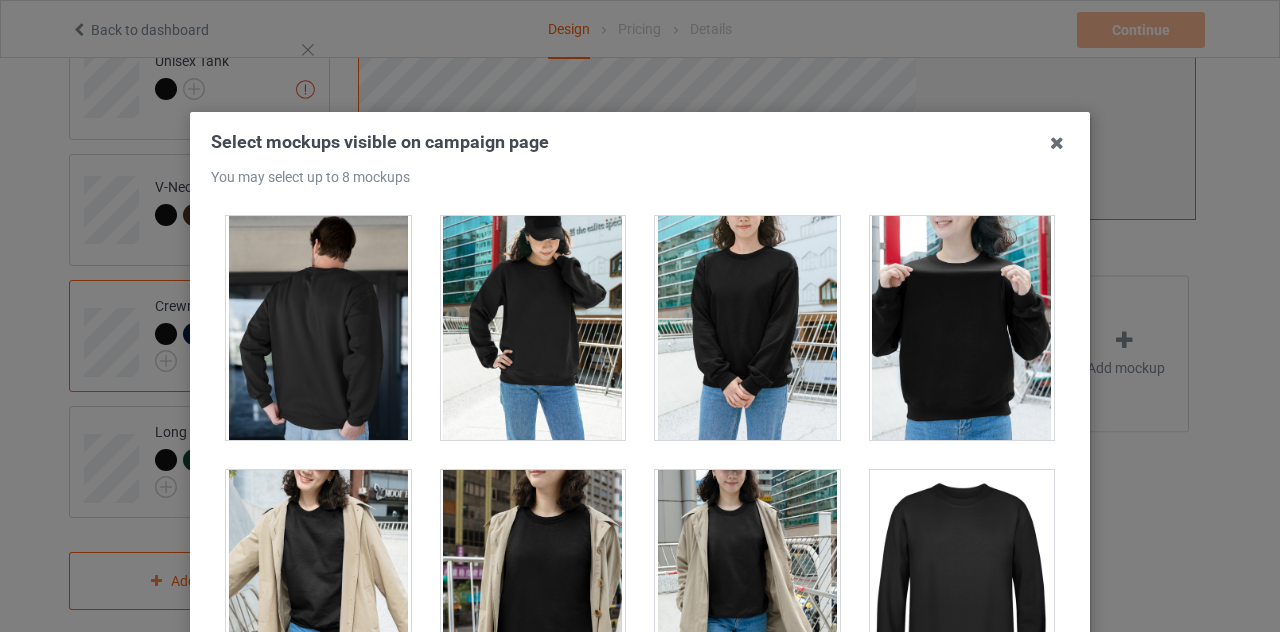 scroll, scrollTop: 5500, scrollLeft: 0, axis: vertical 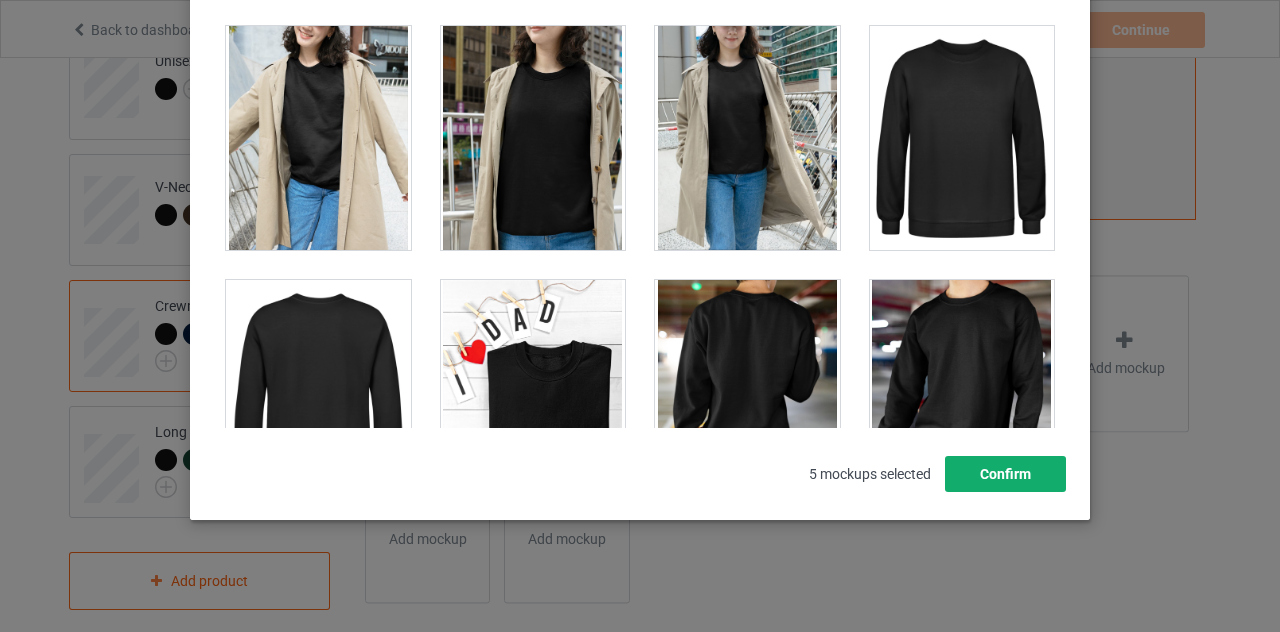 click on "Confirm" at bounding box center (1005, 474) 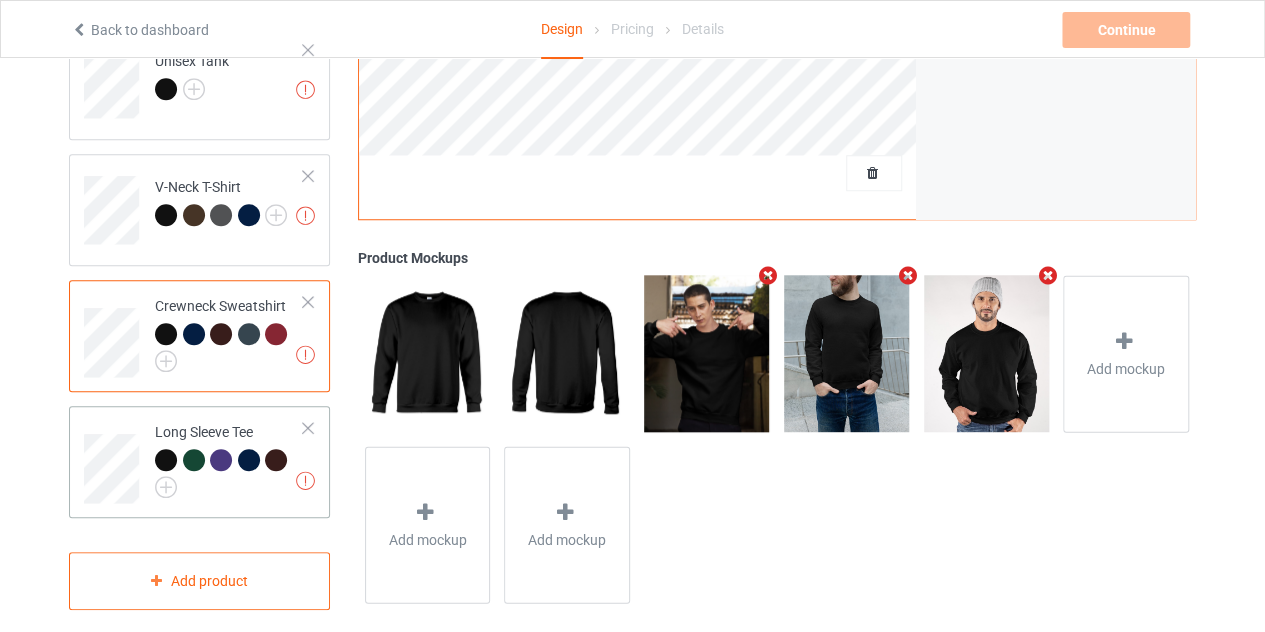 click on "Artwork resolution lower than 150 DPI may result in bad print Long Sleeve Tee" at bounding box center [229, 462] 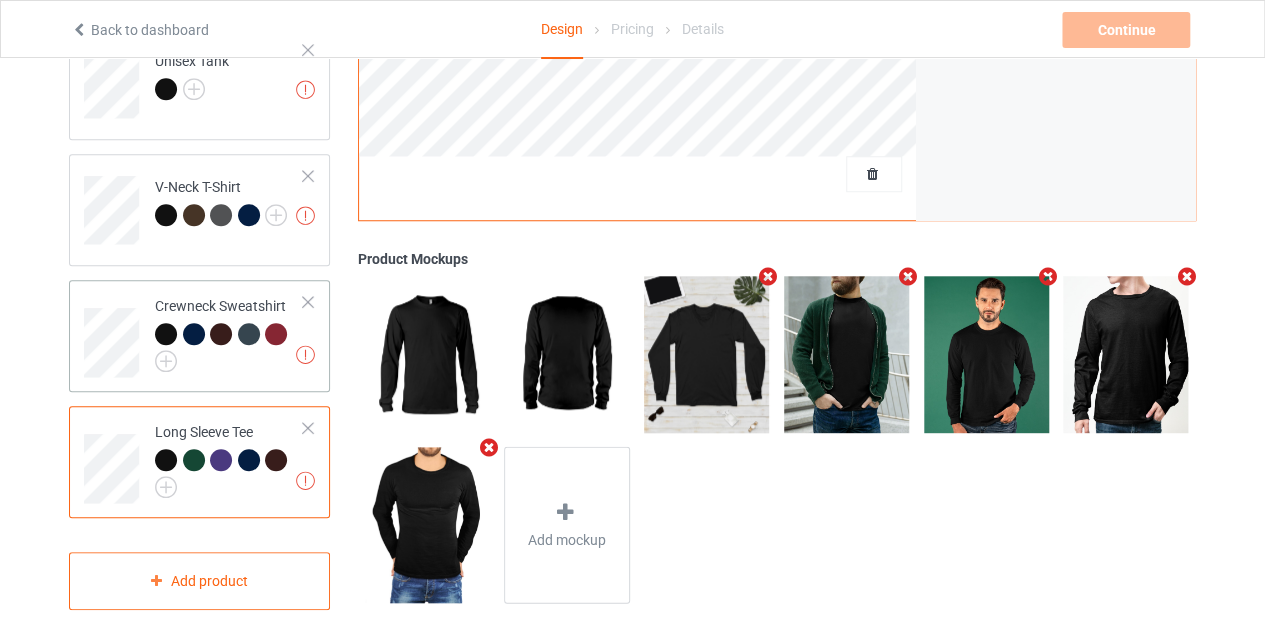 click at bounding box center [224, 337] 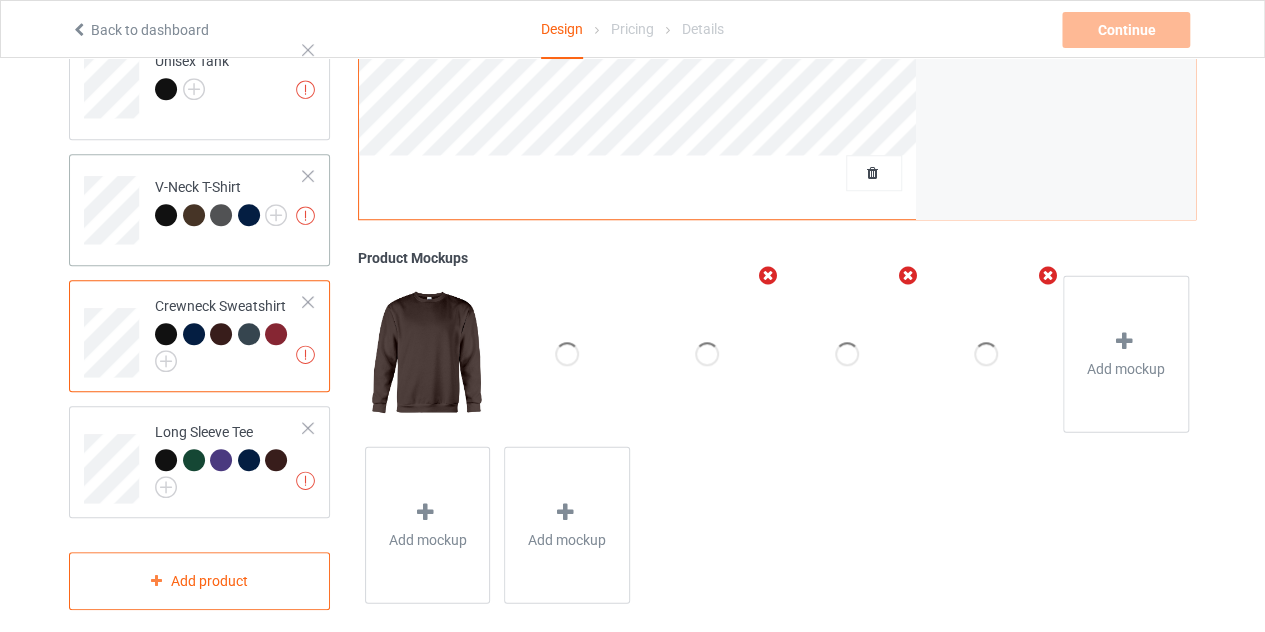 click at bounding box center [224, 218] 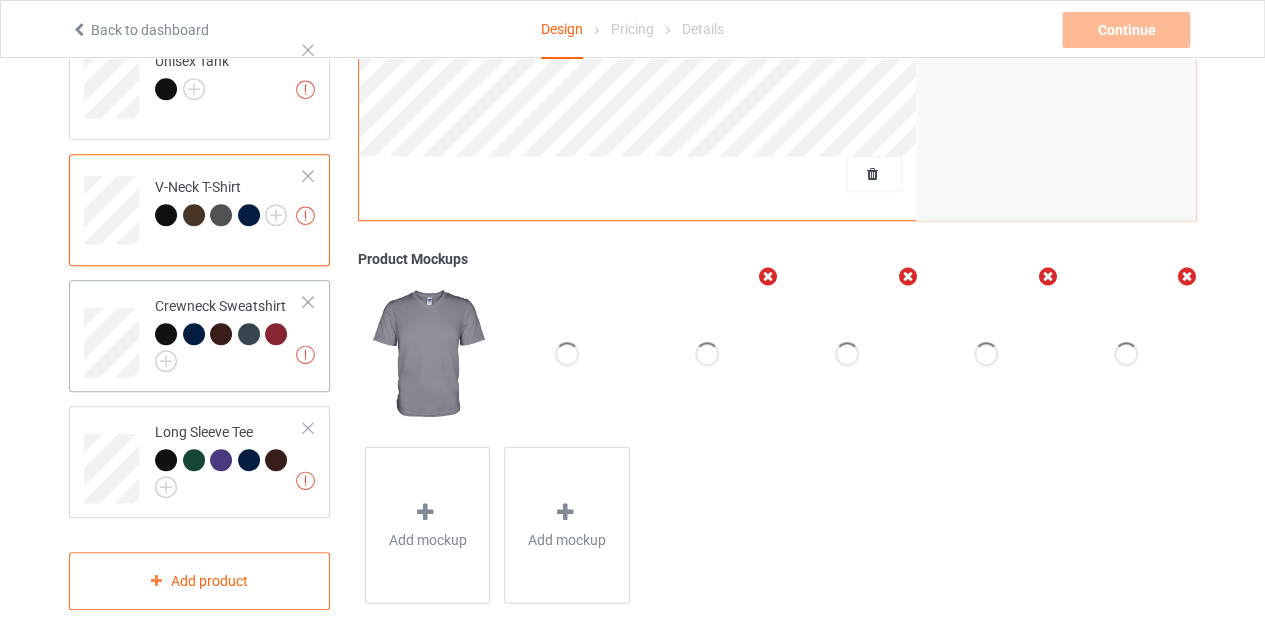 click on "Artwork resolution lower than 150 DPI may result in bad print Crewneck Sweatshirt" at bounding box center (229, 336) 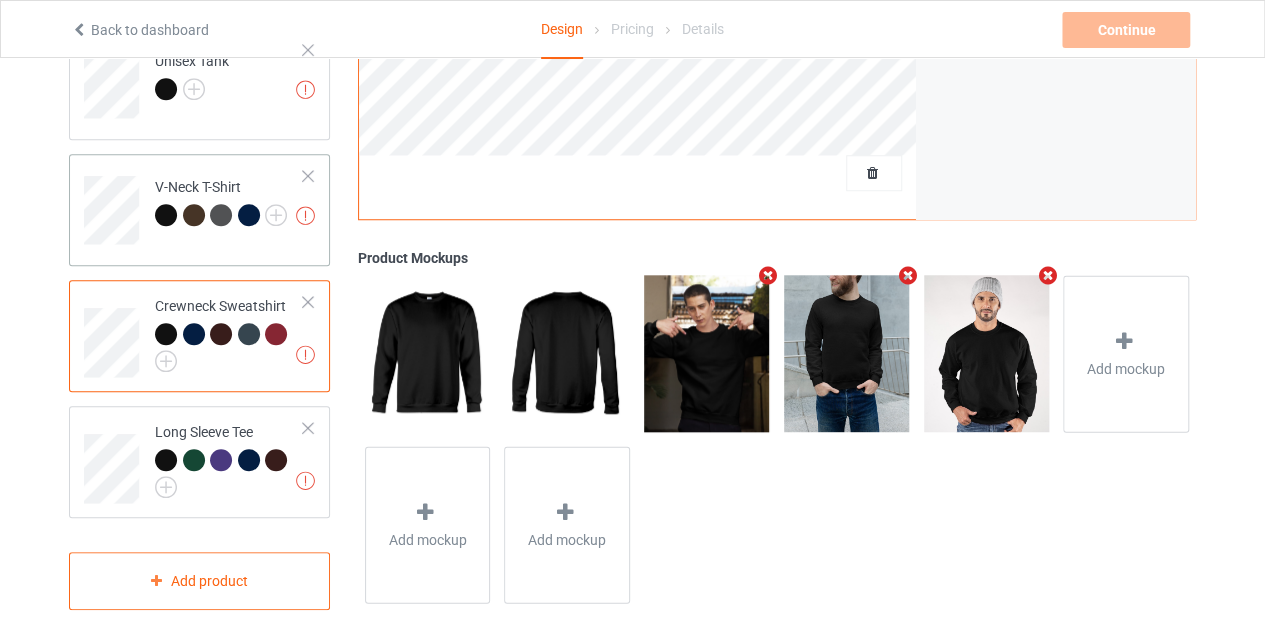 click at bounding box center [249, 215] 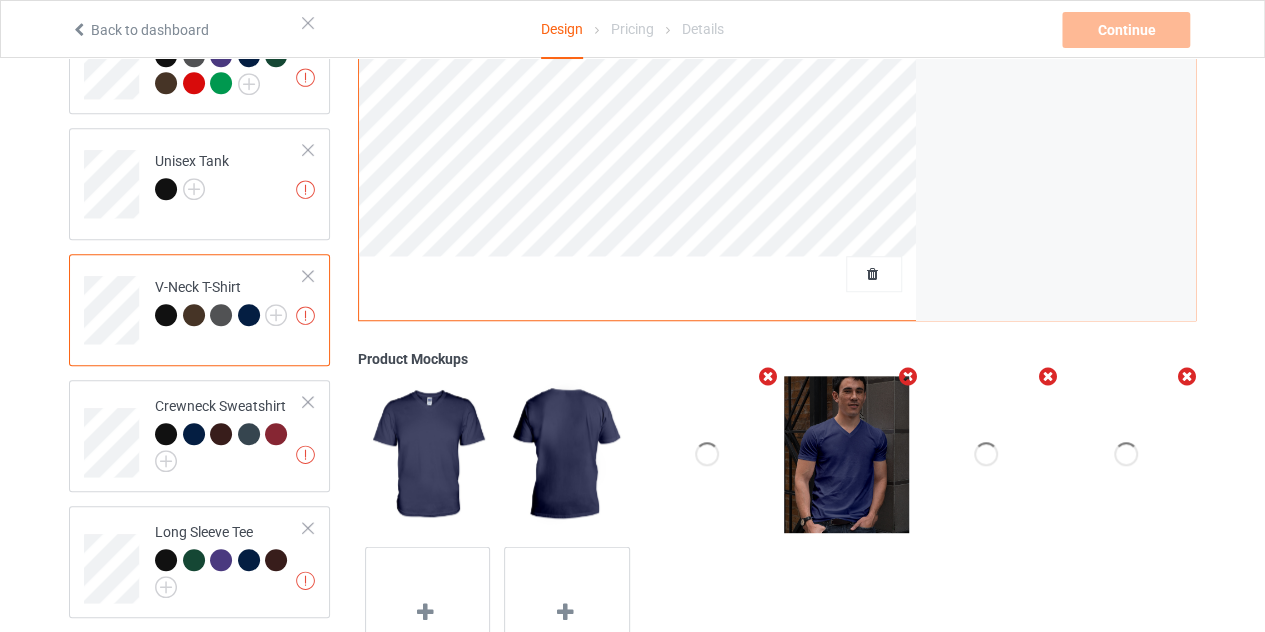 scroll, scrollTop: 428, scrollLeft: 0, axis: vertical 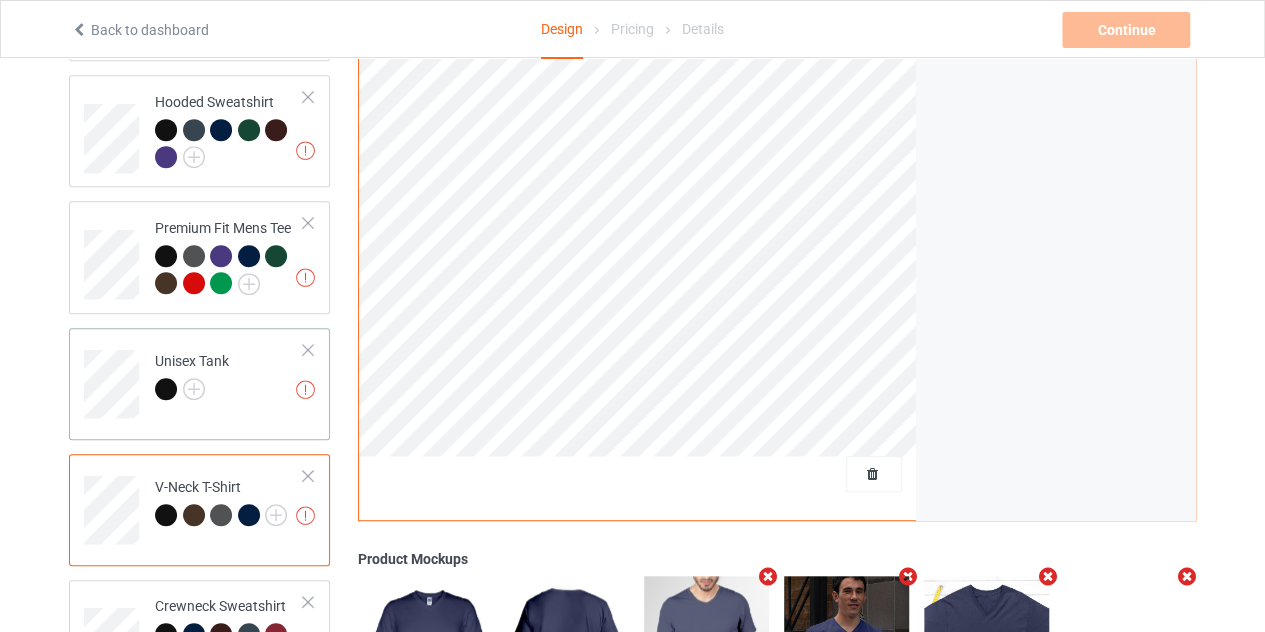 click on "Artwork resolution lower than 150 DPI may result in bad print Unisex Tank" at bounding box center [229, 377] 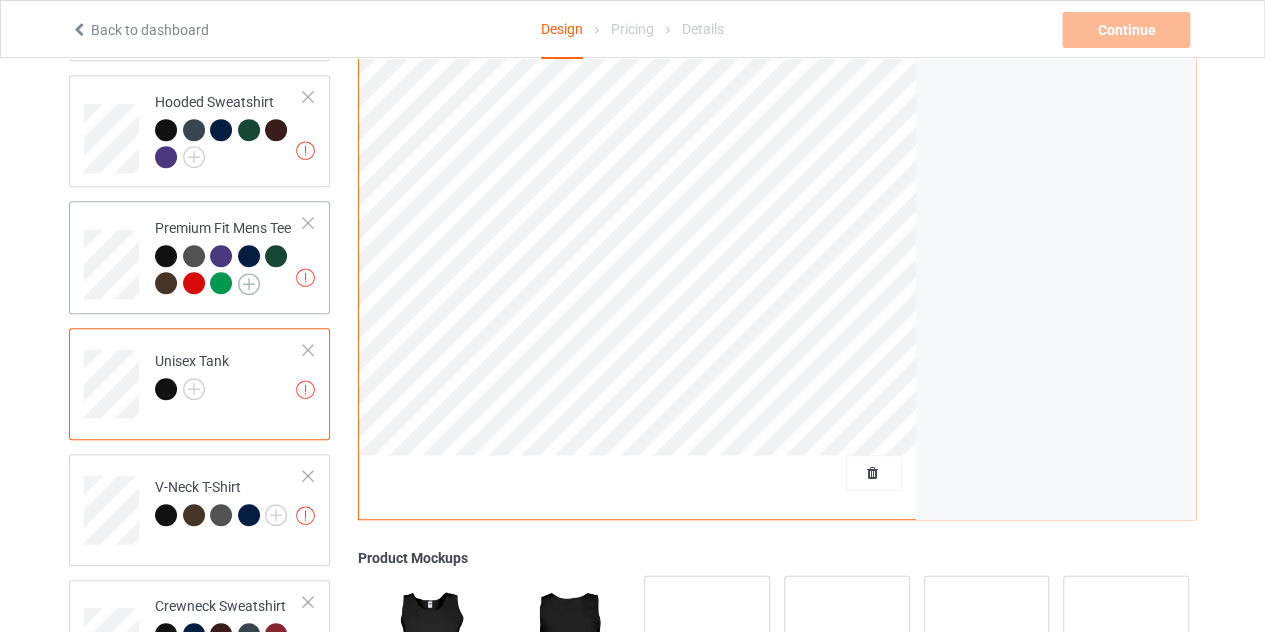 click at bounding box center (249, 284) 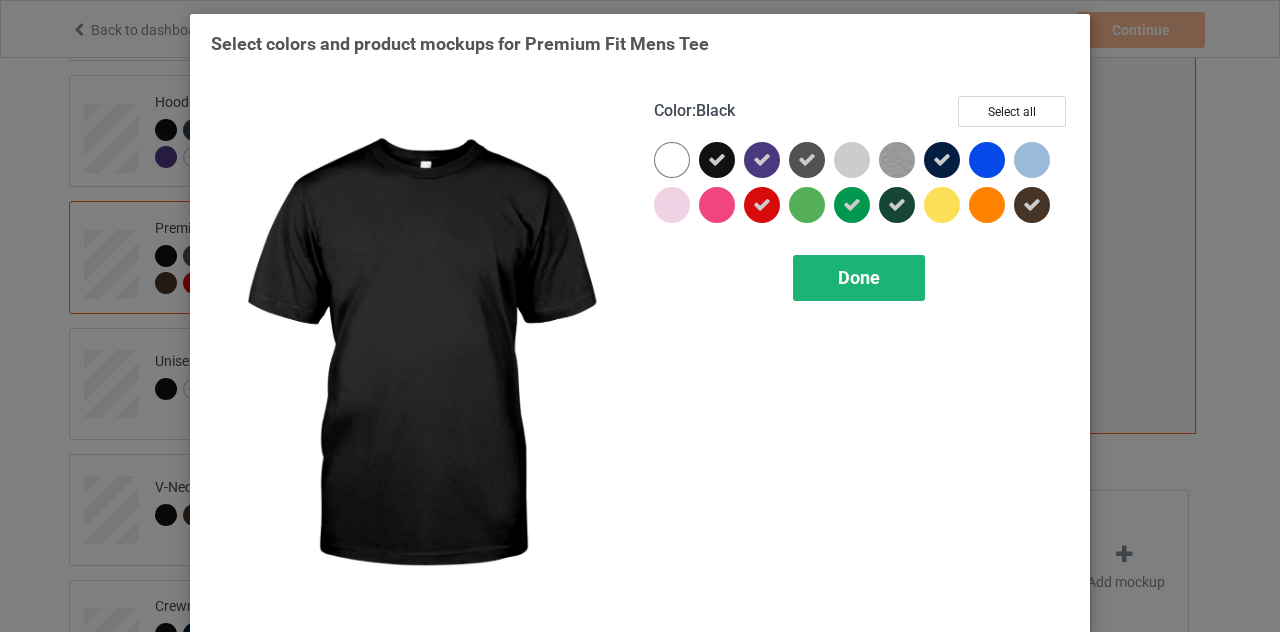 click on "Done" at bounding box center (859, 278) 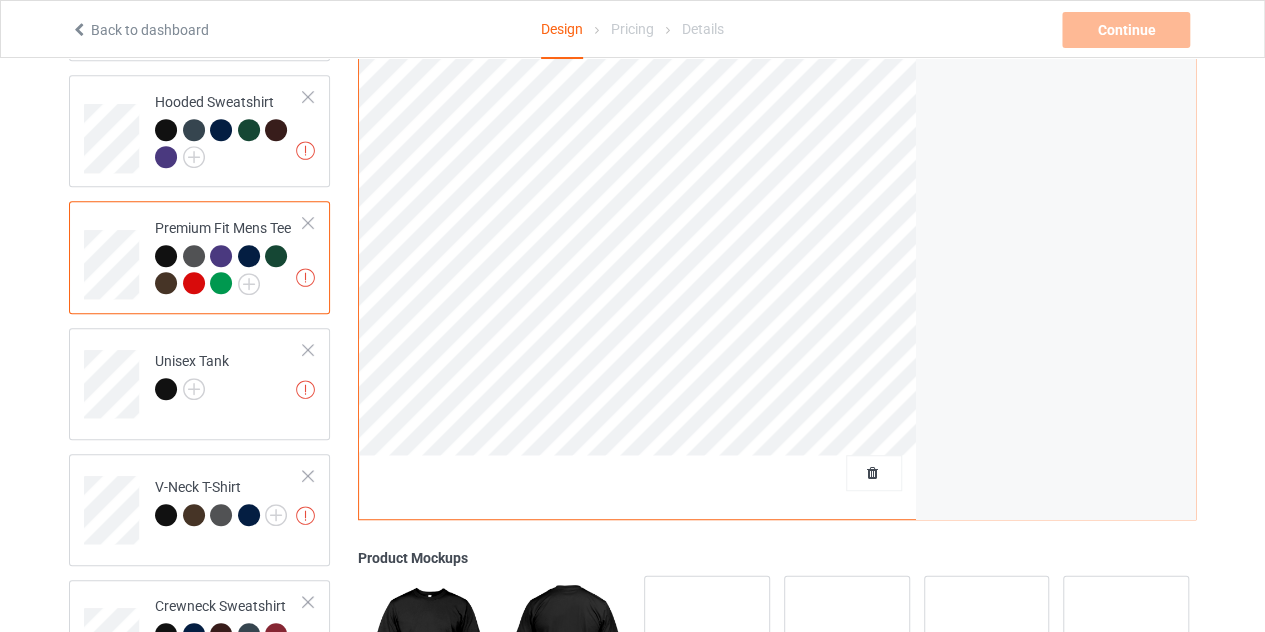 click at bounding box center (229, 272) 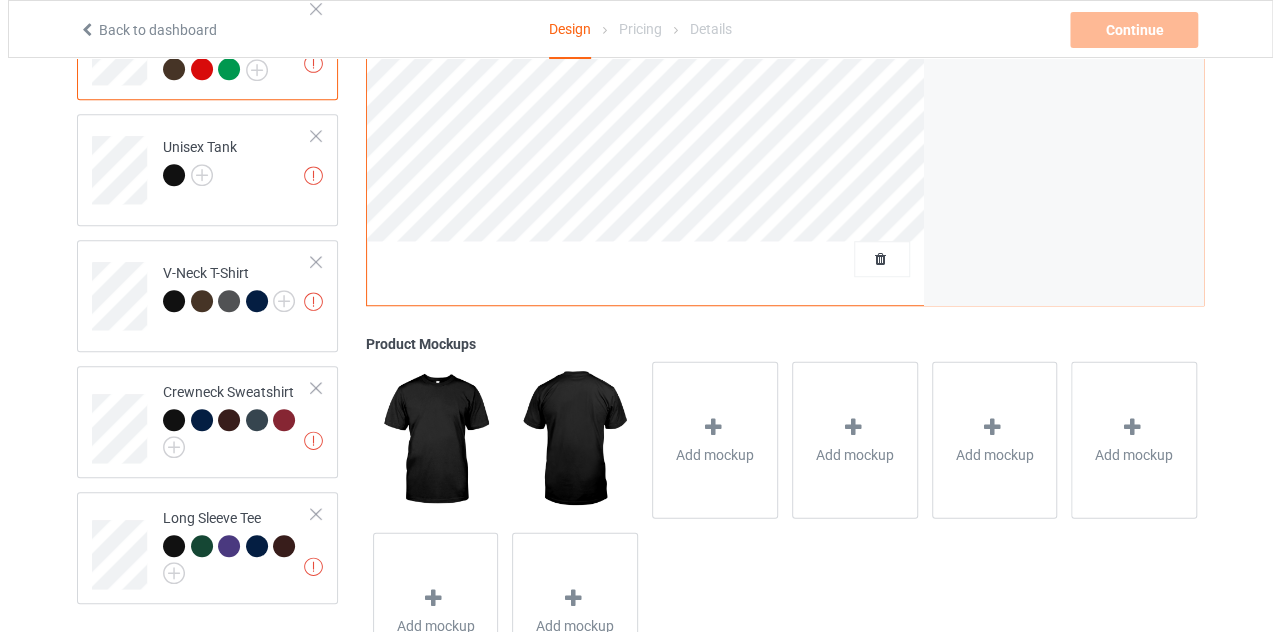 scroll, scrollTop: 728, scrollLeft: 0, axis: vertical 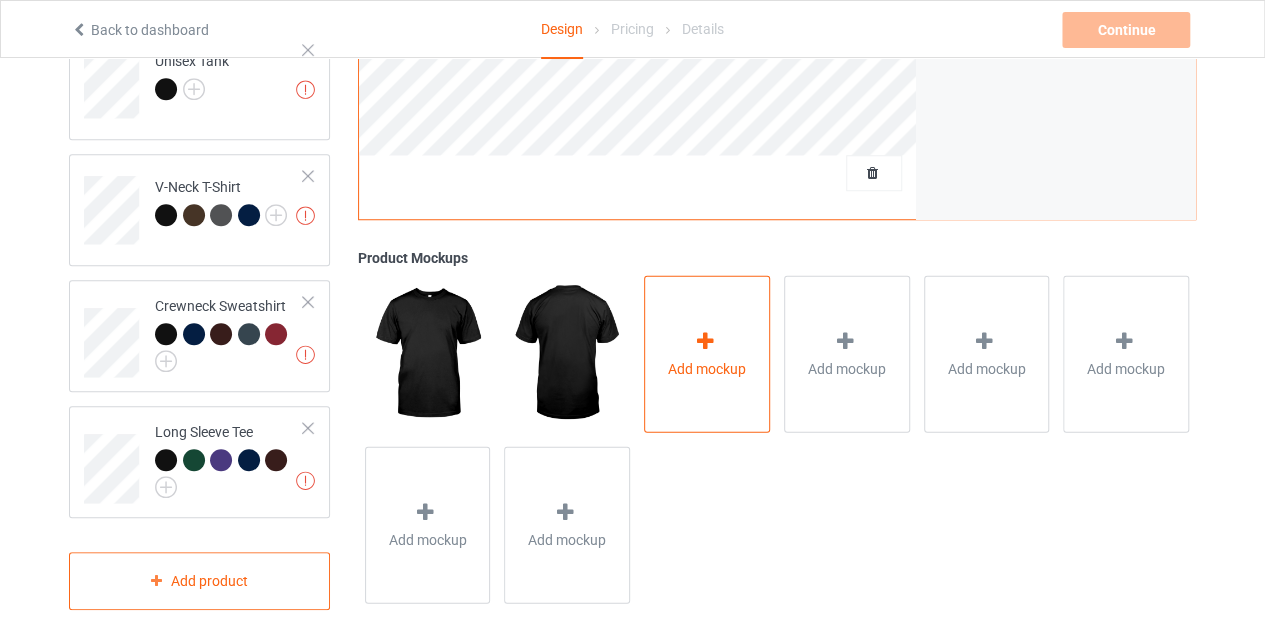 click on "Add mockup" at bounding box center (707, 368) 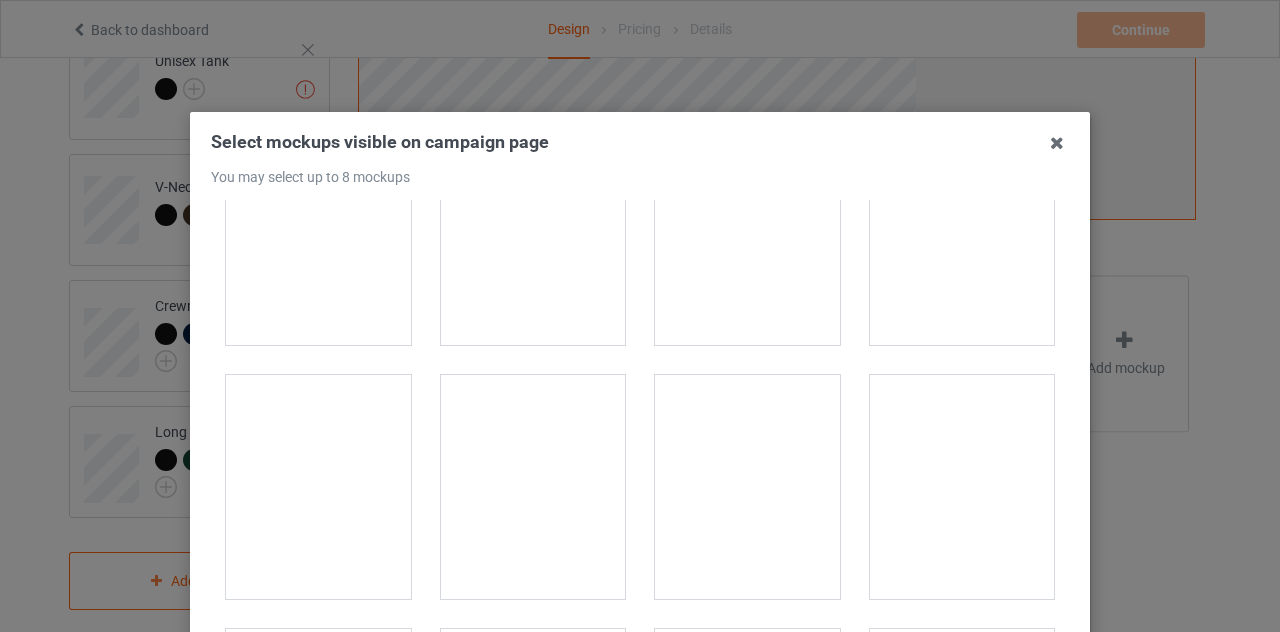 scroll, scrollTop: 1300, scrollLeft: 0, axis: vertical 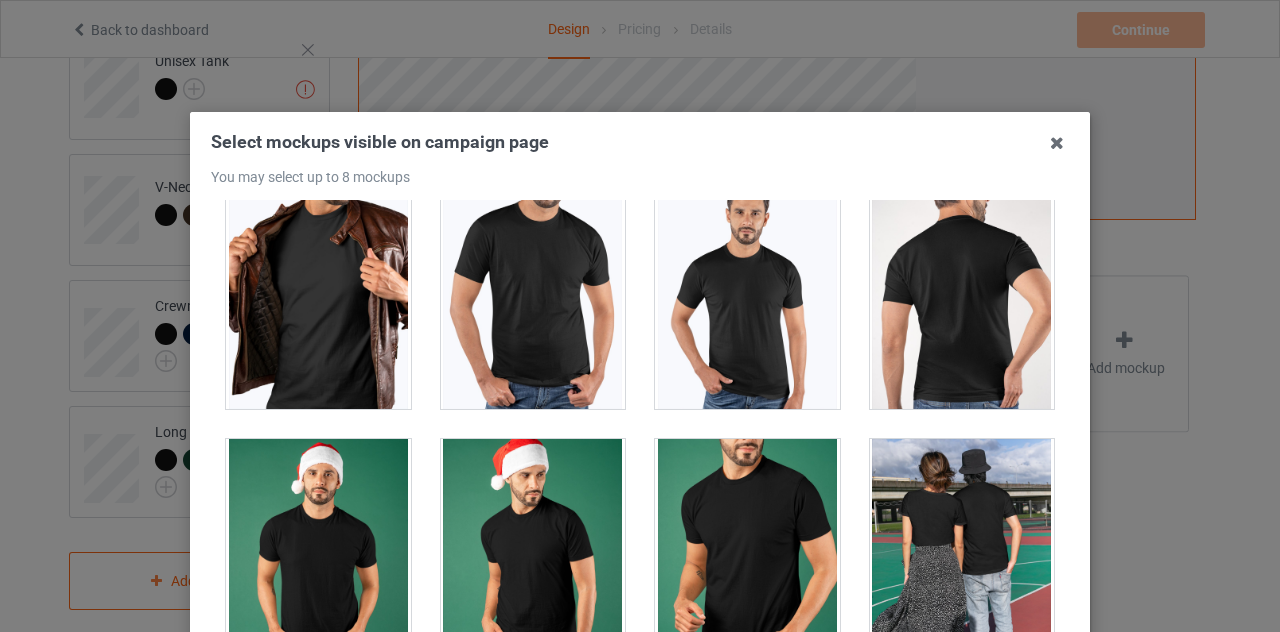 click at bounding box center [533, 297] 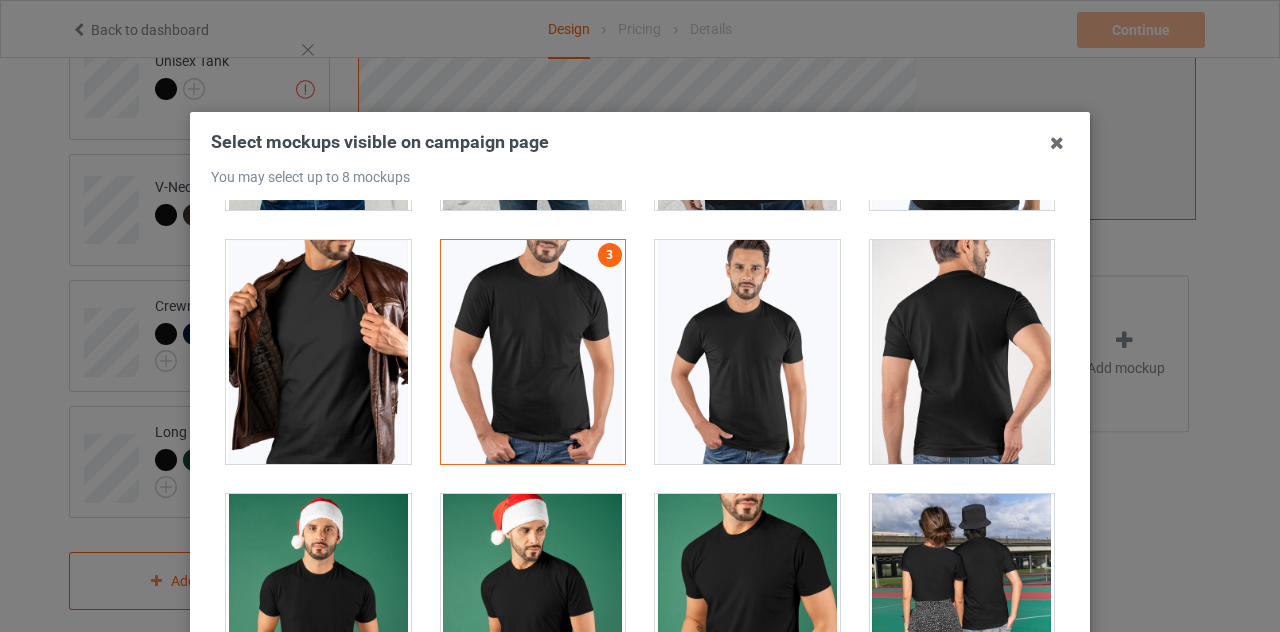 scroll, scrollTop: 1200, scrollLeft: 0, axis: vertical 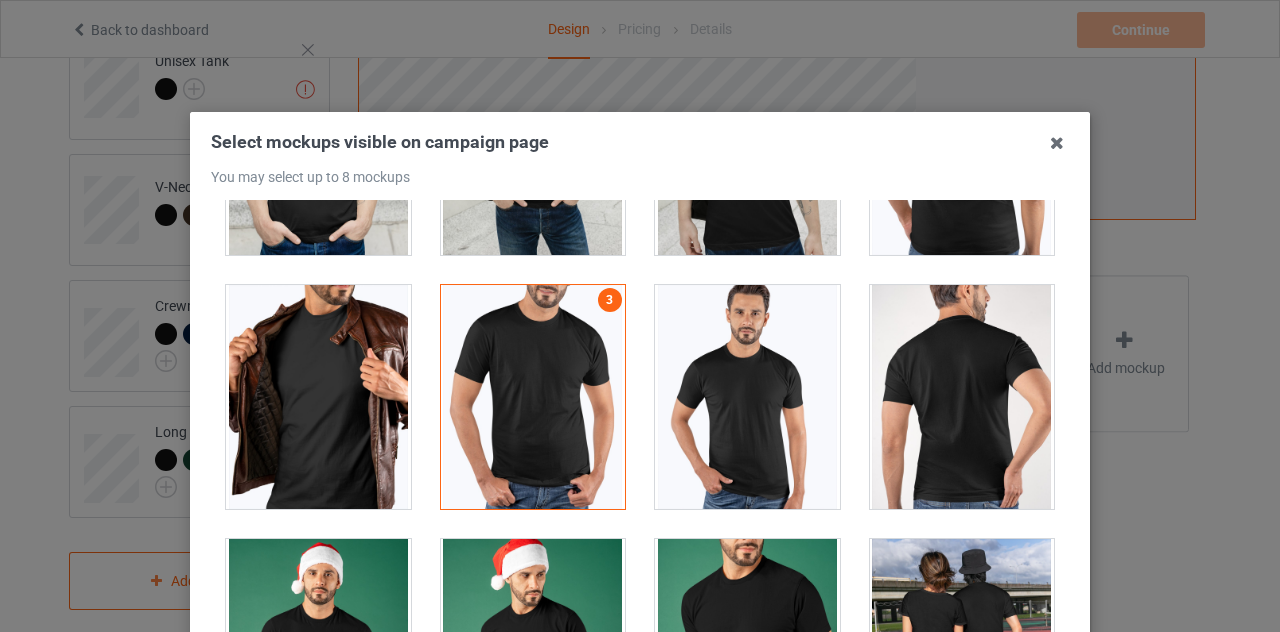 drag, startPoint x: 696, startPoint y: 419, endPoint x: 412, endPoint y: 381, distance: 286.53098 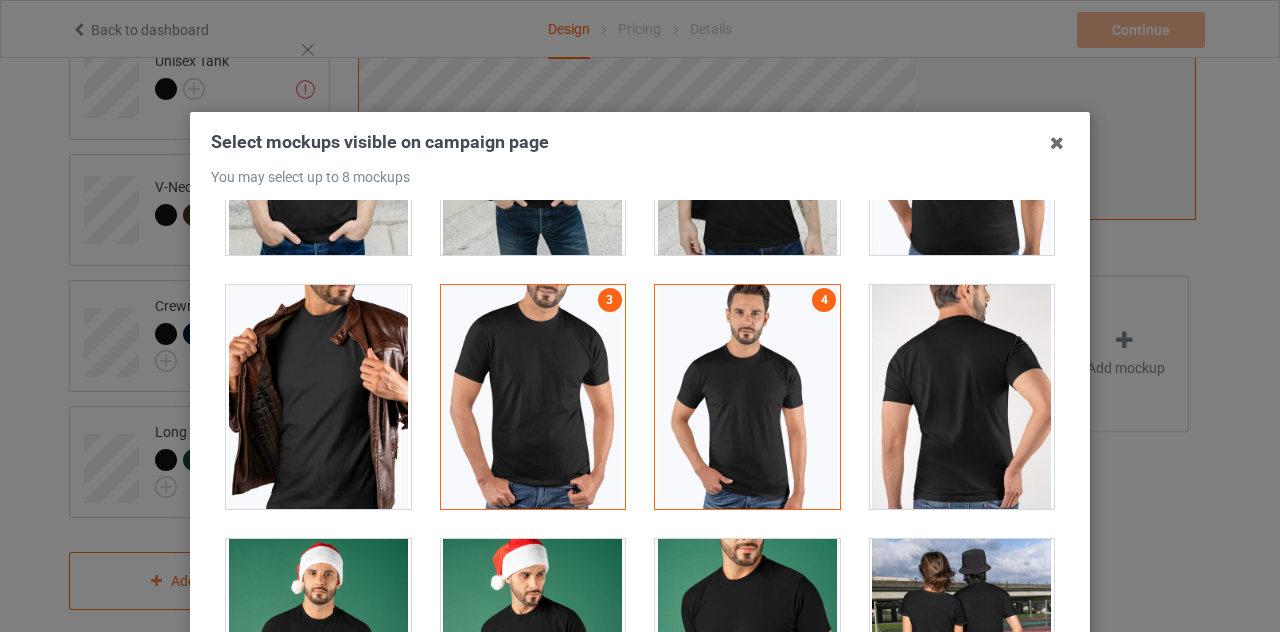 click at bounding box center (318, 397) 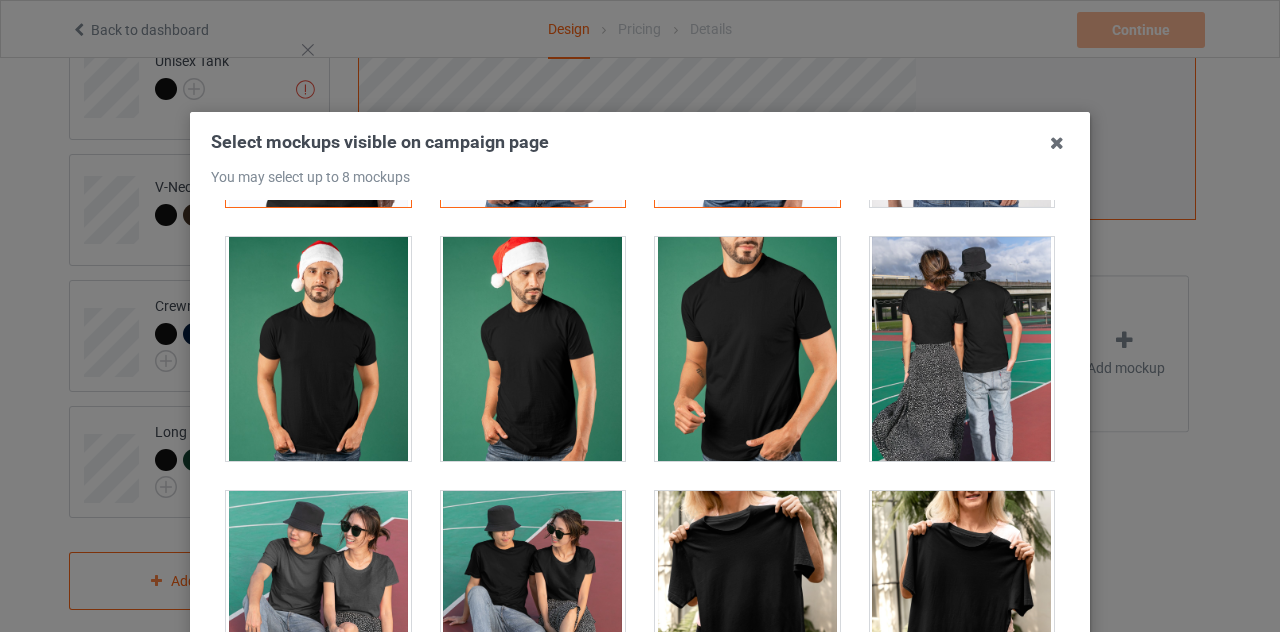 scroll, scrollTop: 1500, scrollLeft: 0, axis: vertical 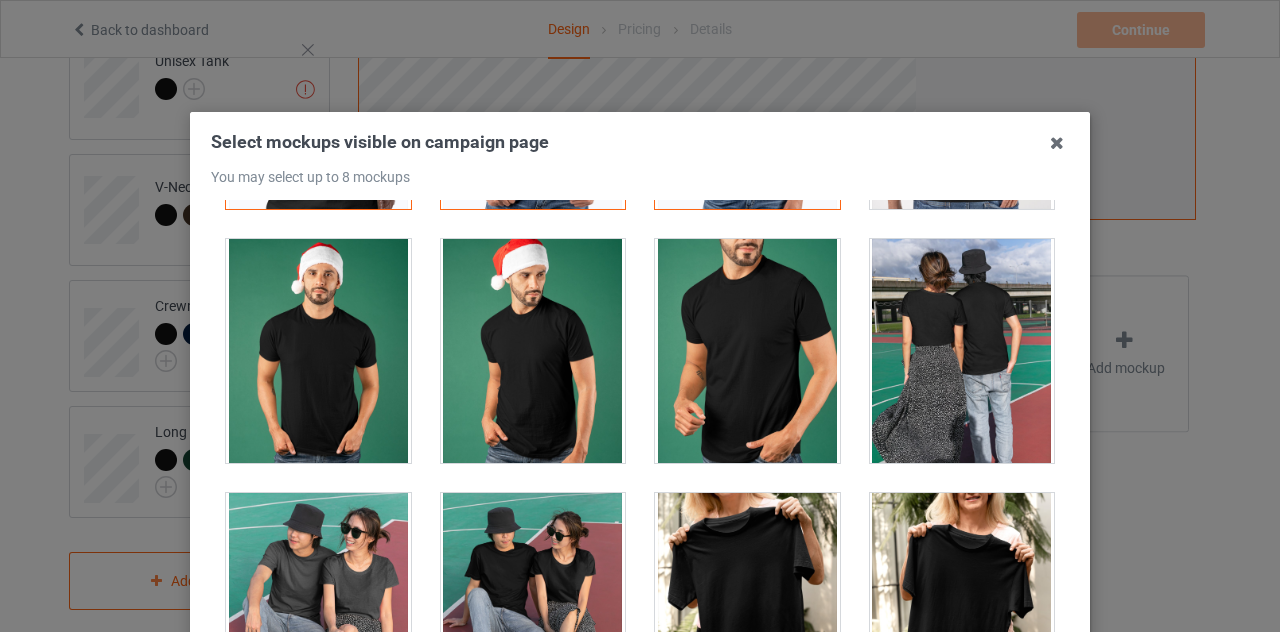 click at bounding box center (747, 351) 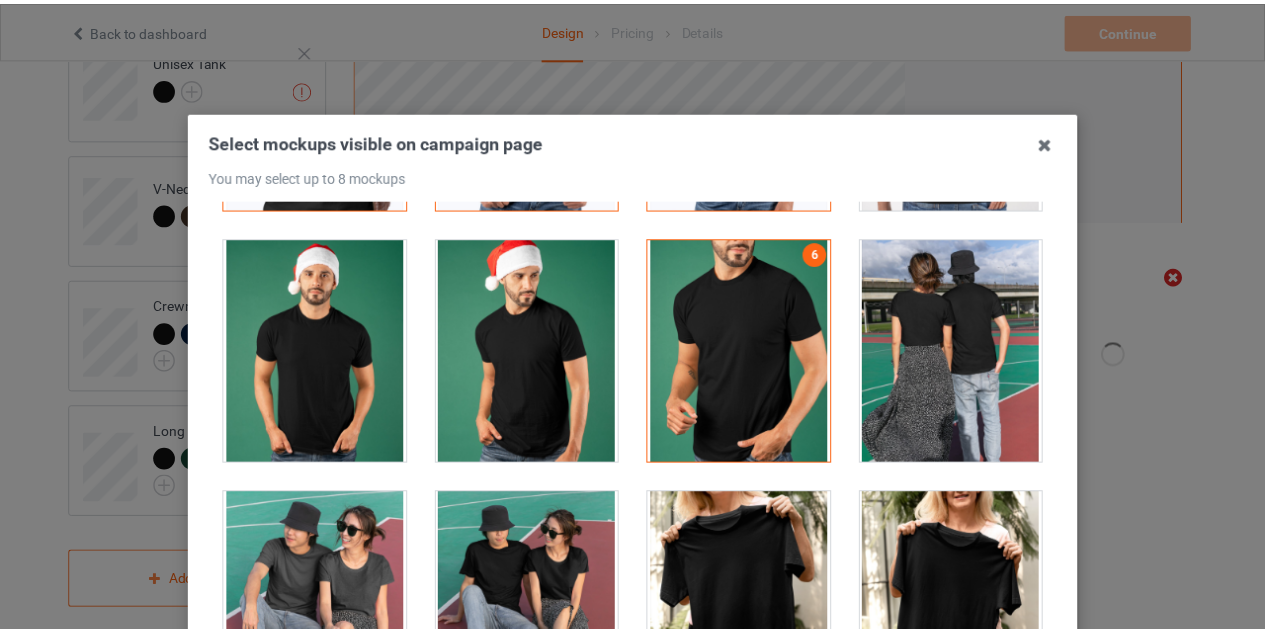 scroll, scrollTop: 277, scrollLeft: 0, axis: vertical 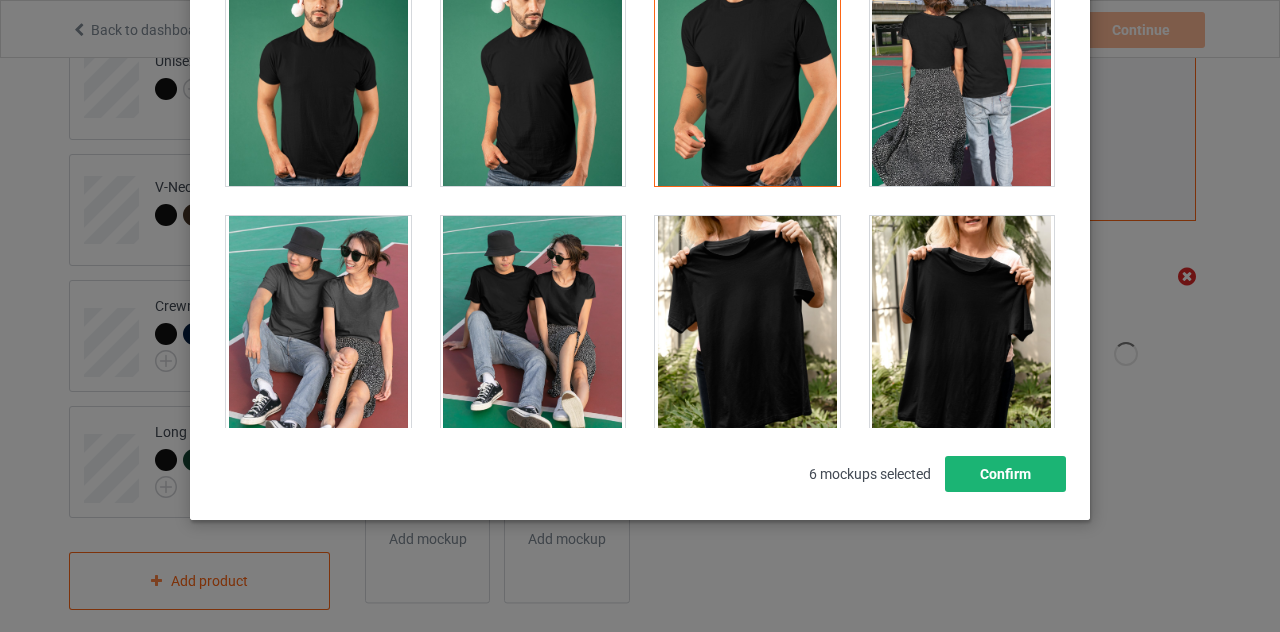 click on "Select mockups visible on campaign page You may select up to 8 mockups 1 2 5 3 4 6 6 mockups selected Confirm" at bounding box center [640, 177] 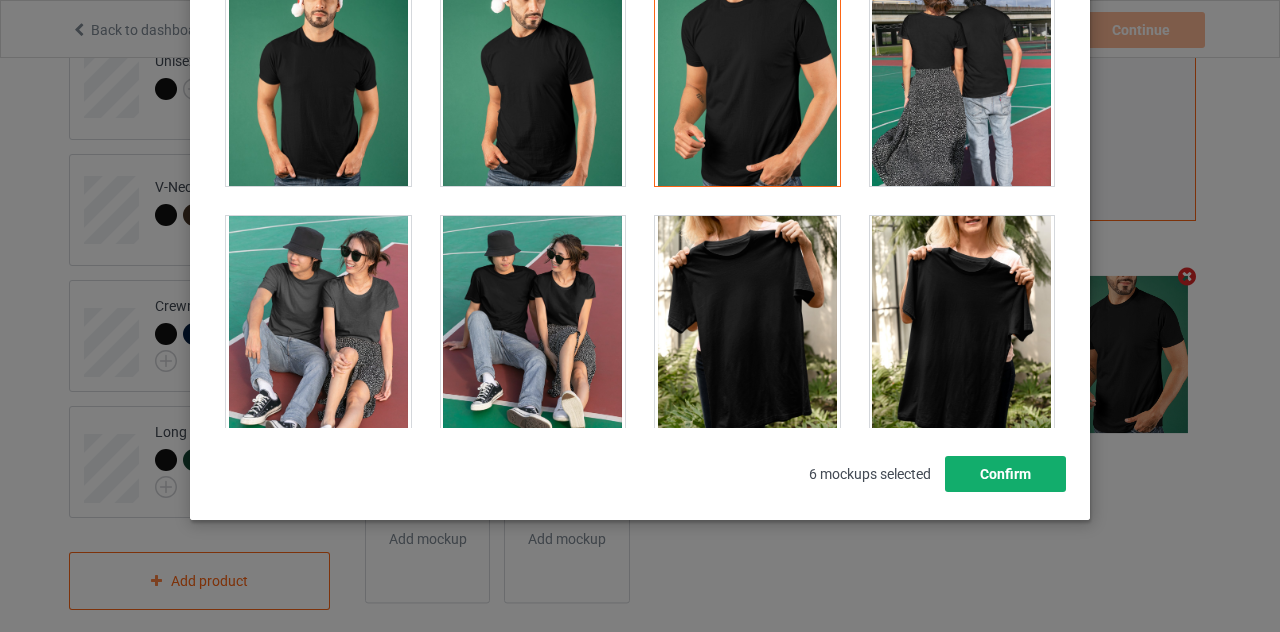 click on "Confirm" at bounding box center [1005, 474] 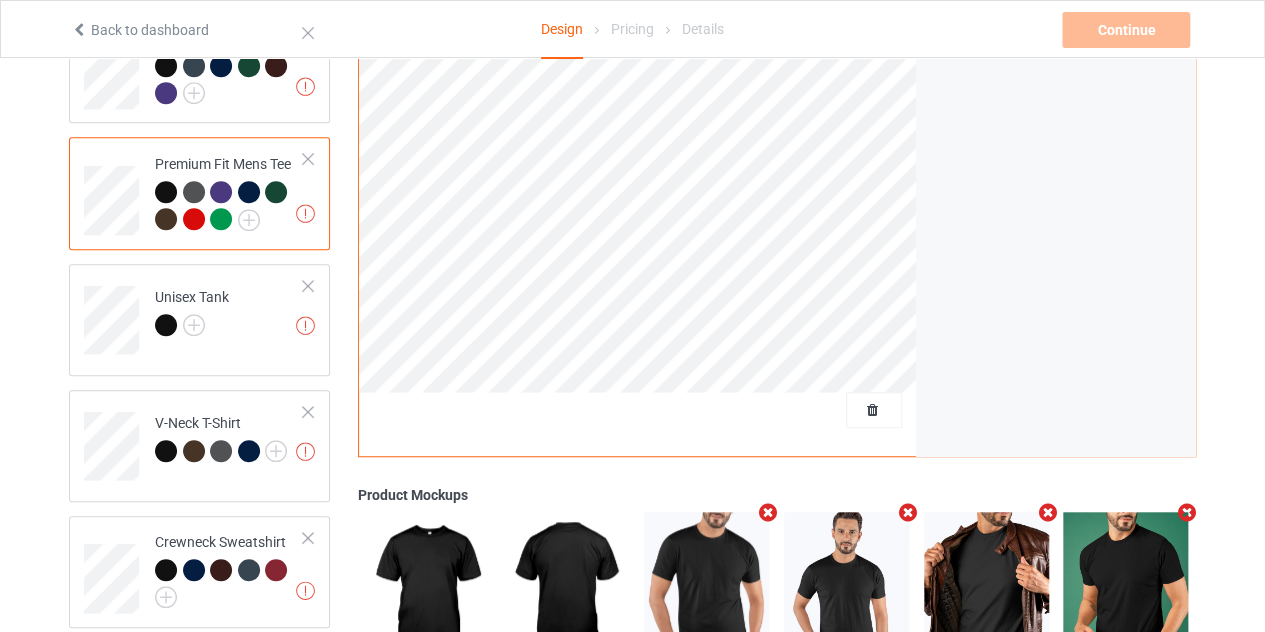 scroll, scrollTop: 228, scrollLeft: 0, axis: vertical 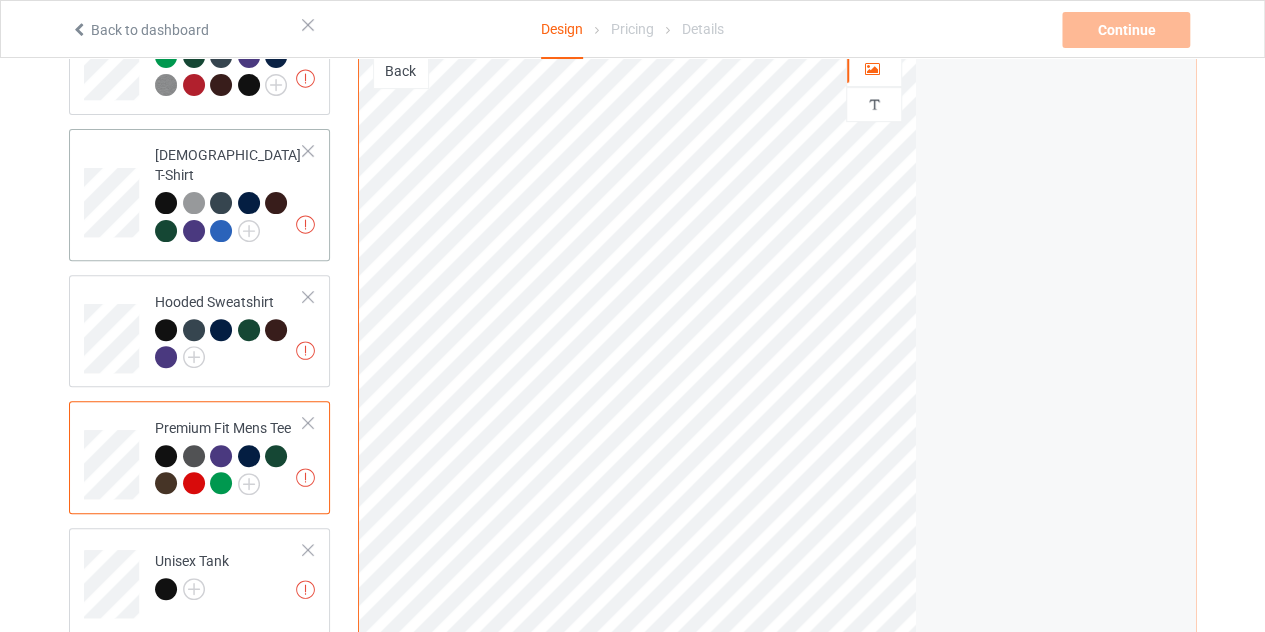 click on "Artwork resolution lower than 150 DPI may result in bad print [DEMOGRAPHIC_DATA] T-Shirt" at bounding box center [199, 195] 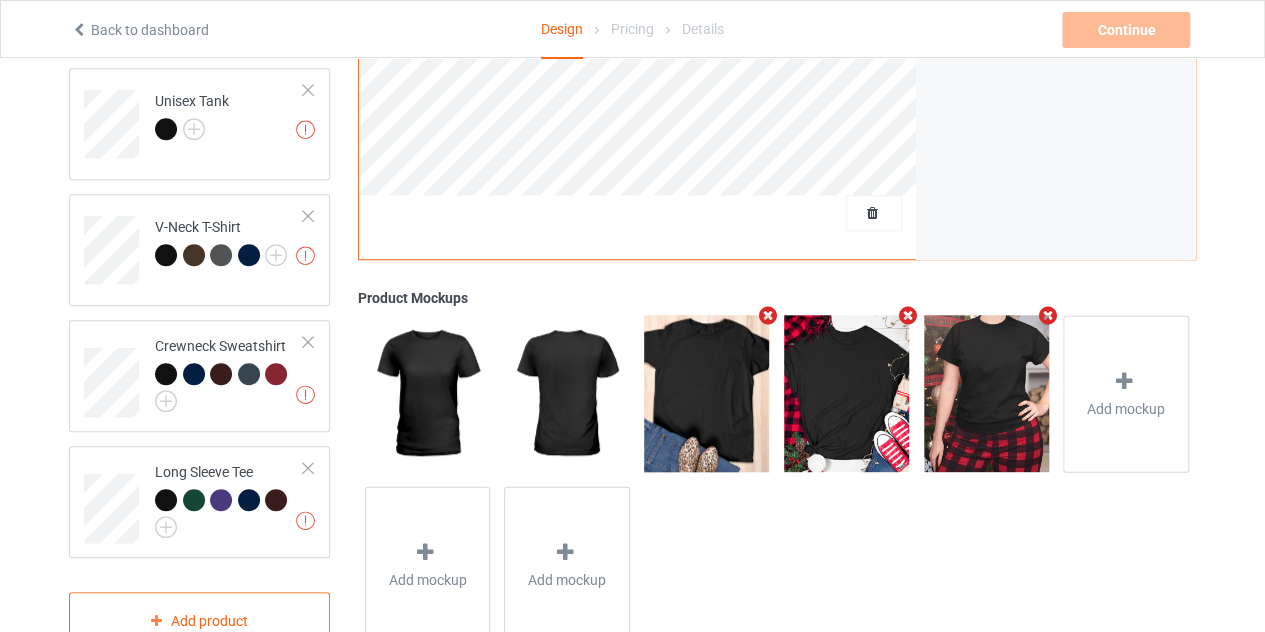 scroll, scrollTop: 728, scrollLeft: 0, axis: vertical 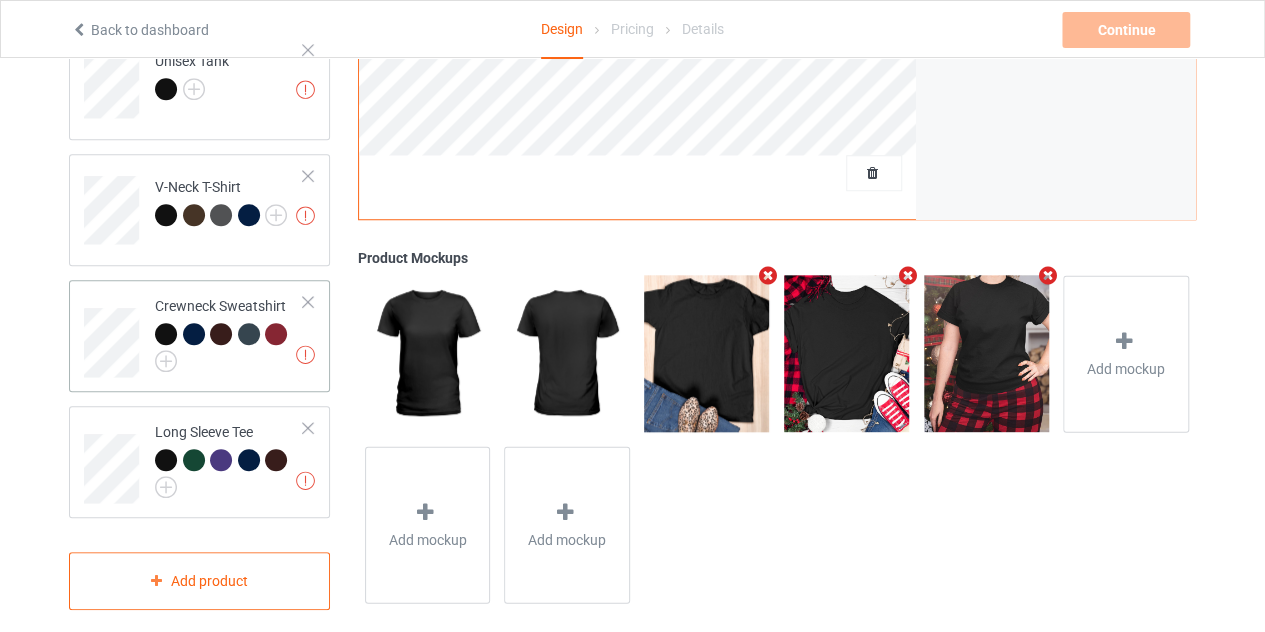 click at bounding box center (249, 334) 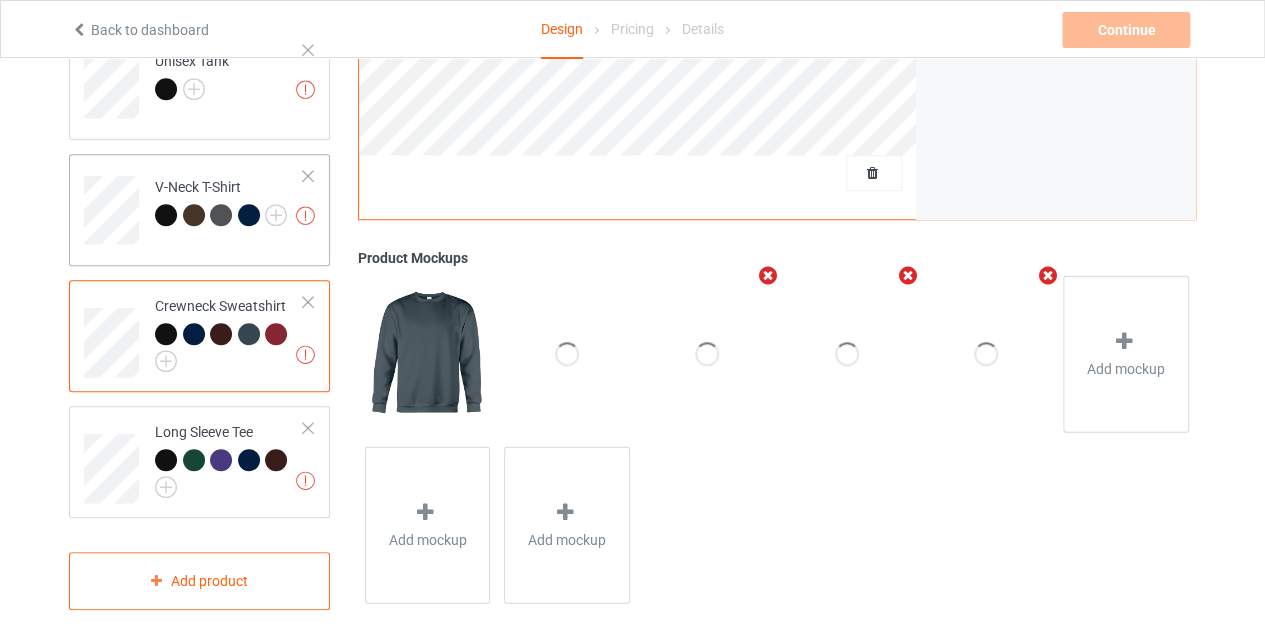 click at bounding box center [221, 215] 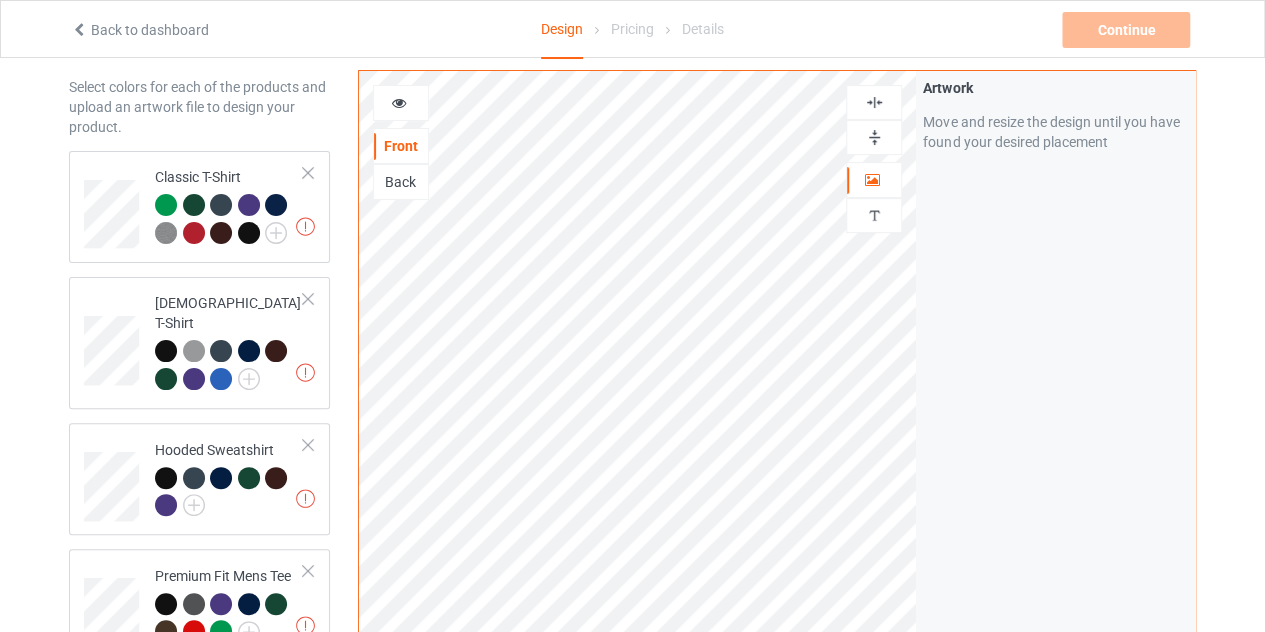 scroll, scrollTop: 0, scrollLeft: 0, axis: both 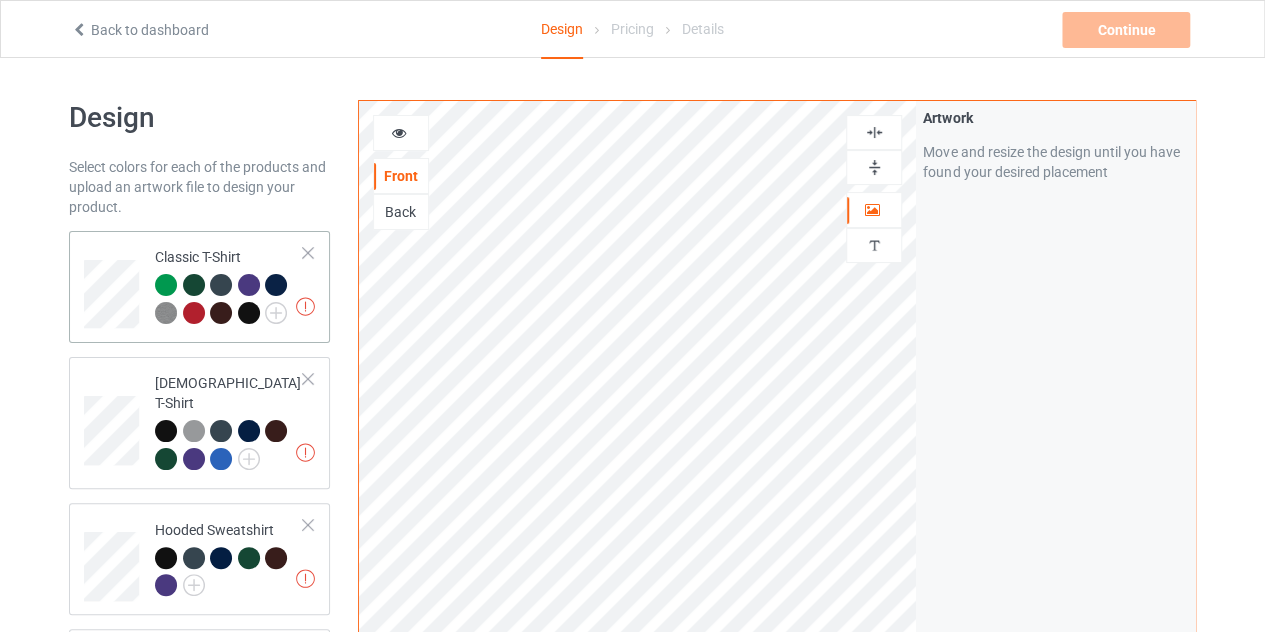 click at bounding box center [194, 285] 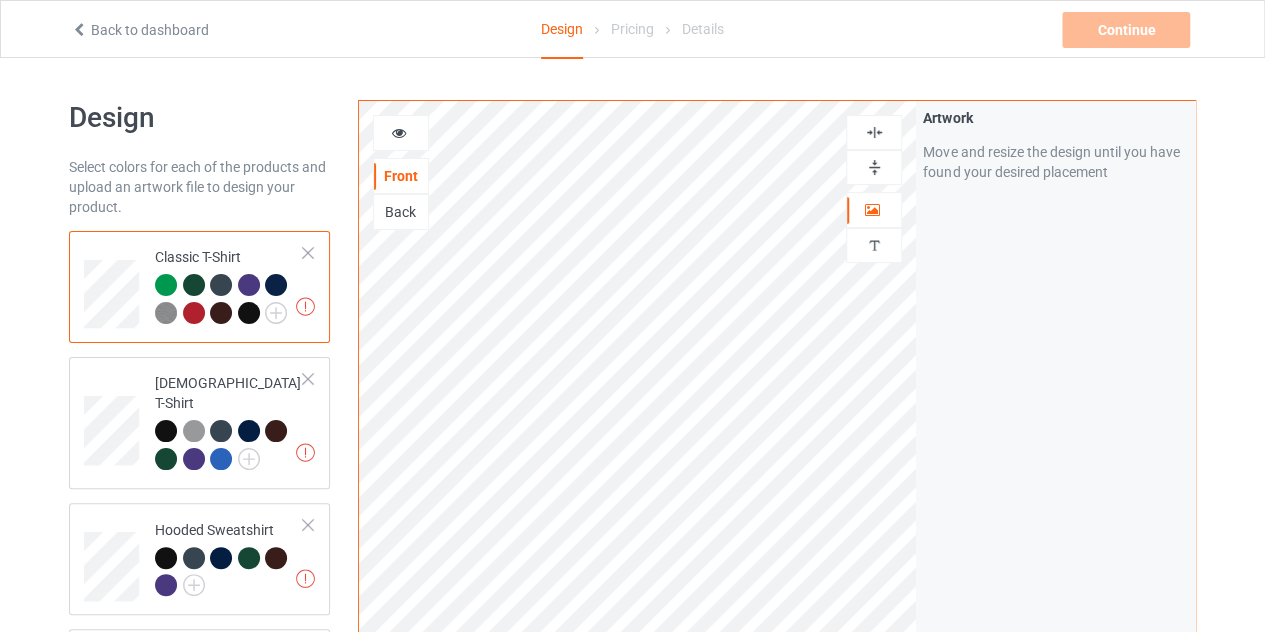 click at bounding box center [114, 287] 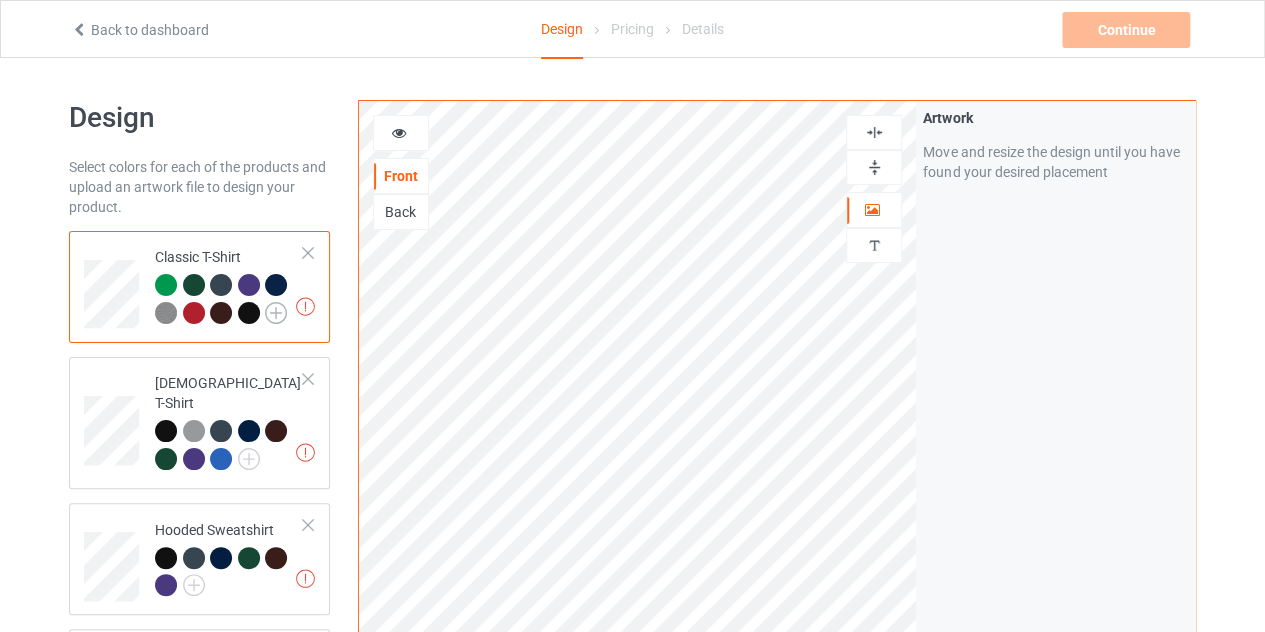 click at bounding box center (276, 313) 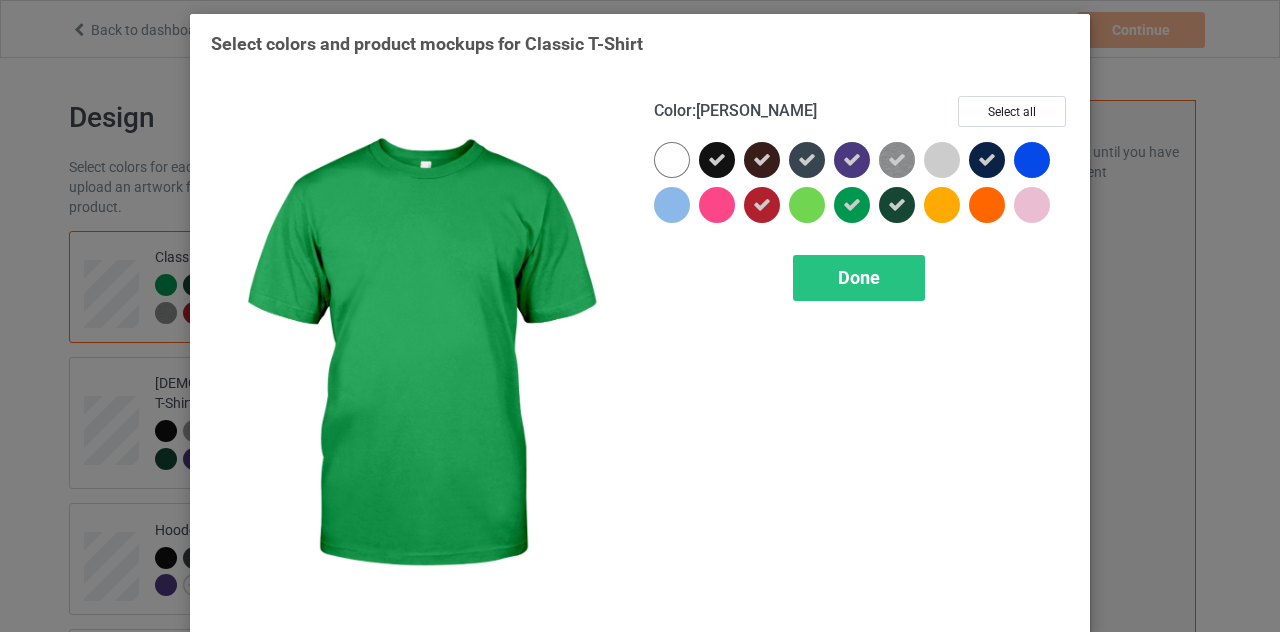 click at bounding box center [852, 205] 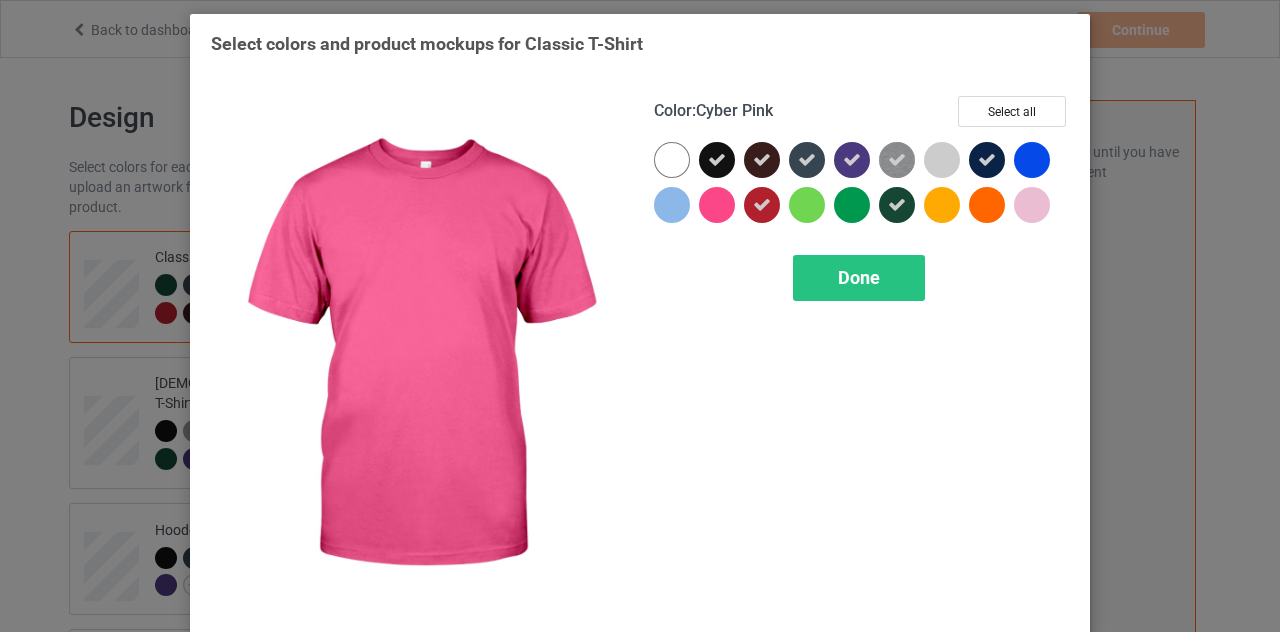click on "Color :  Cyber Pink Select all Done" at bounding box center (861, 355) 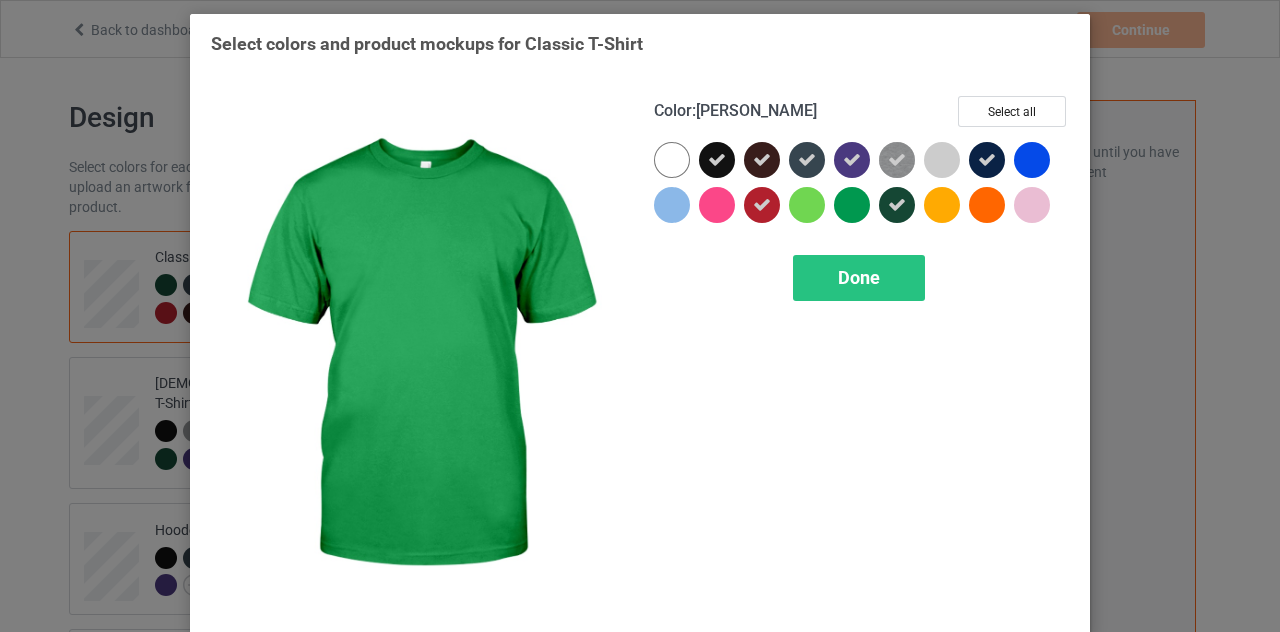 click at bounding box center [852, 205] 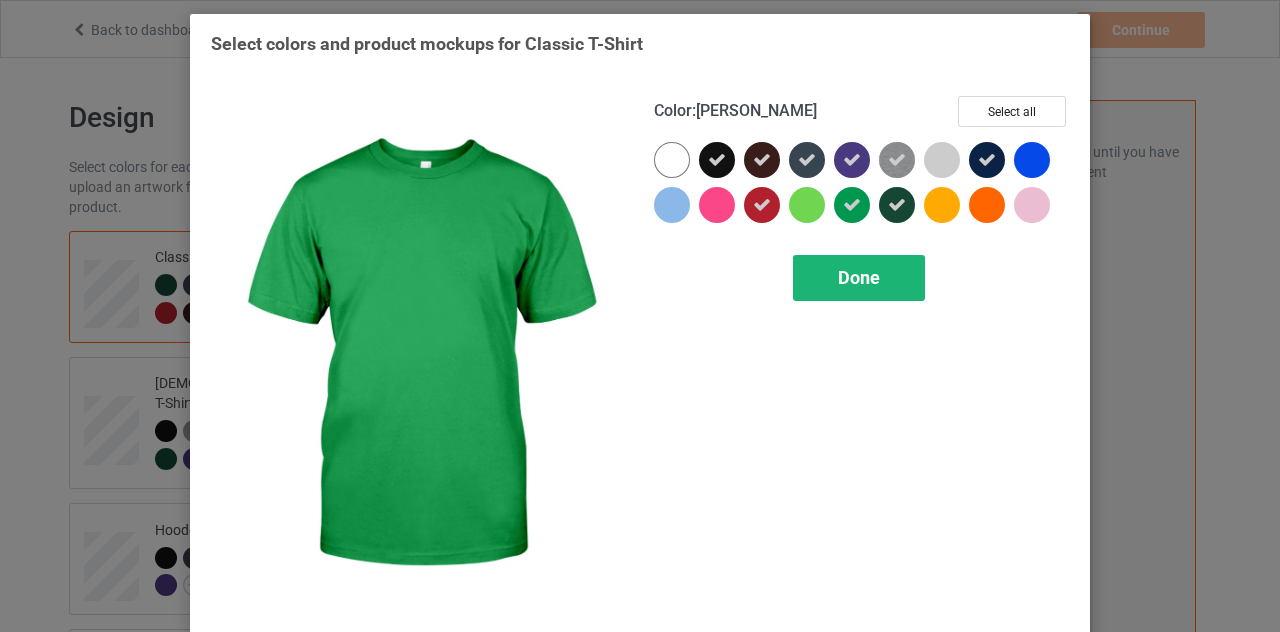 click on "Done" at bounding box center (859, 278) 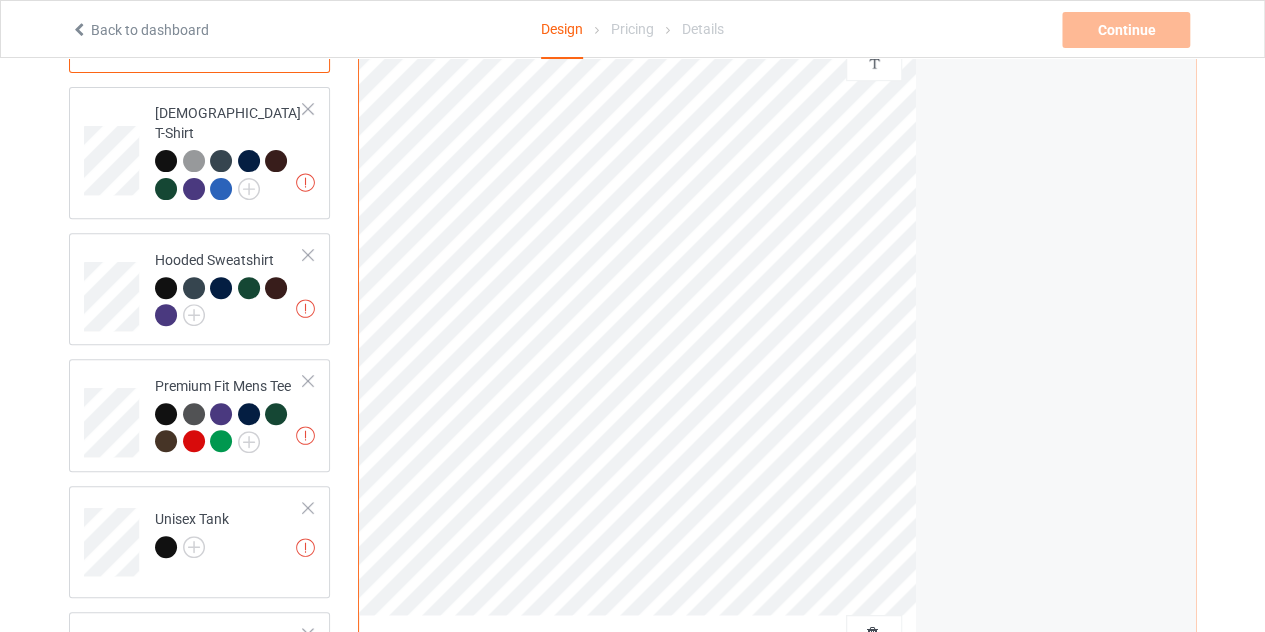 scroll, scrollTop: 0, scrollLeft: 0, axis: both 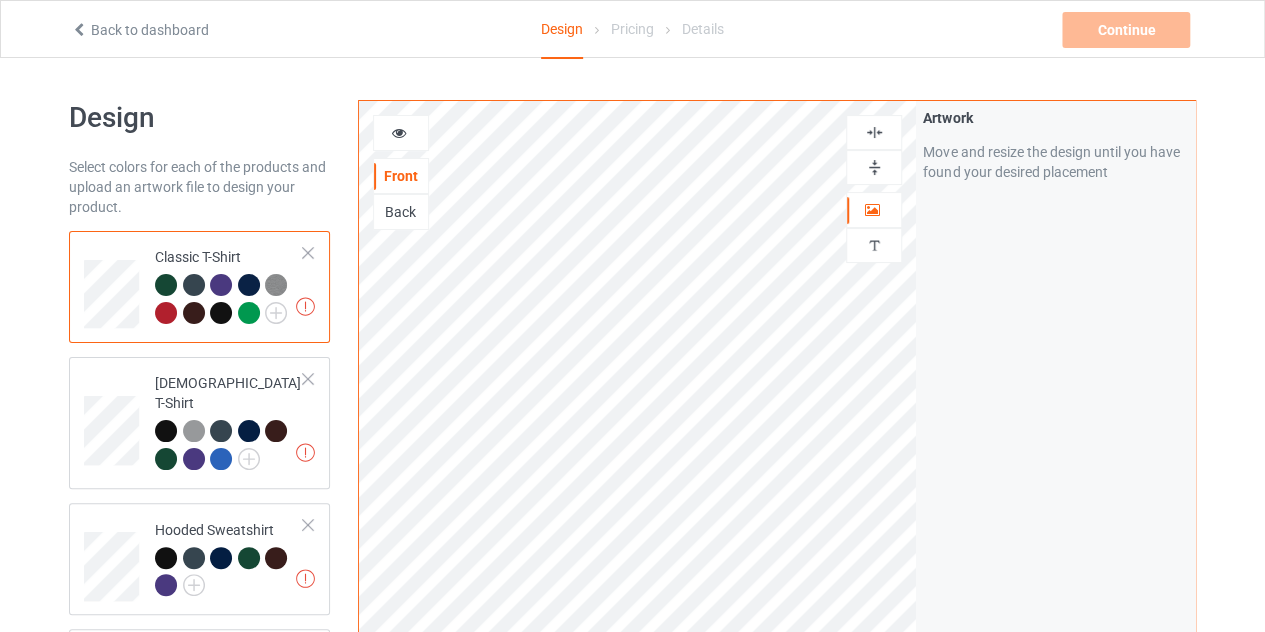 click on "Artwork Move and resize the design until you have found your desired placement" at bounding box center [1055, 481] 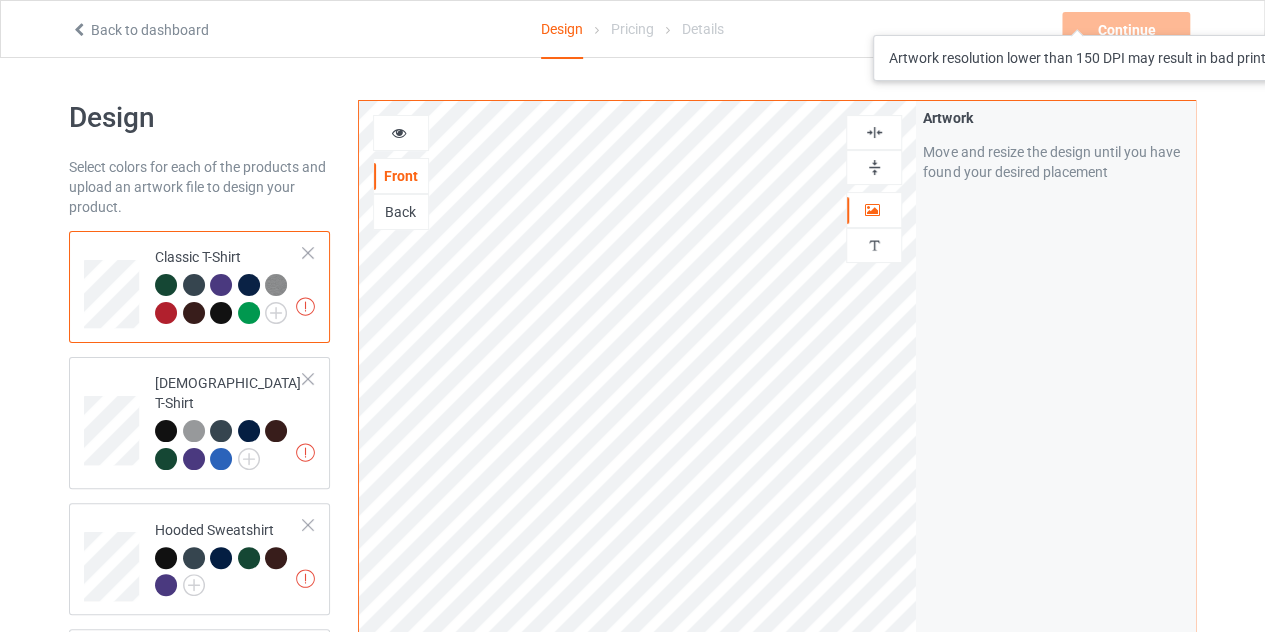 click on "Continue Artwork resolution lower than 150 DPI may result in bad print" at bounding box center [1128, 30] 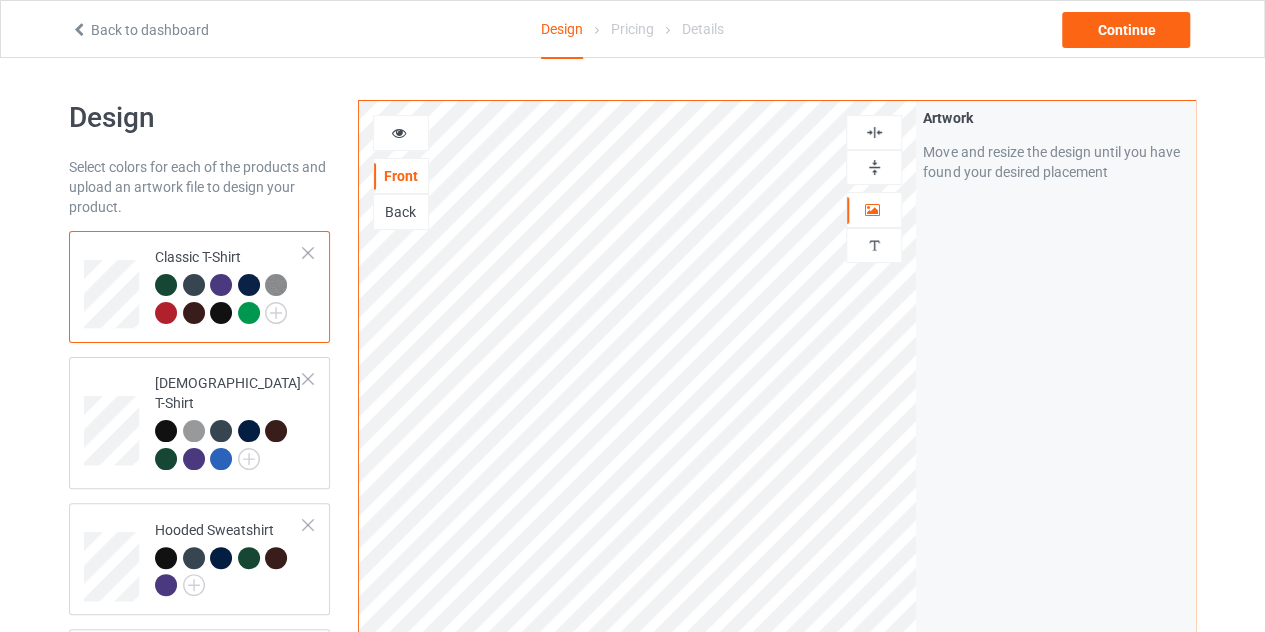 click at bounding box center [399, 130] 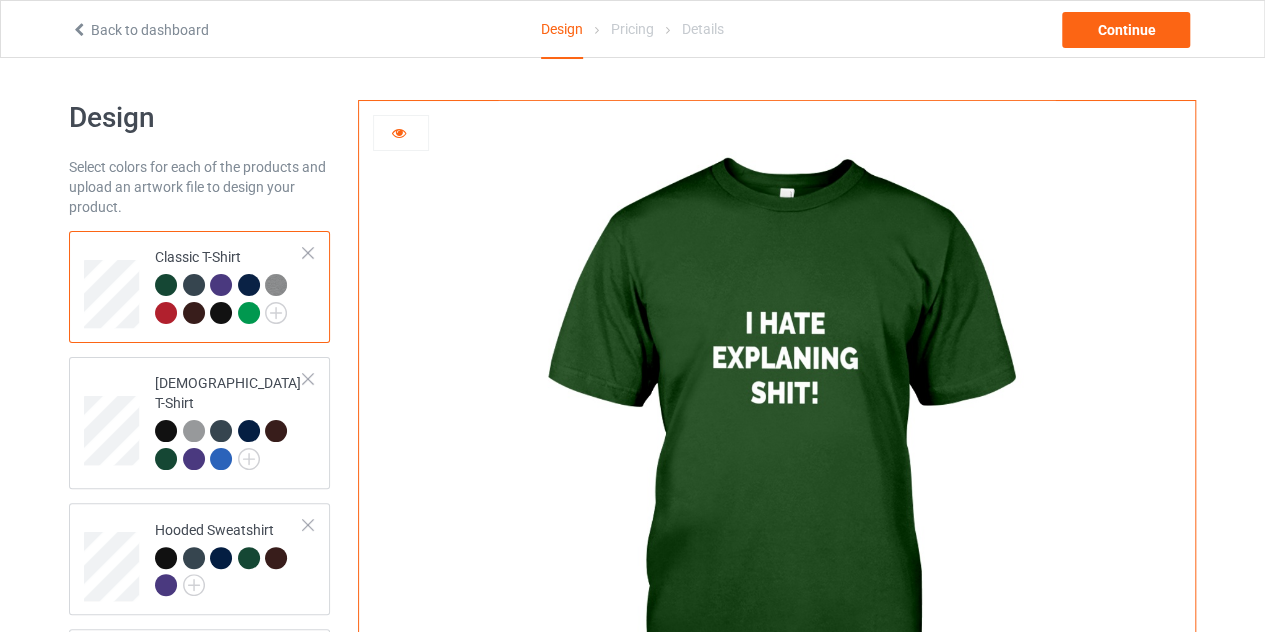 click at bounding box center (399, 130) 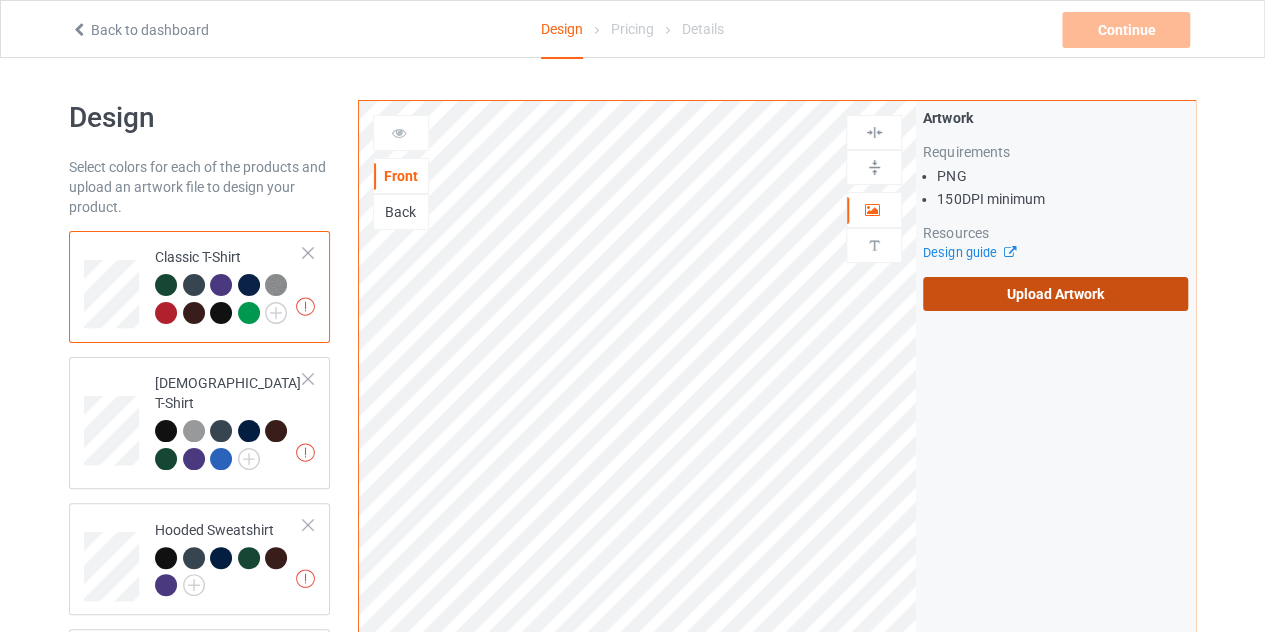 click on "Upload Artwork" at bounding box center [1055, 294] 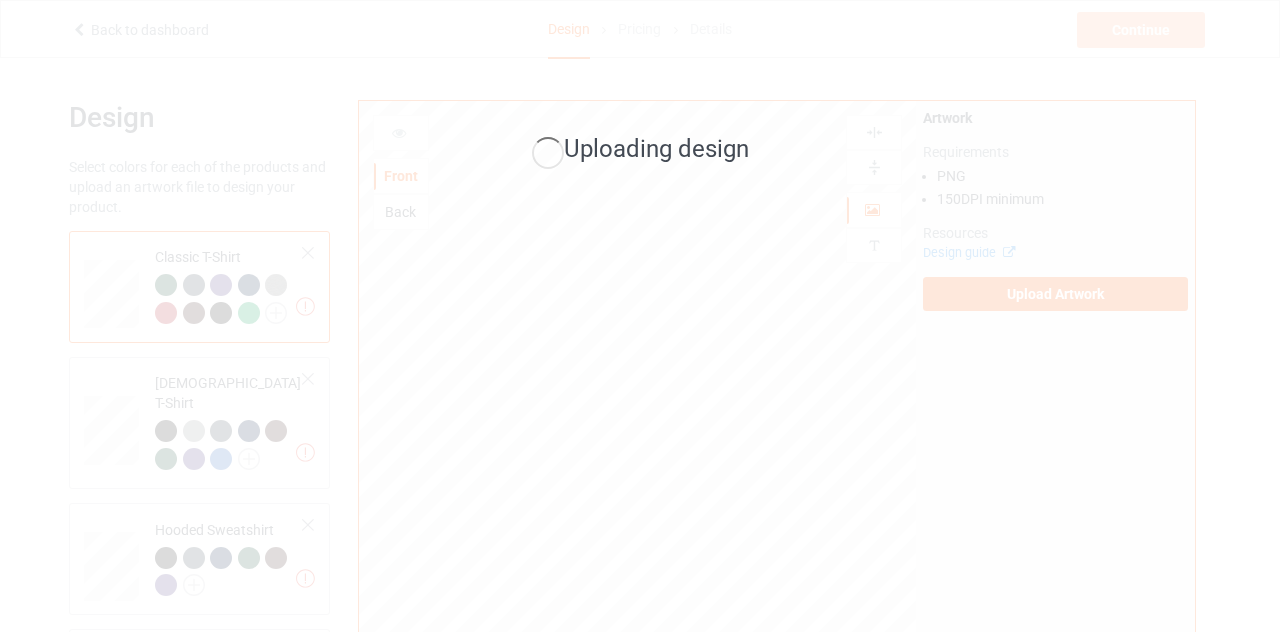 click on "Uploading design" at bounding box center [640, 316] 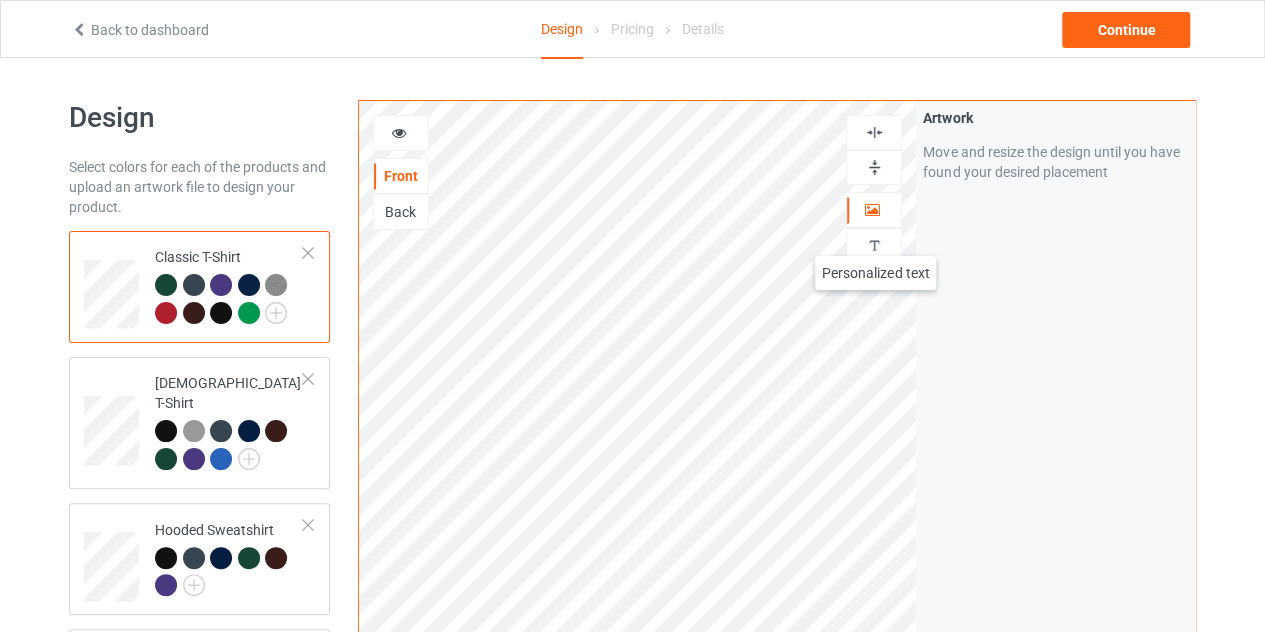 click at bounding box center [874, 245] 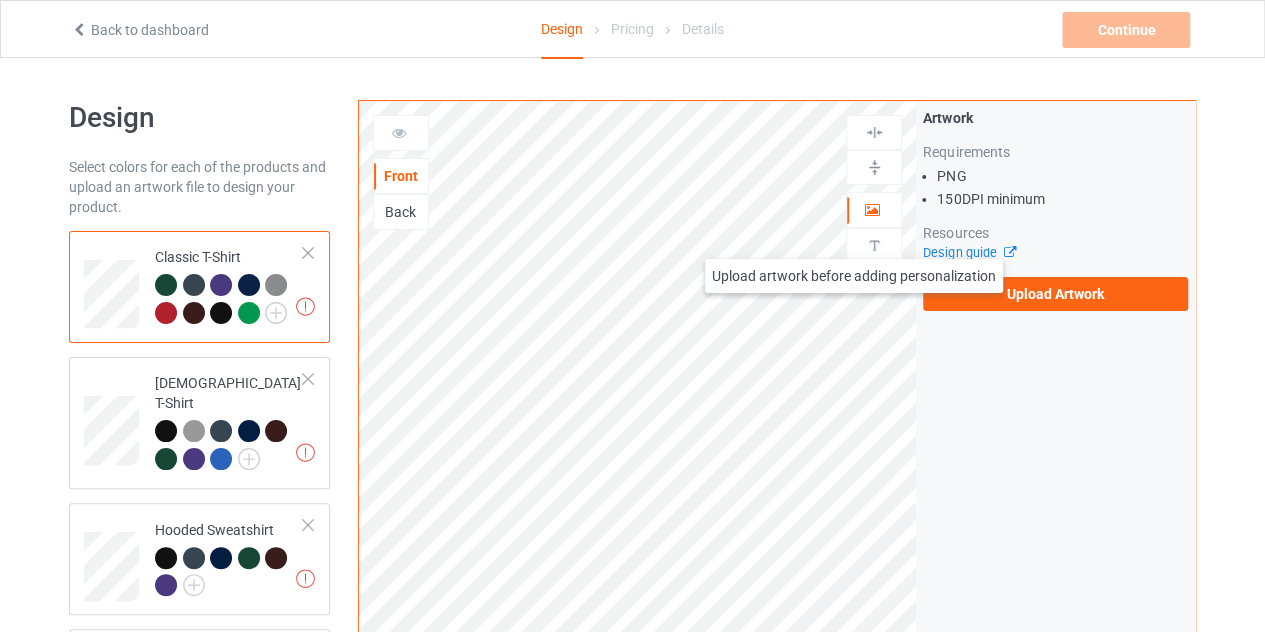 click at bounding box center [874, 245] 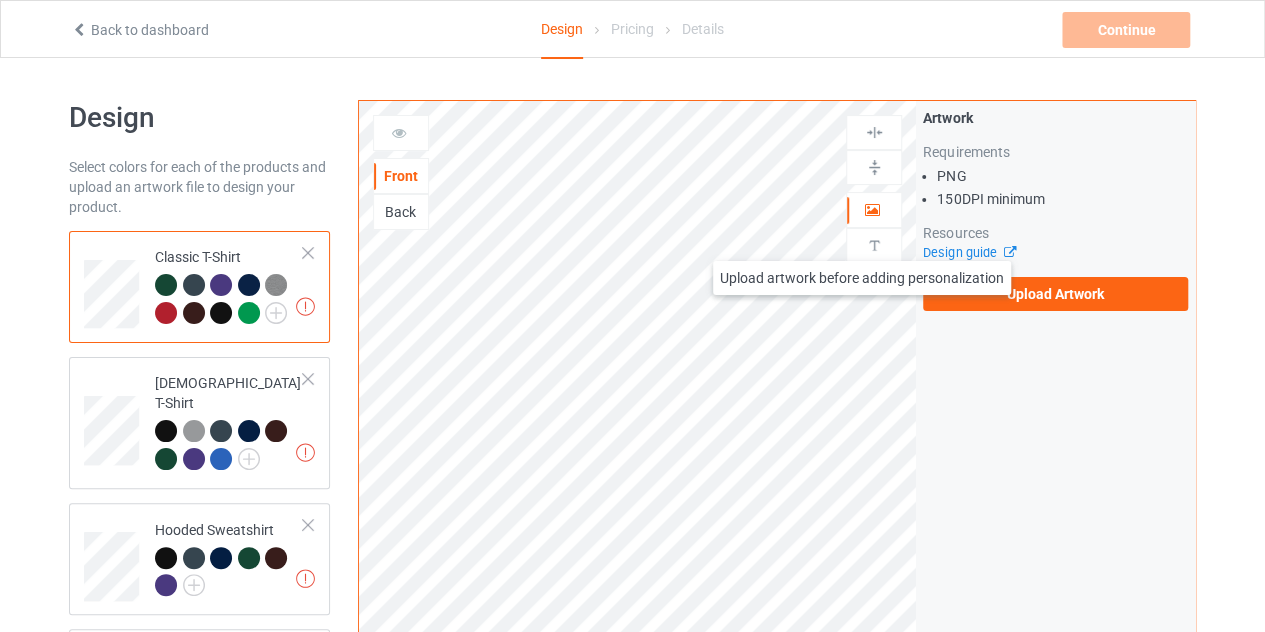 click at bounding box center (874, 245) 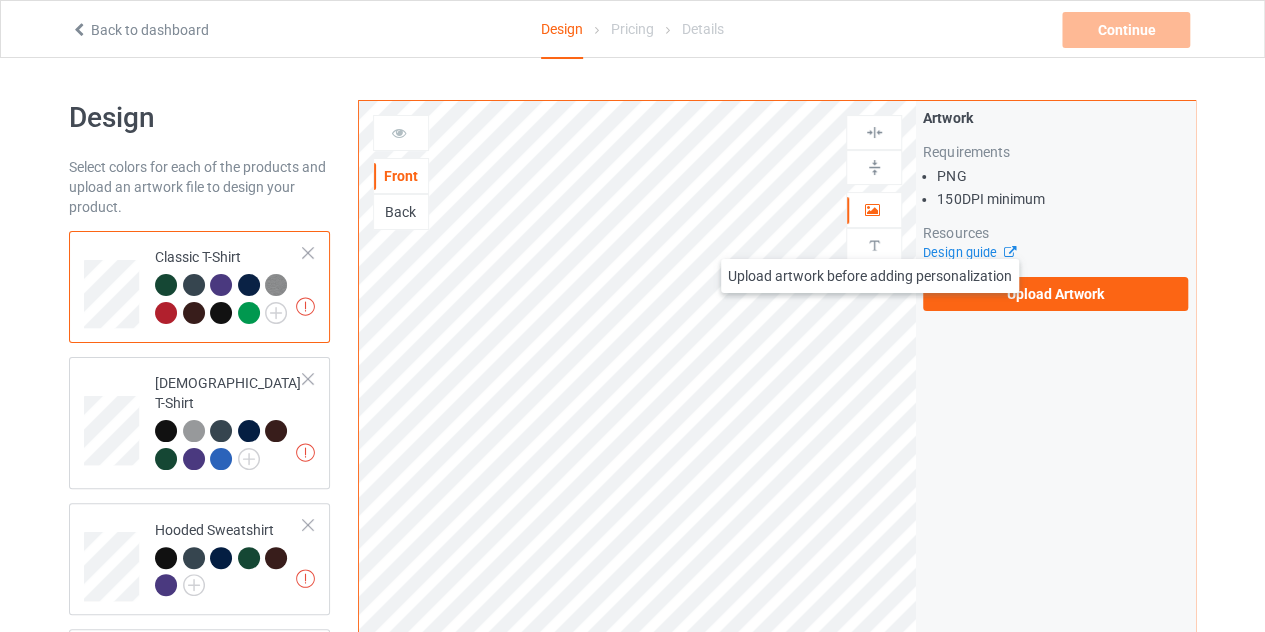 click at bounding box center (874, 245) 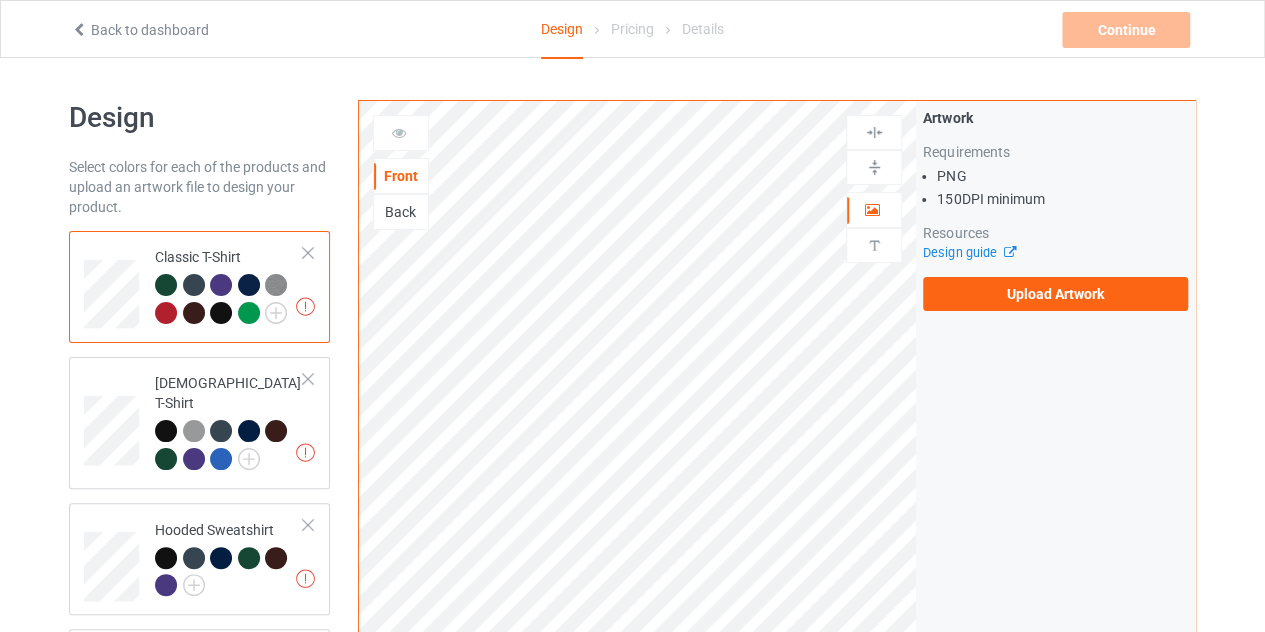 click at bounding box center (872, 207) 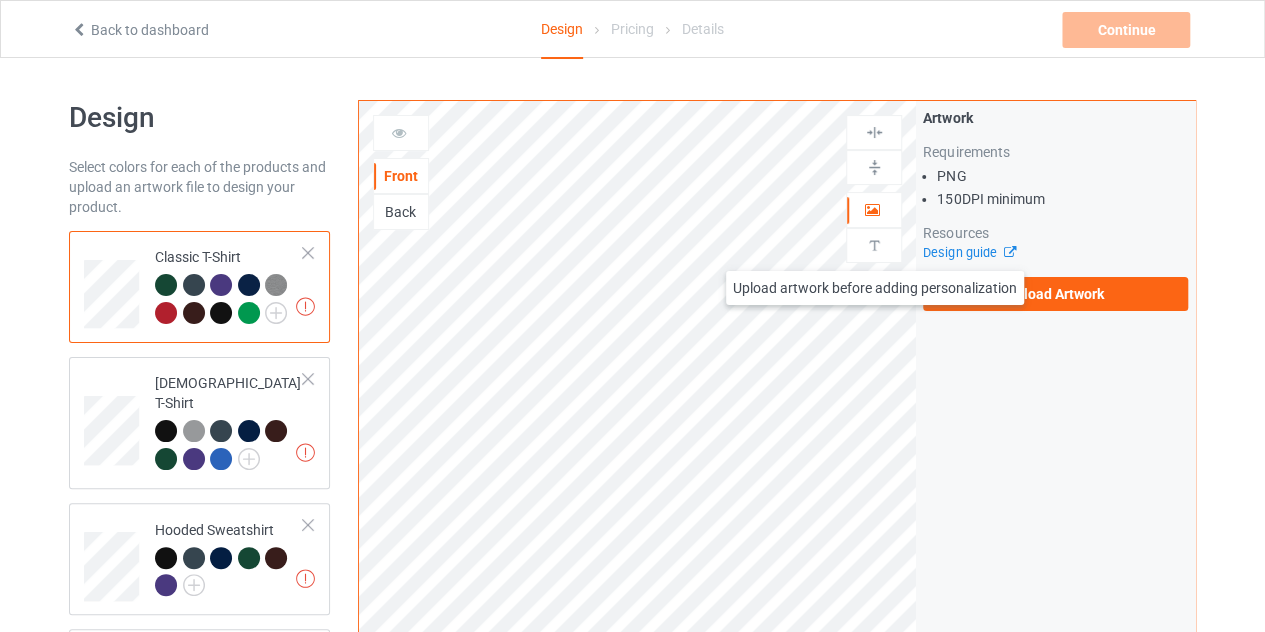 click at bounding box center [874, 245] 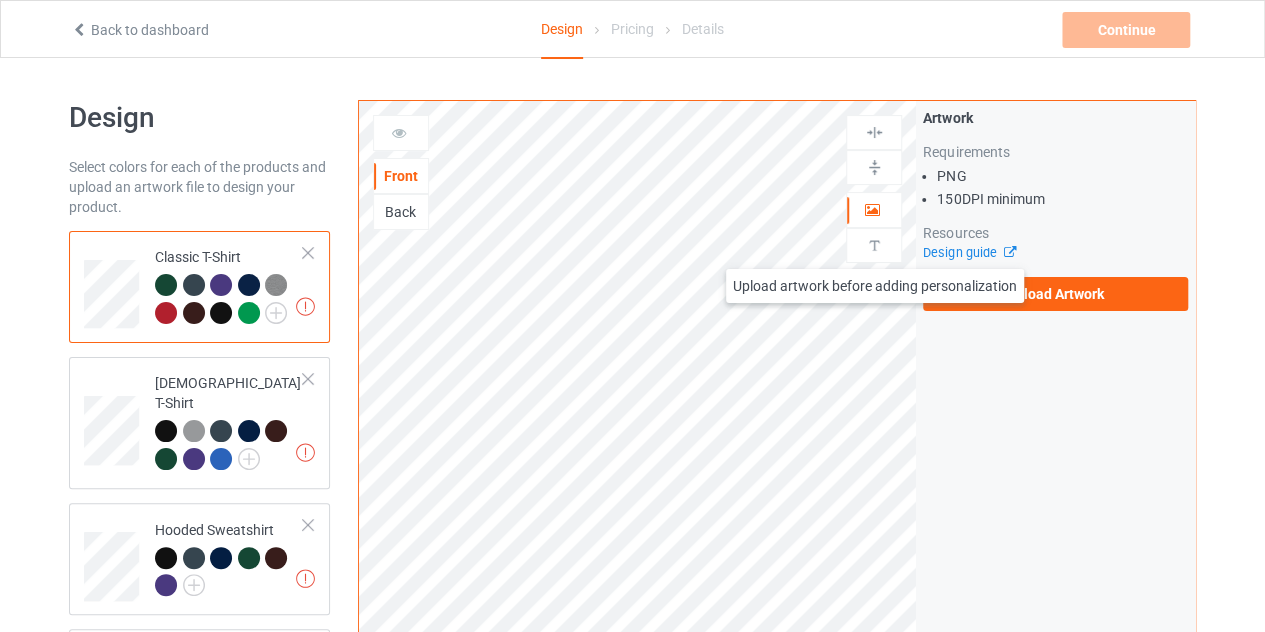 click at bounding box center (874, 245) 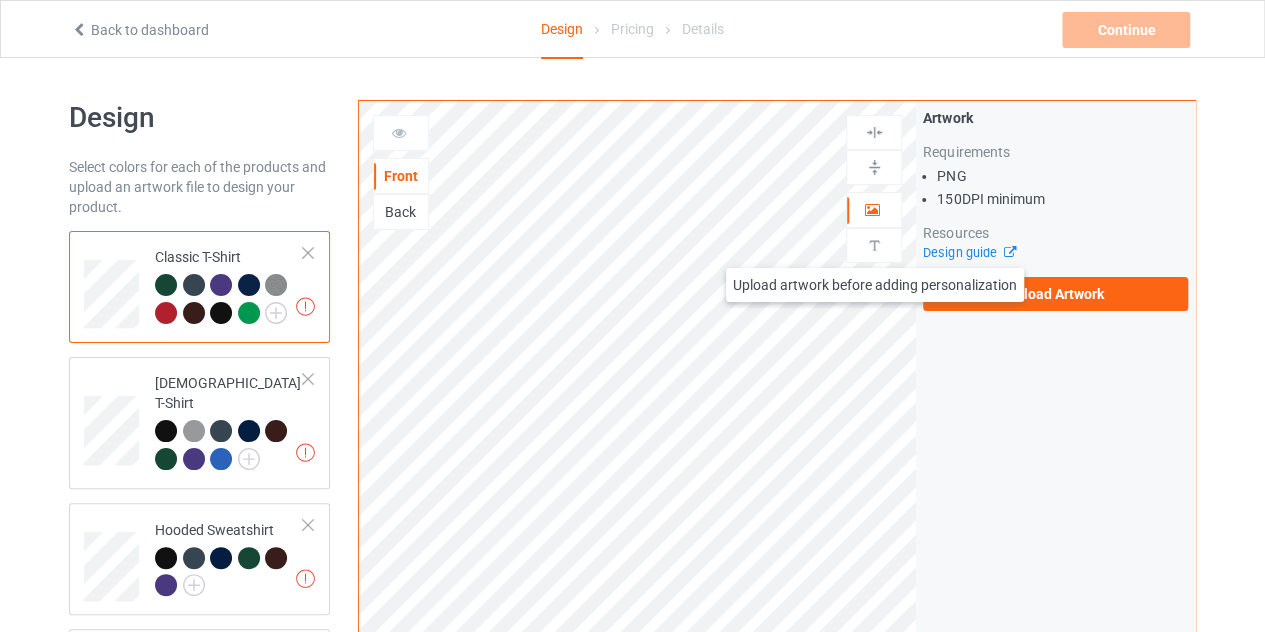 click at bounding box center (874, 245) 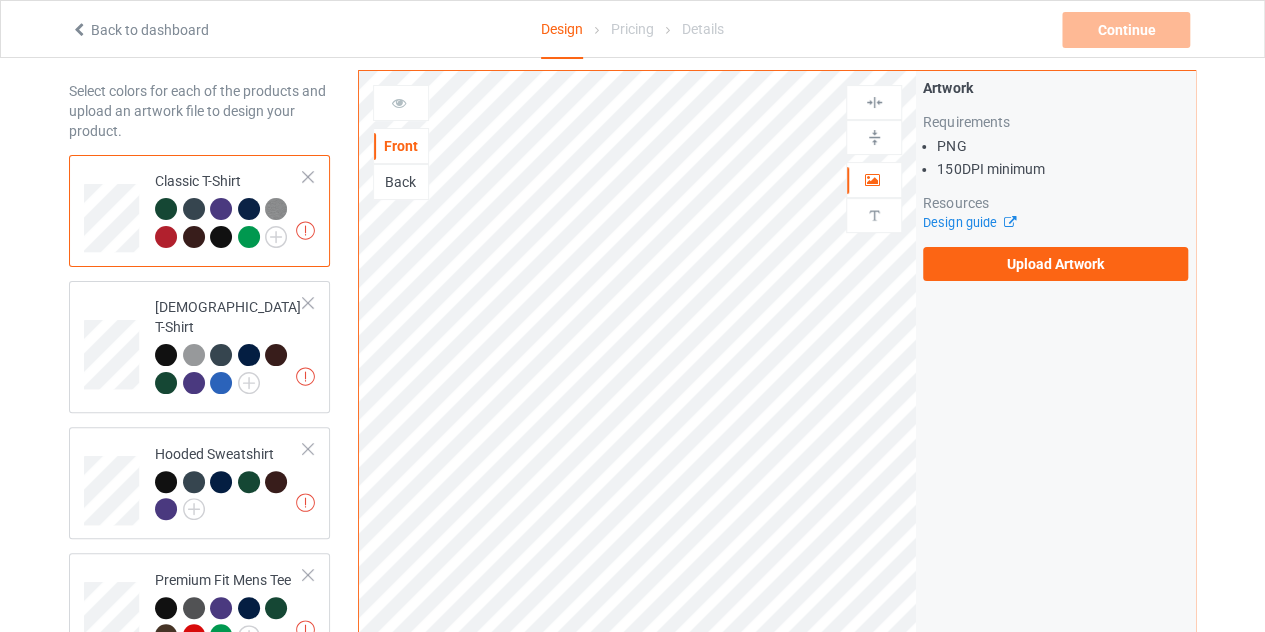 scroll, scrollTop: 0, scrollLeft: 0, axis: both 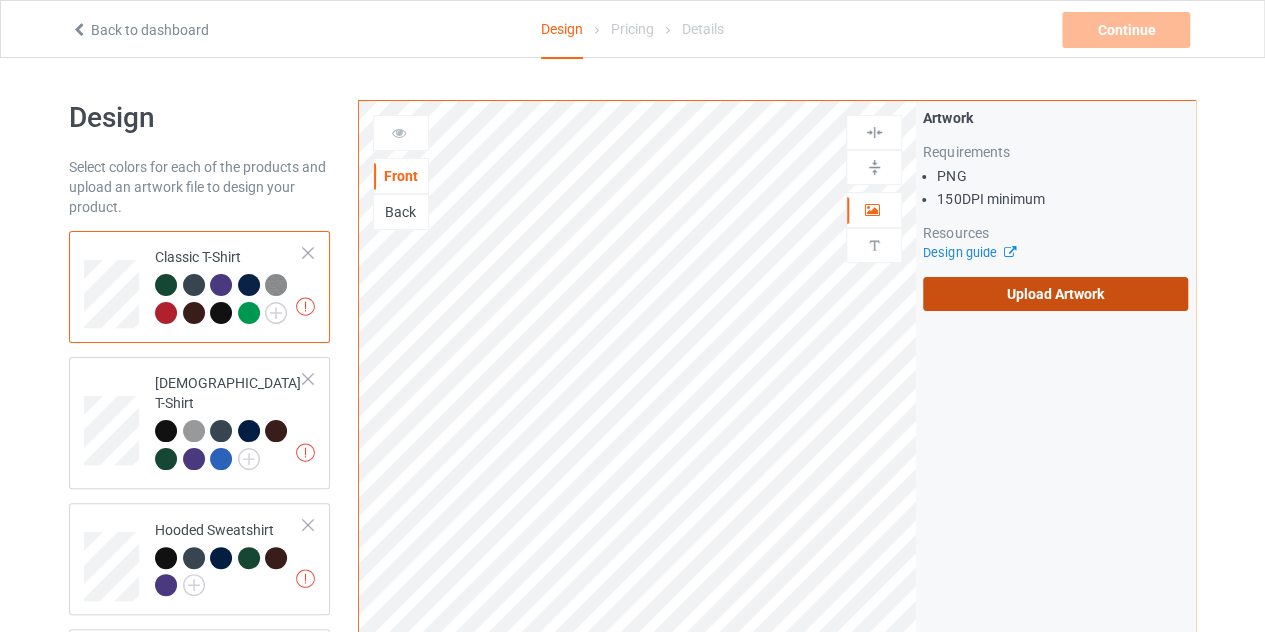 click on "Upload Artwork" at bounding box center (1055, 294) 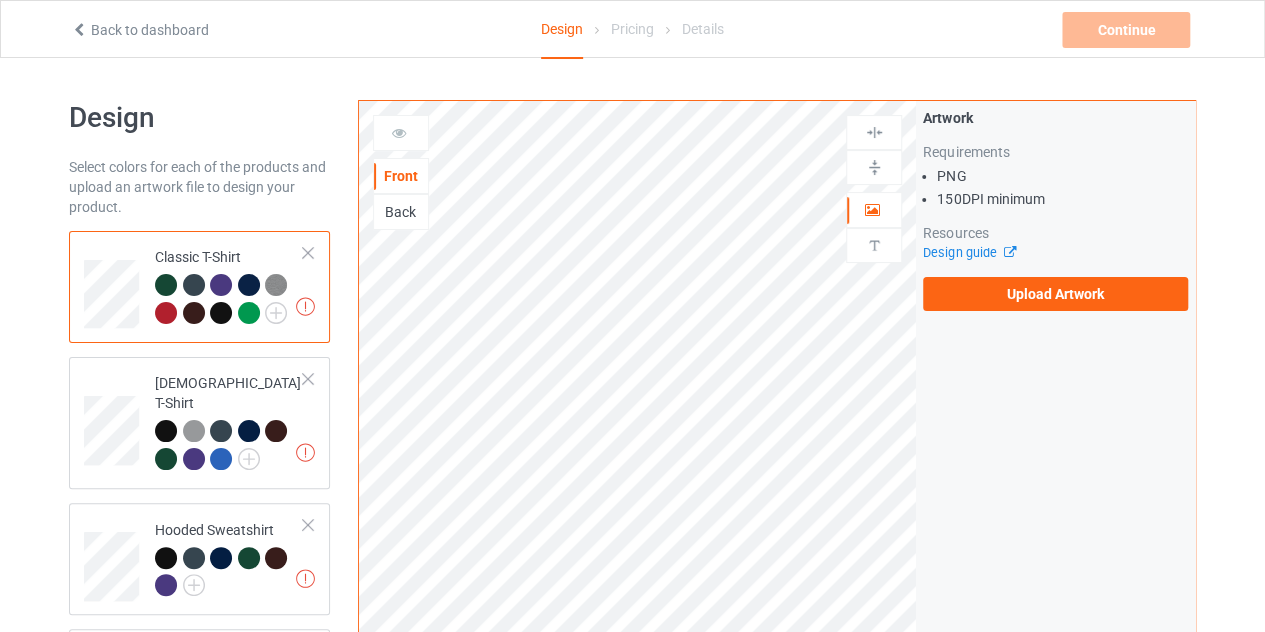 click on "150  DPI minimum" at bounding box center (1062, 199) 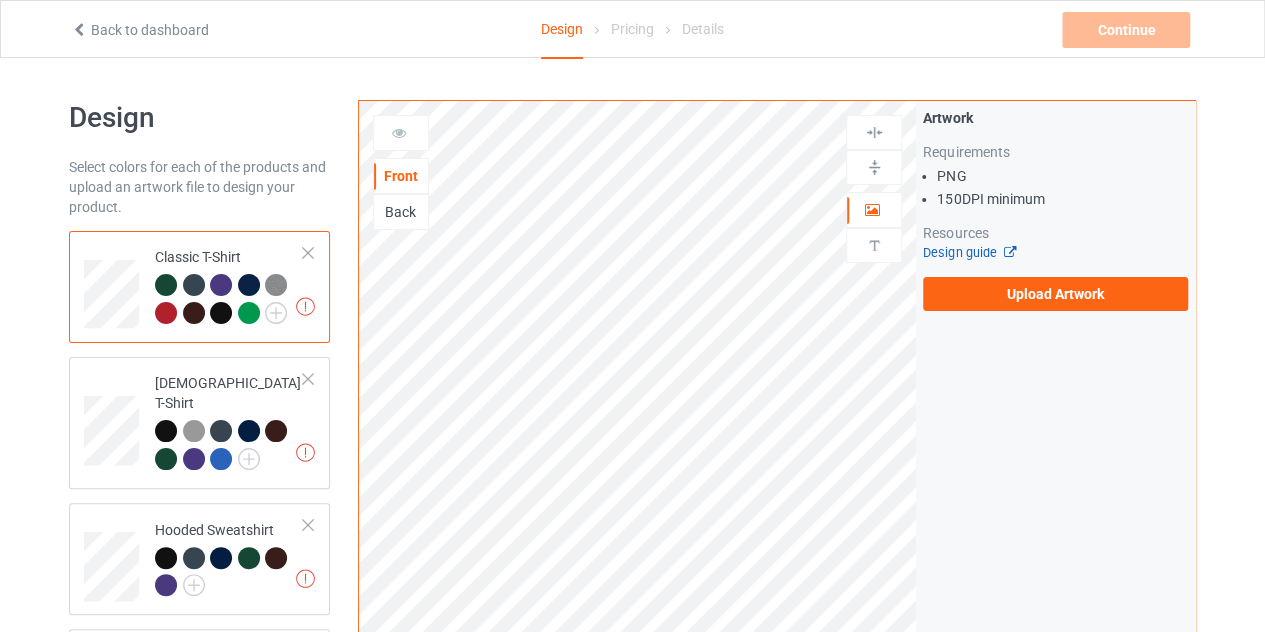 click on "Design guide" at bounding box center (968, 252) 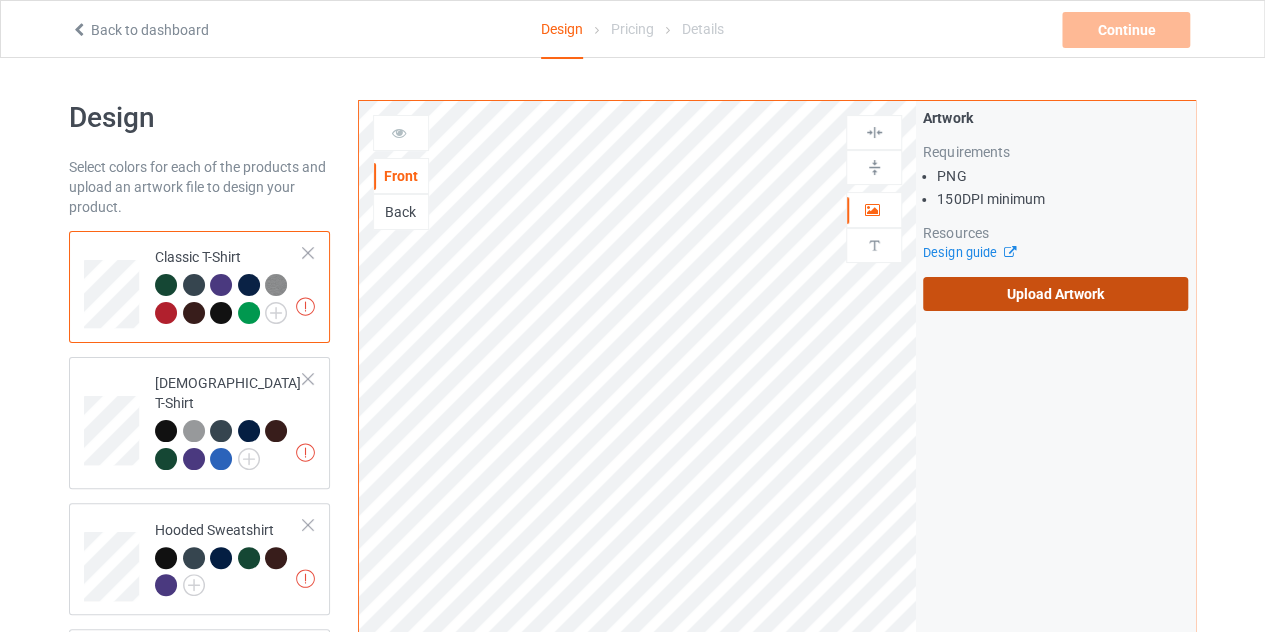click on "Upload Artwork" at bounding box center (1055, 294) 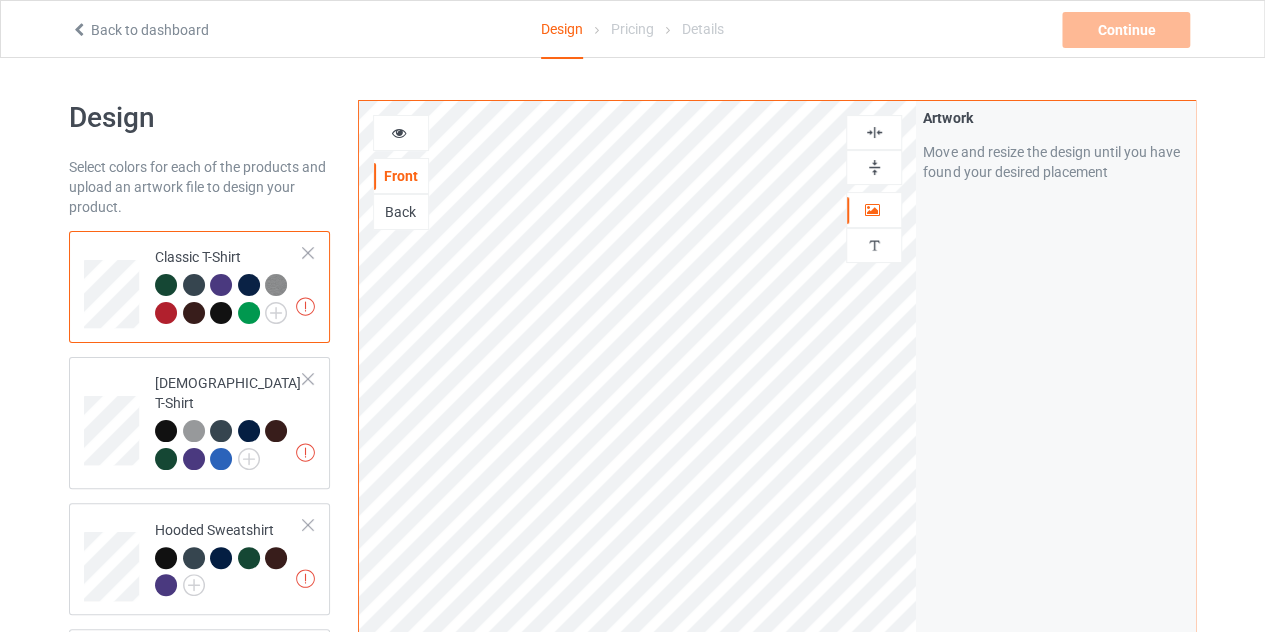 click at bounding box center (874, 167) 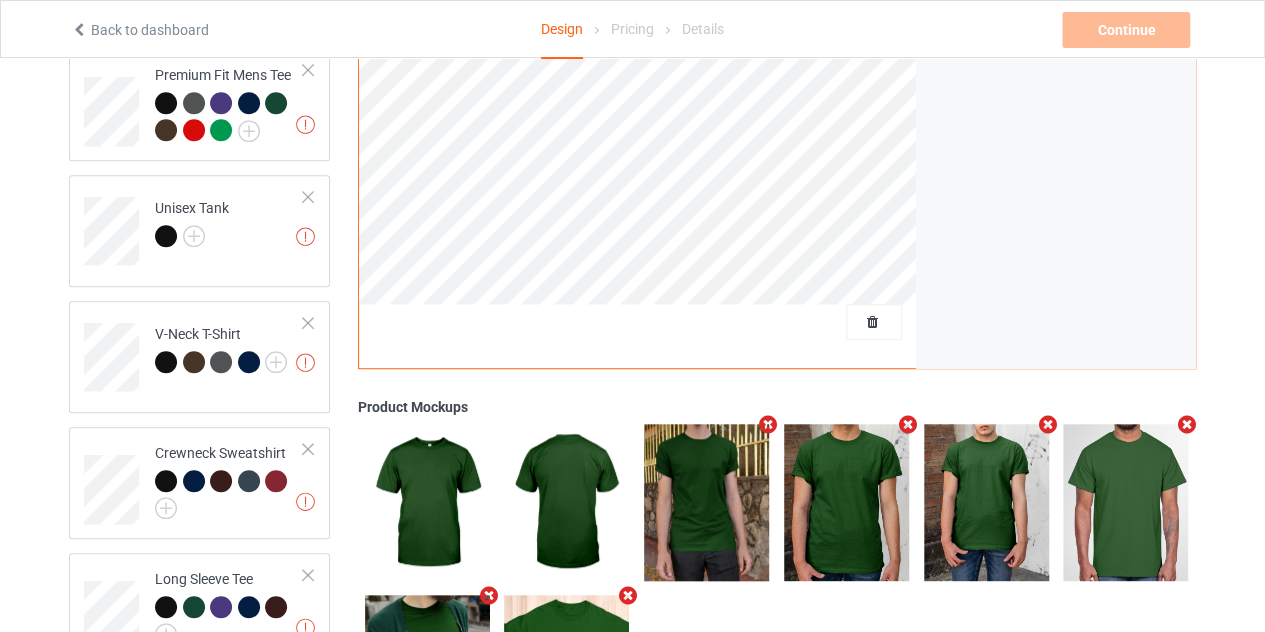scroll, scrollTop: 600, scrollLeft: 0, axis: vertical 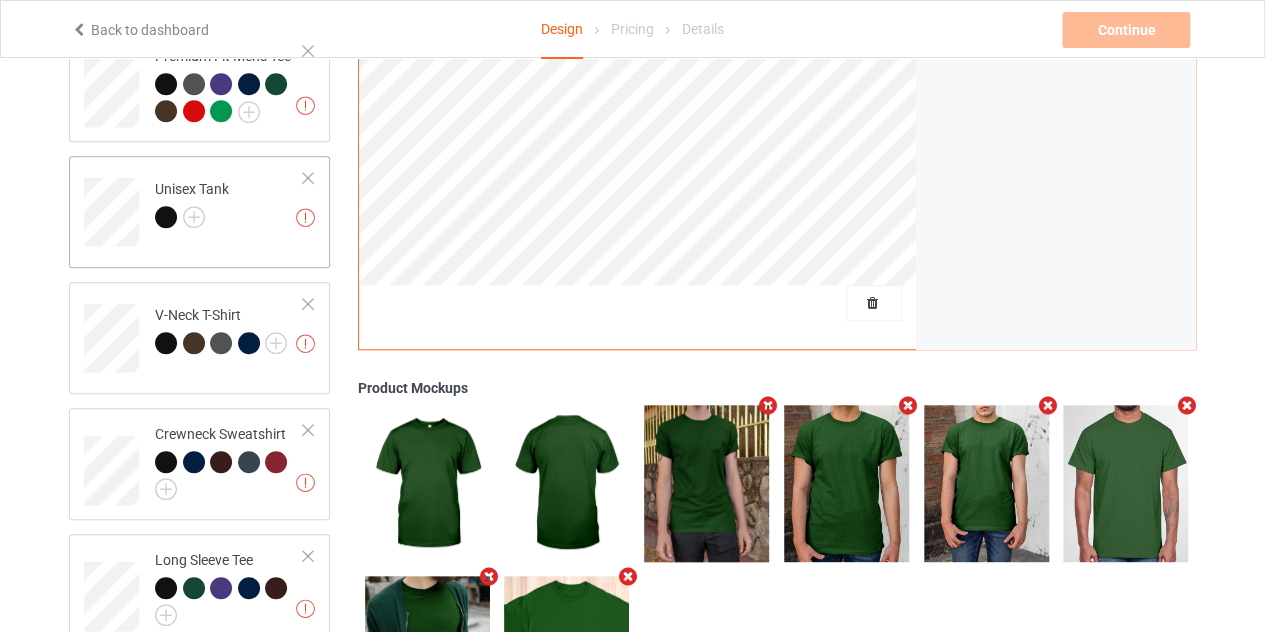 click on "Artwork resolution lower than 150 DPI may result in bad print Unisex Tank" at bounding box center [199, 212] 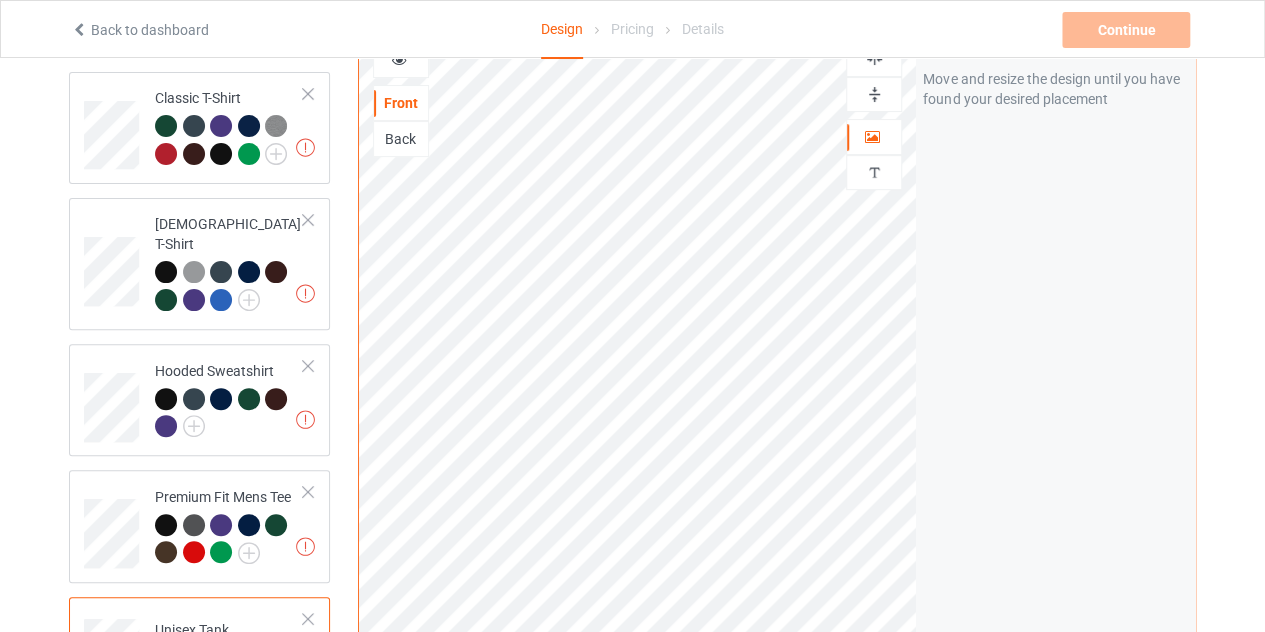 scroll, scrollTop: 100, scrollLeft: 0, axis: vertical 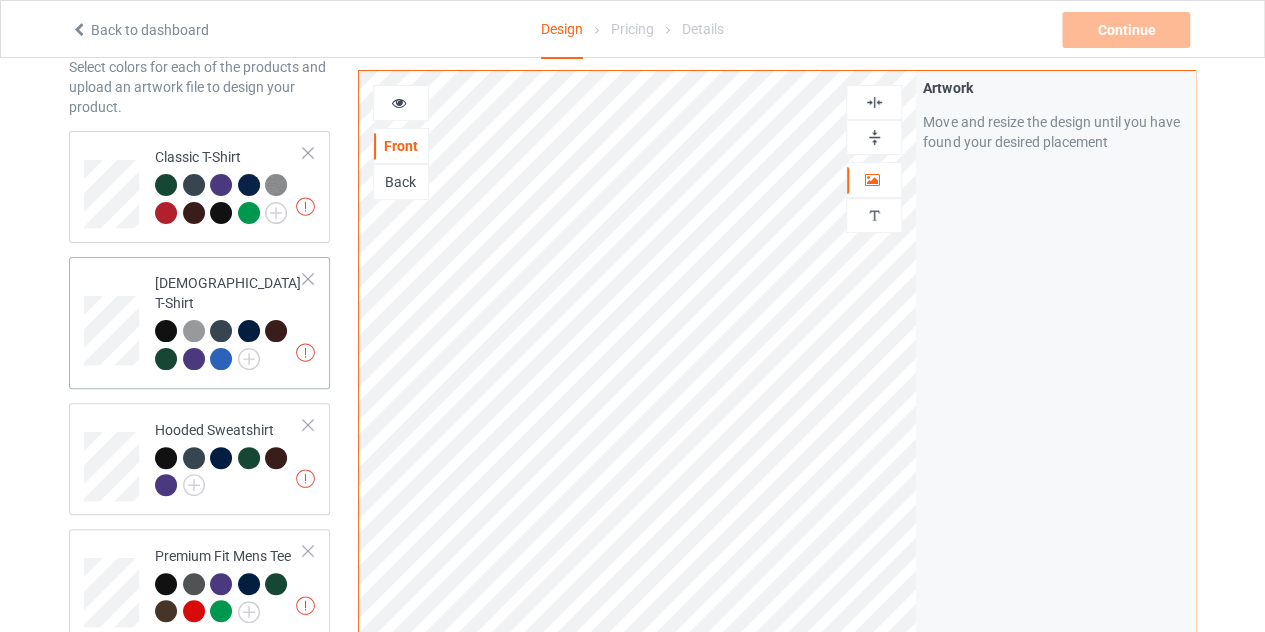 click at bounding box center [166, 331] 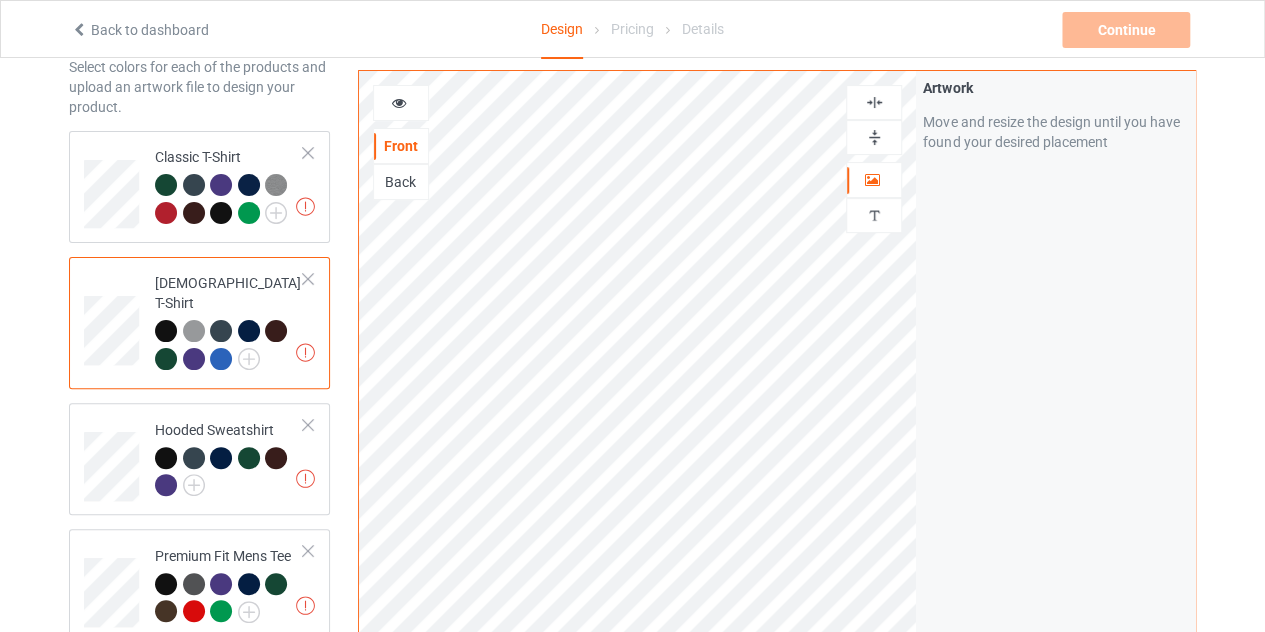 click at bounding box center [874, 137] 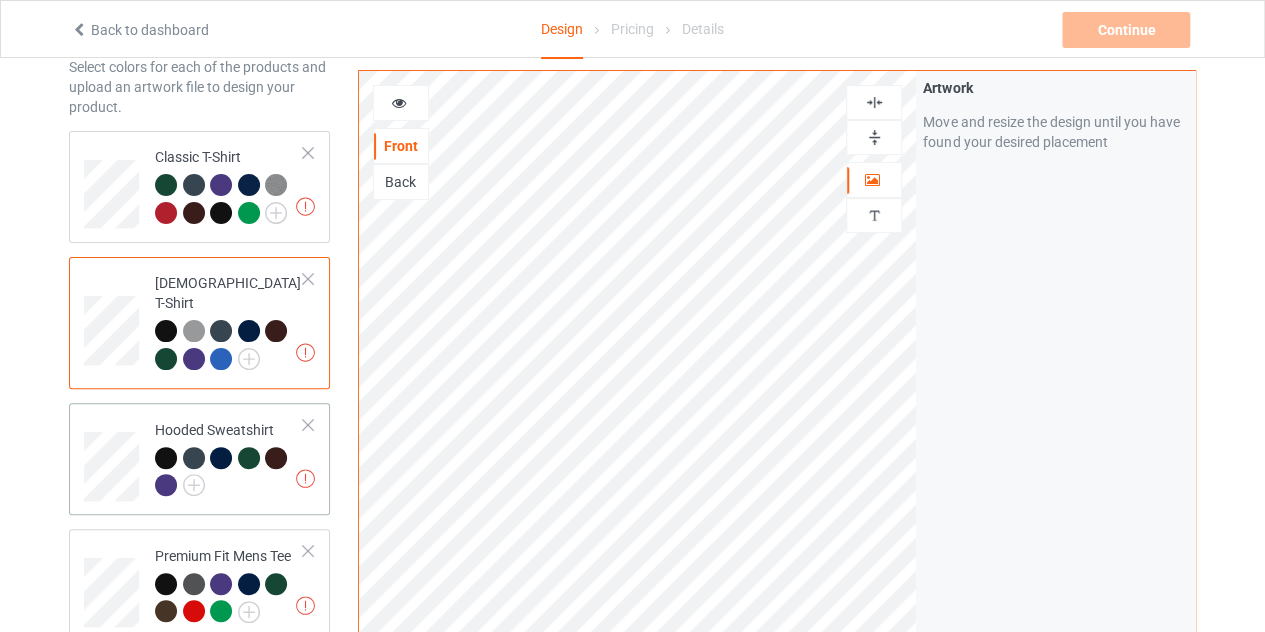 drag, startPoint x: 236, startPoint y: 429, endPoint x: 262, endPoint y: 402, distance: 37.48333 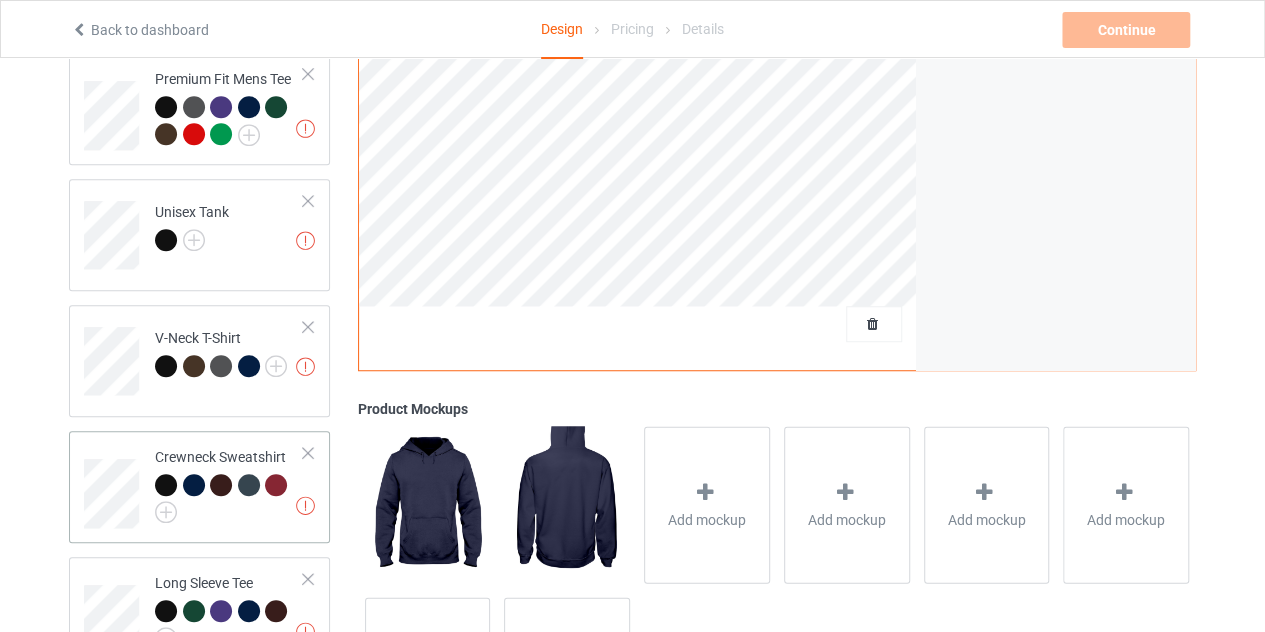 scroll, scrollTop: 728, scrollLeft: 0, axis: vertical 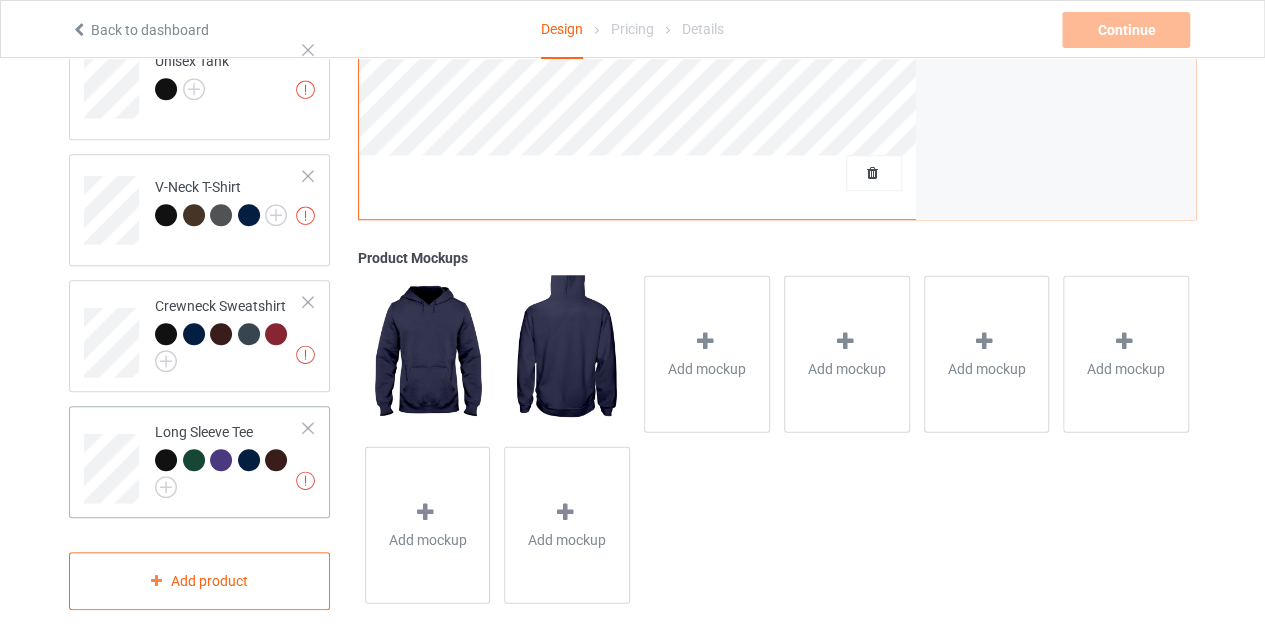 click on "Long Sleeve Tee" at bounding box center (229, 457) 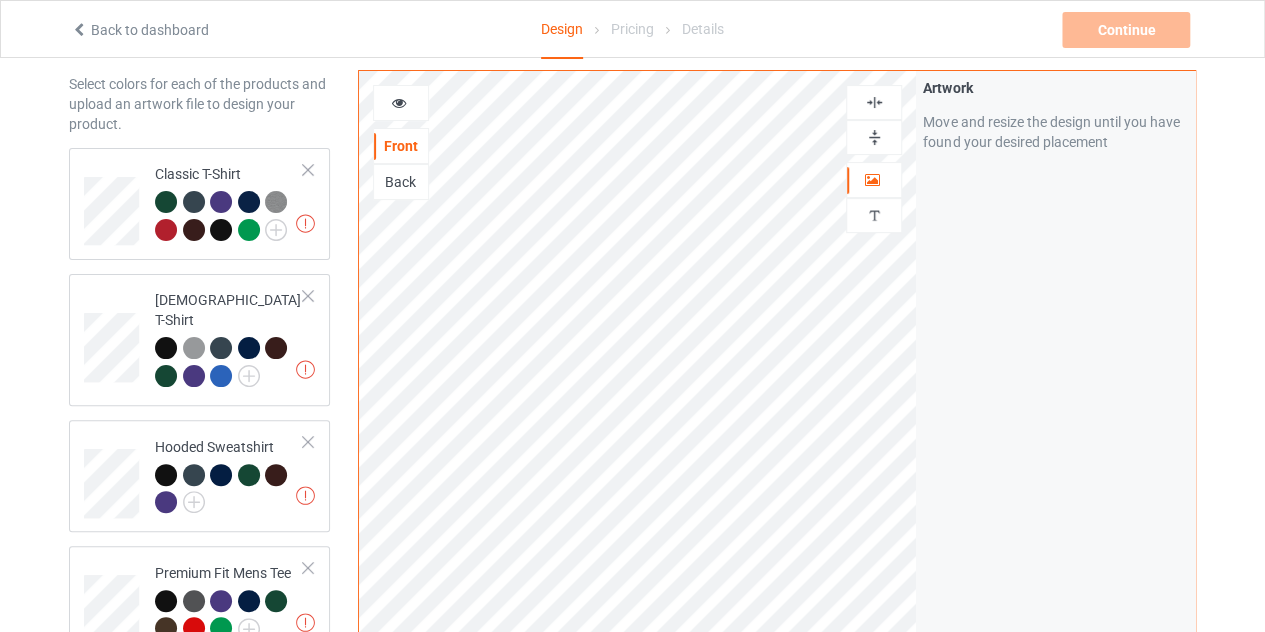 scroll, scrollTop: 0, scrollLeft: 0, axis: both 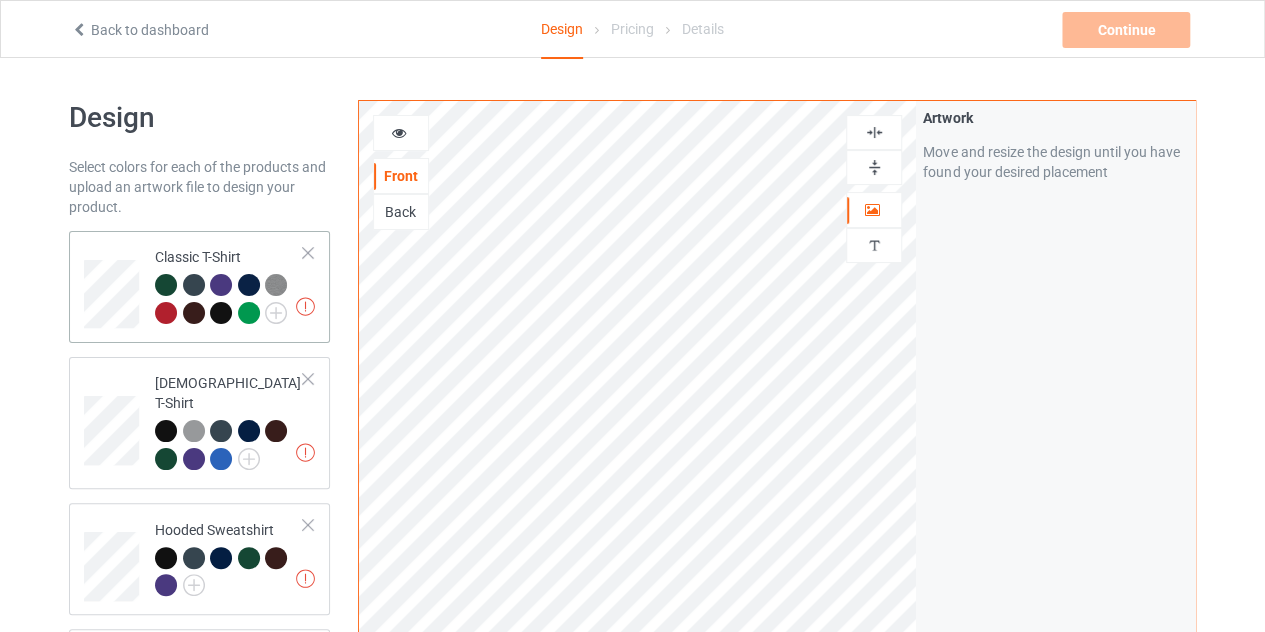 click on "Classic T-Shirt" at bounding box center (229, 284) 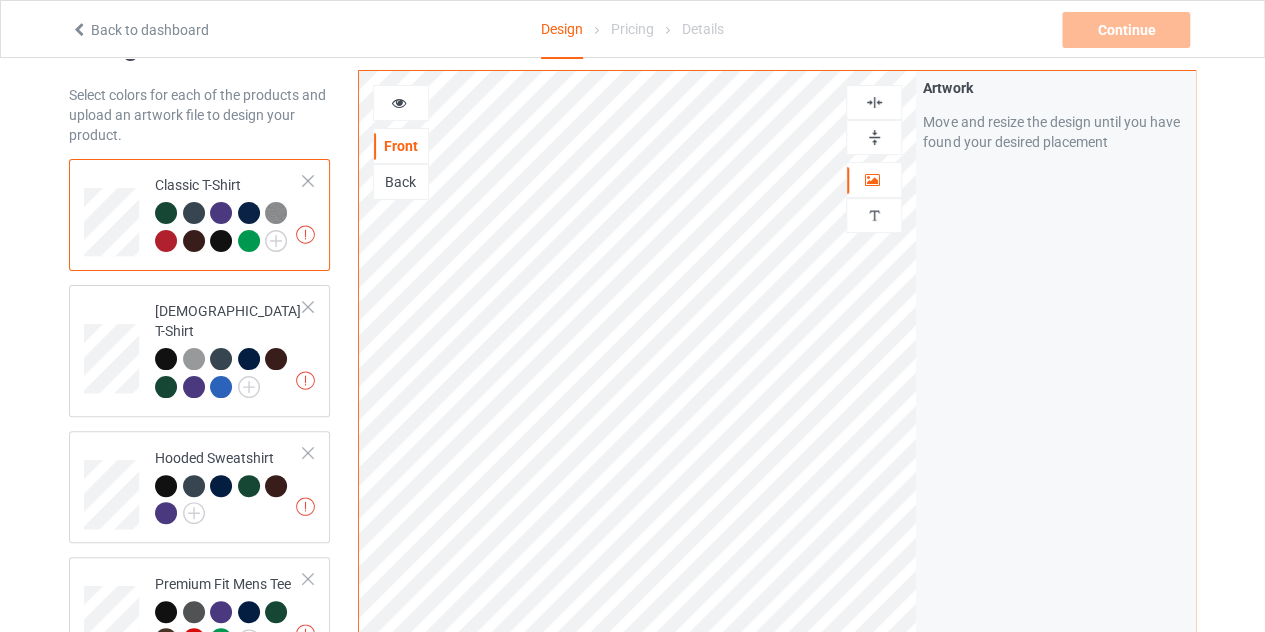 scroll, scrollTop: 100, scrollLeft: 0, axis: vertical 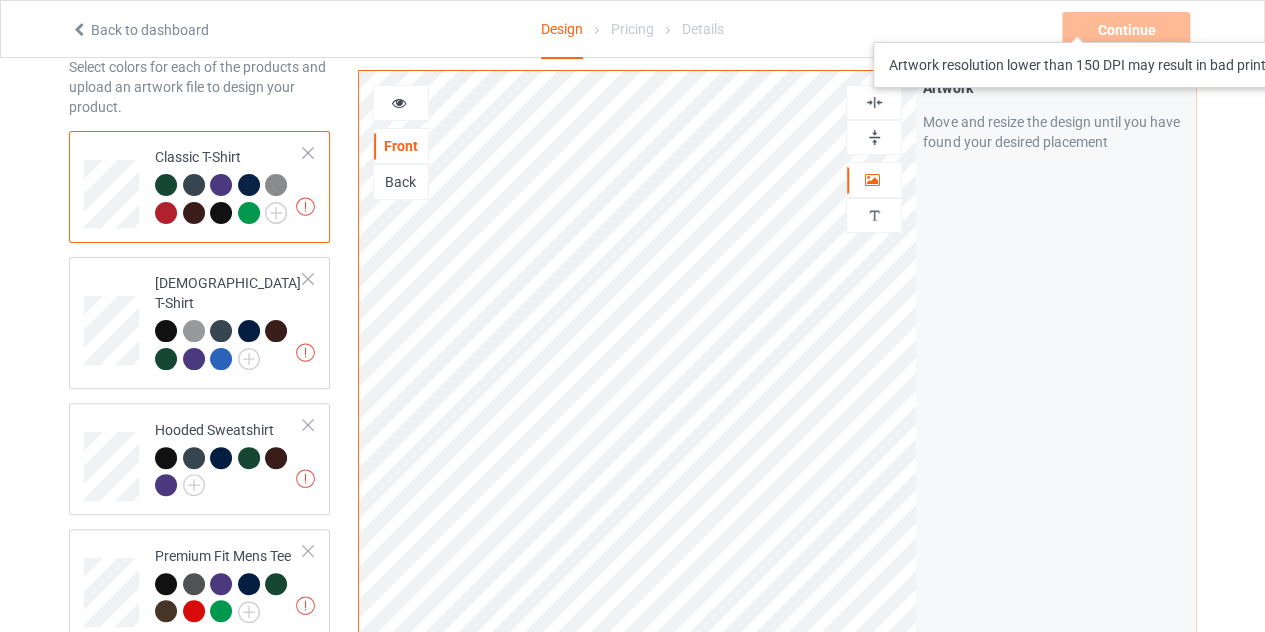 click on "Continue Artwork resolution lower than 150 DPI may result in bad print" at bounding box center [1128, 30] 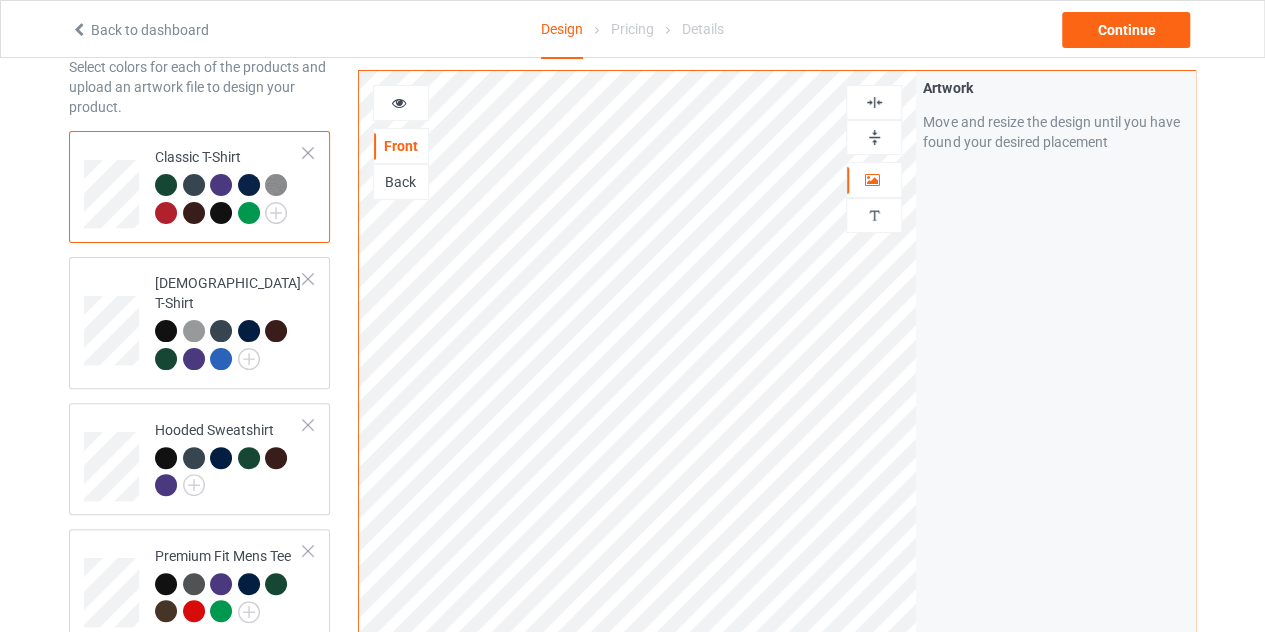 click at bounding box center [874, 137] 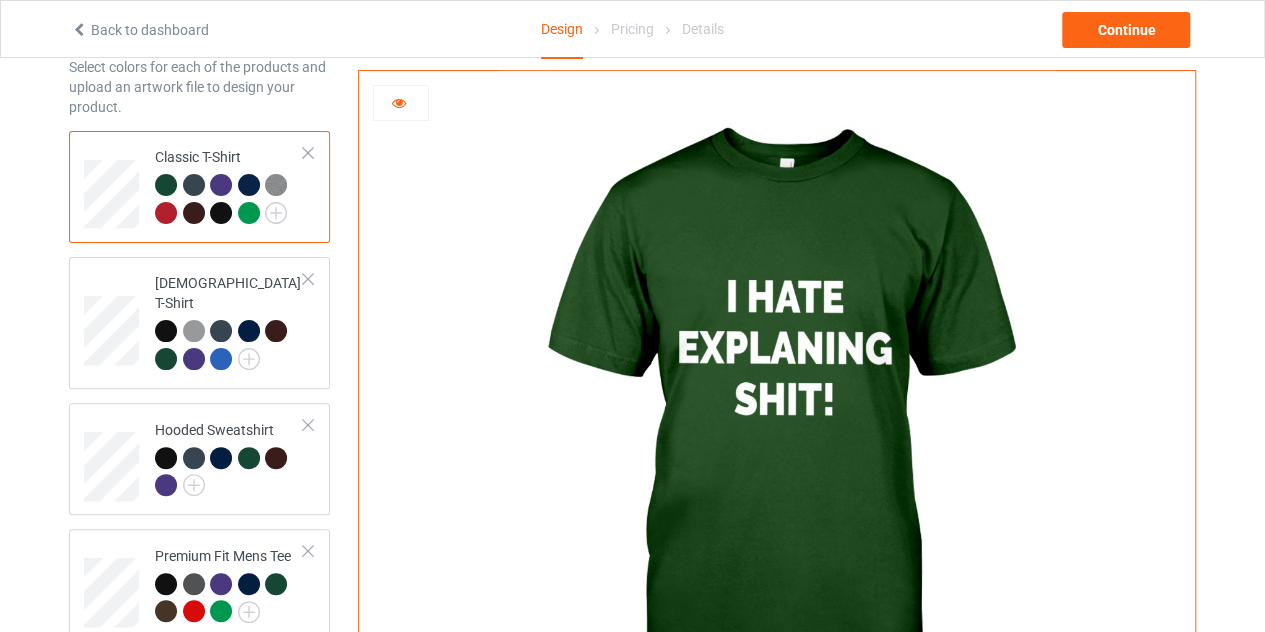 click at bounding box center [776, 419] 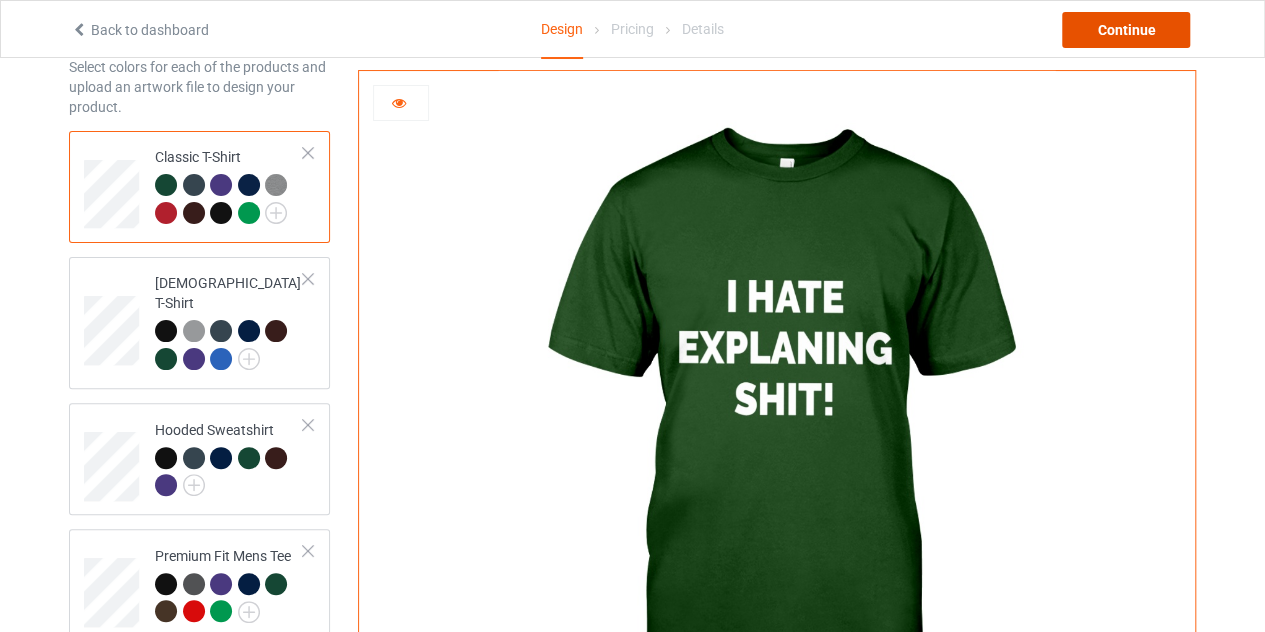 click on "Continue" at bounding box center [1126, 30] 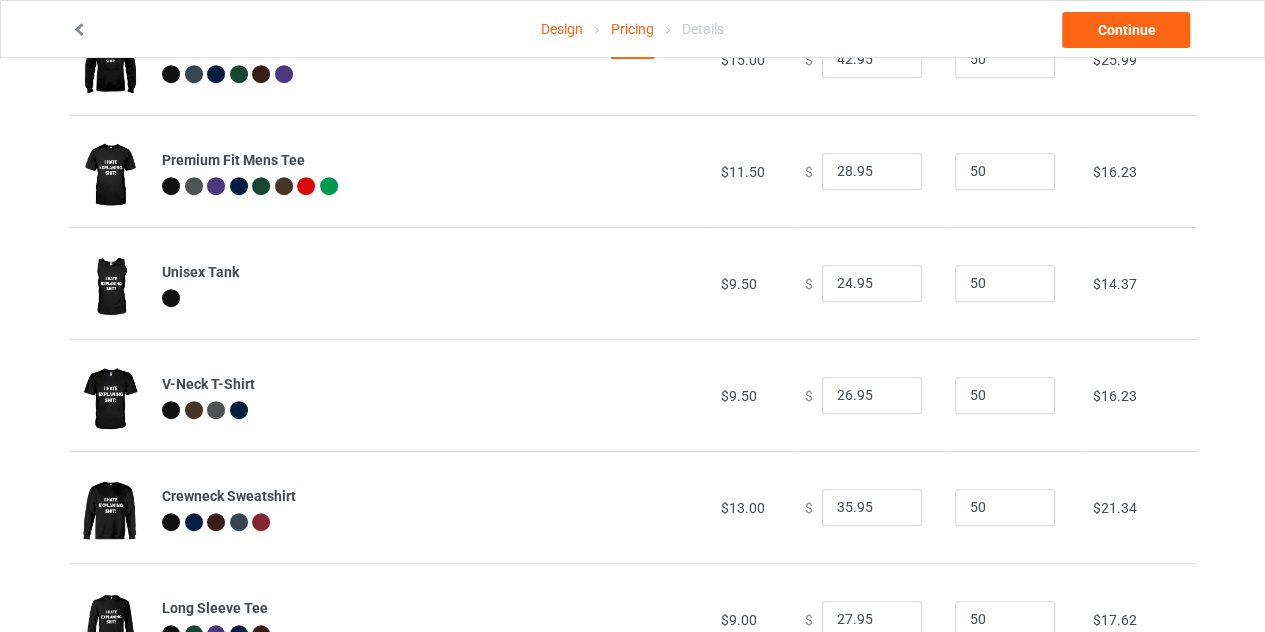 scroll, scrollTop: 502, scrollLeft: 0, axis: vertical 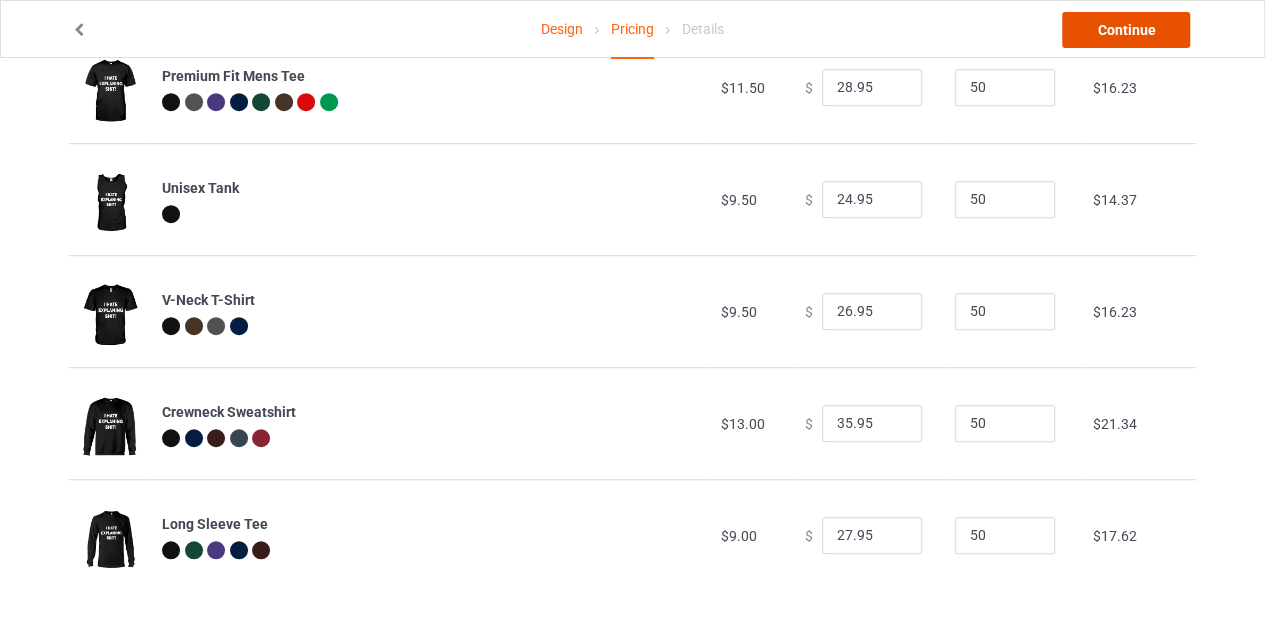 click on "Continue" at bounding box center [1126, 30] 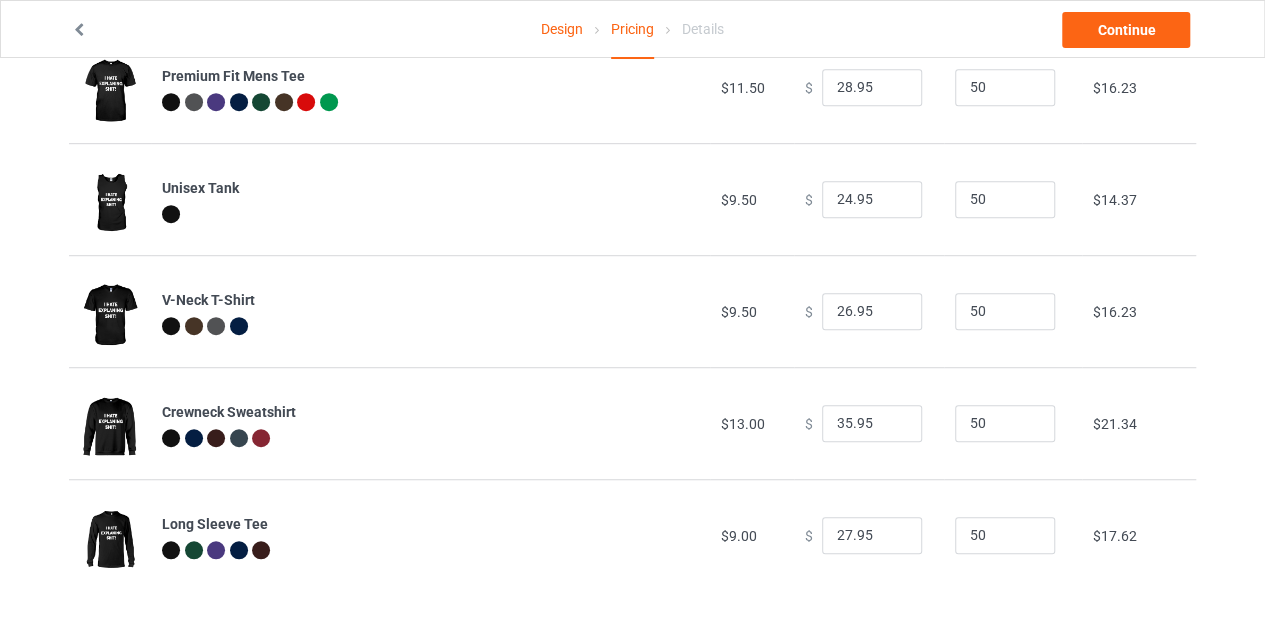 scroll, scrollTop: 0, scrollLeft: 0, axis: both 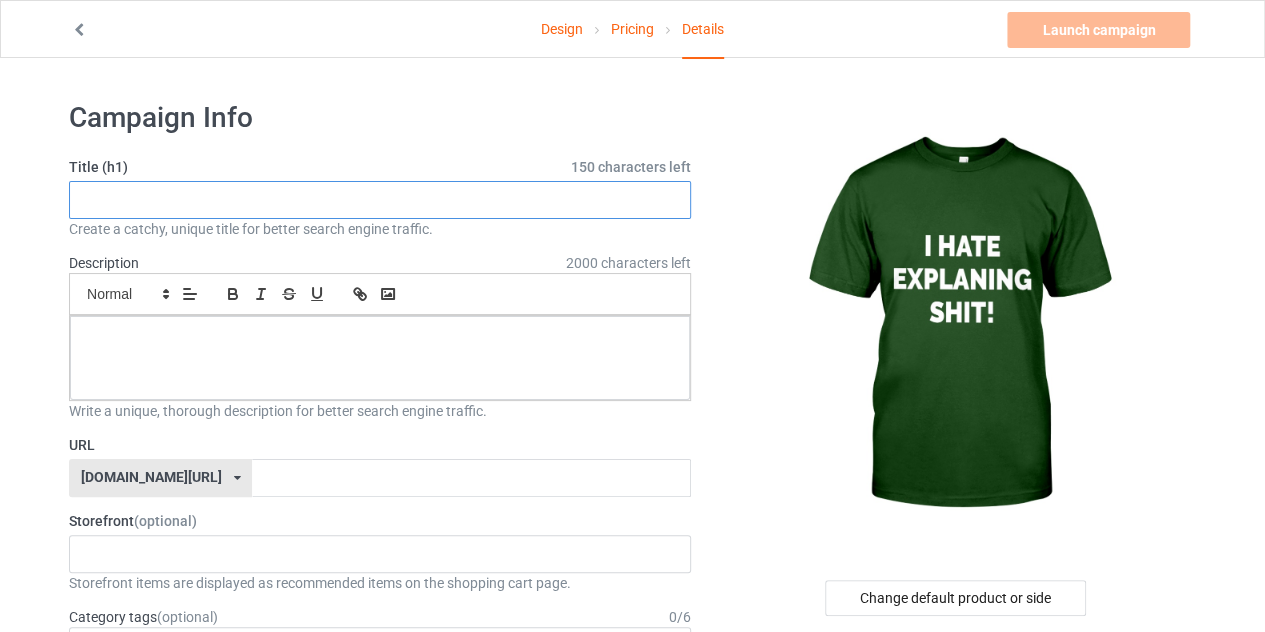 click at bounding box center [380, 200] 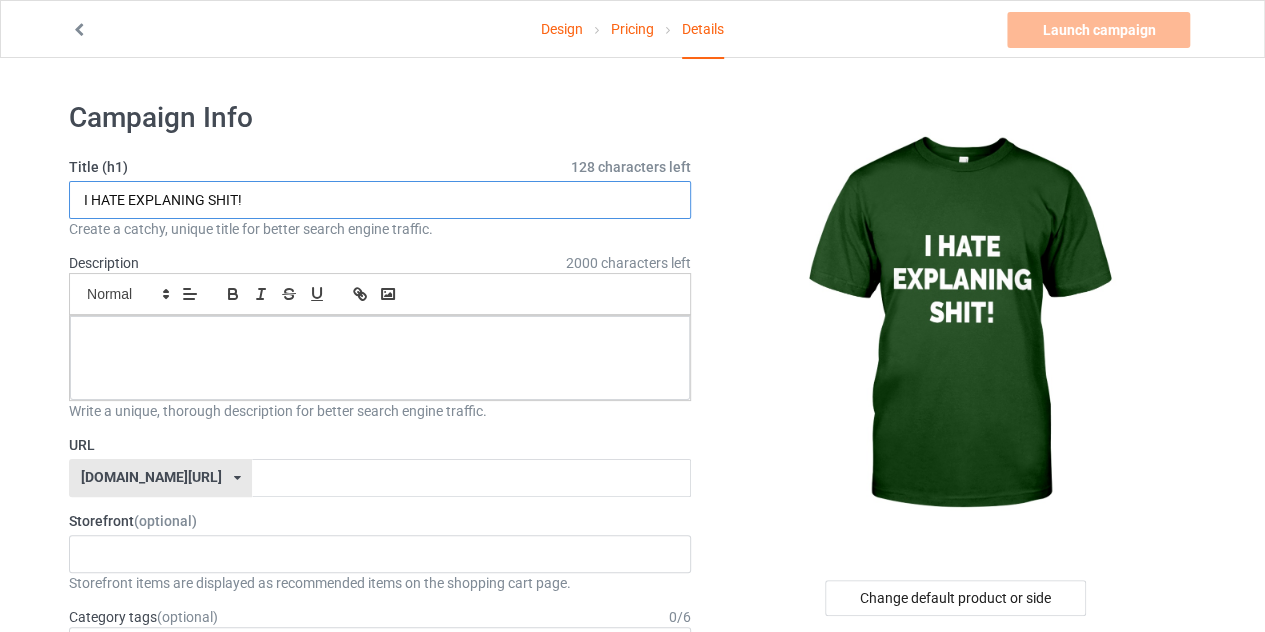 type on "I HATE EXPLANING SHIT!" 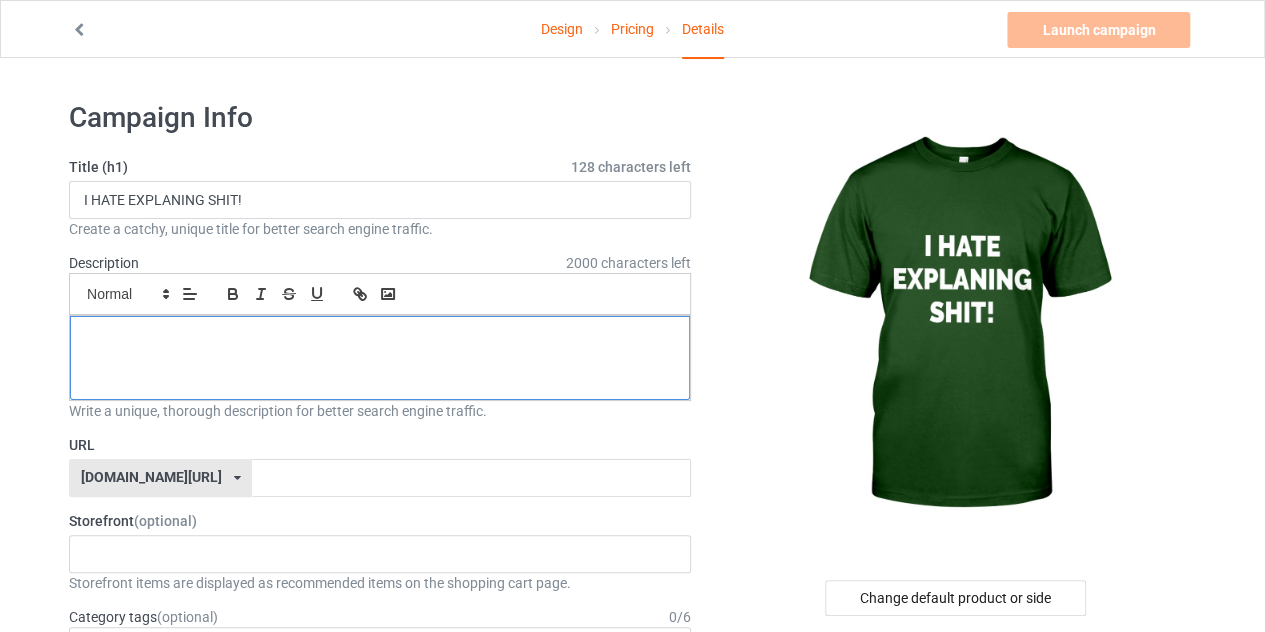 click at bounding box center [380, 358] 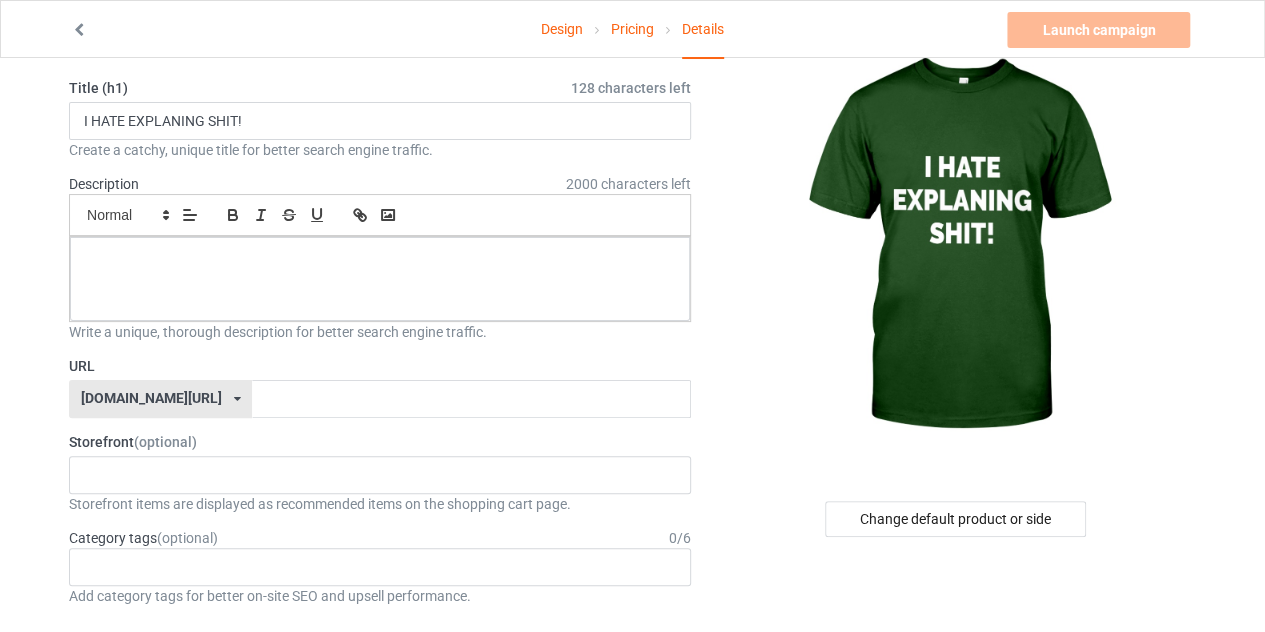 click on "[DOMAIN_NAME][URL]" at bounding box center (151, 398) 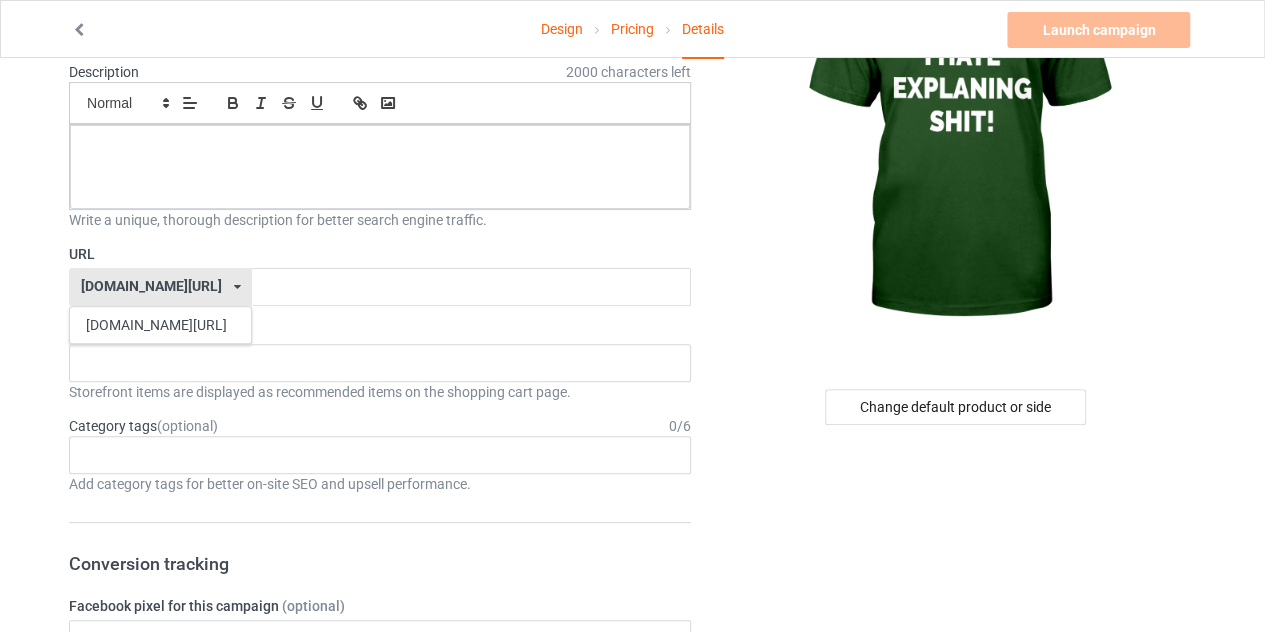 scroll, scrollTop: 192, scrollLeft: 0, axis: vertical 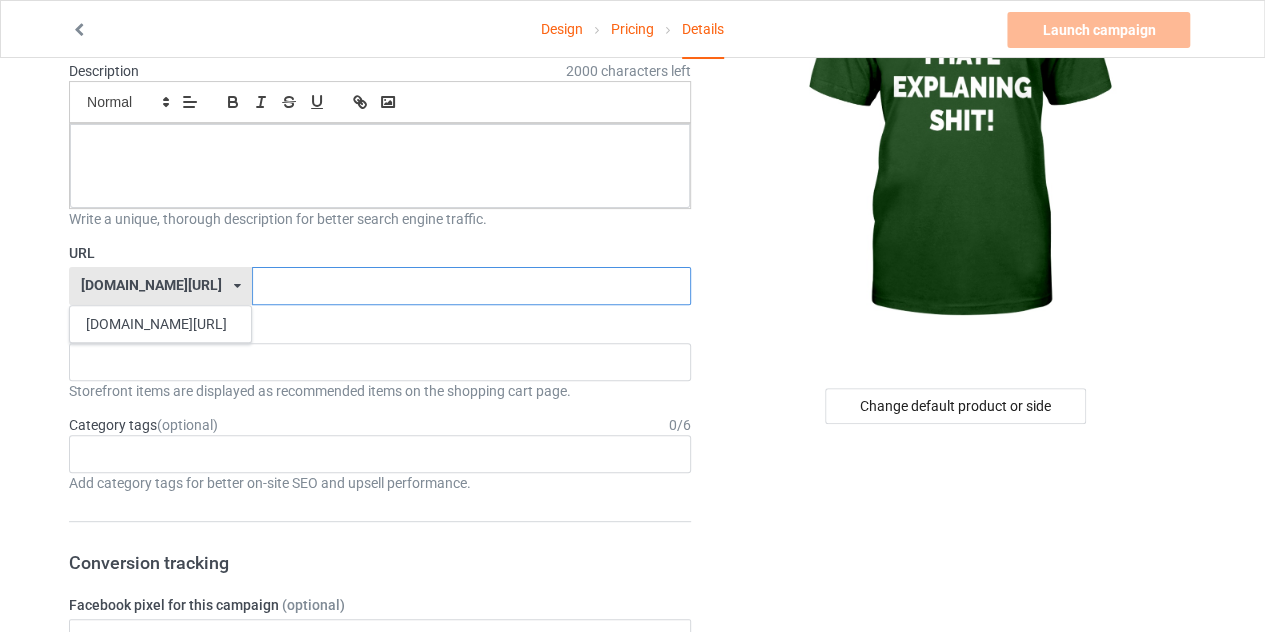 click at bounding box center [471, 286] 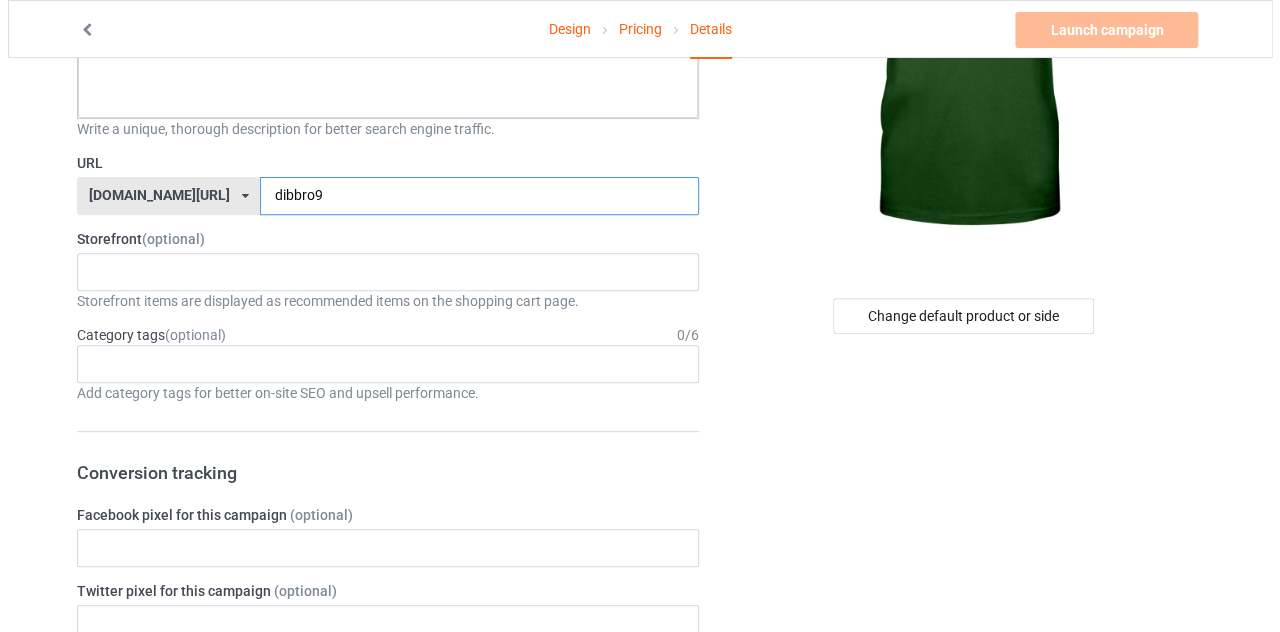 scroll, scrollTop: 0, scrollLeft: 0, axis: both 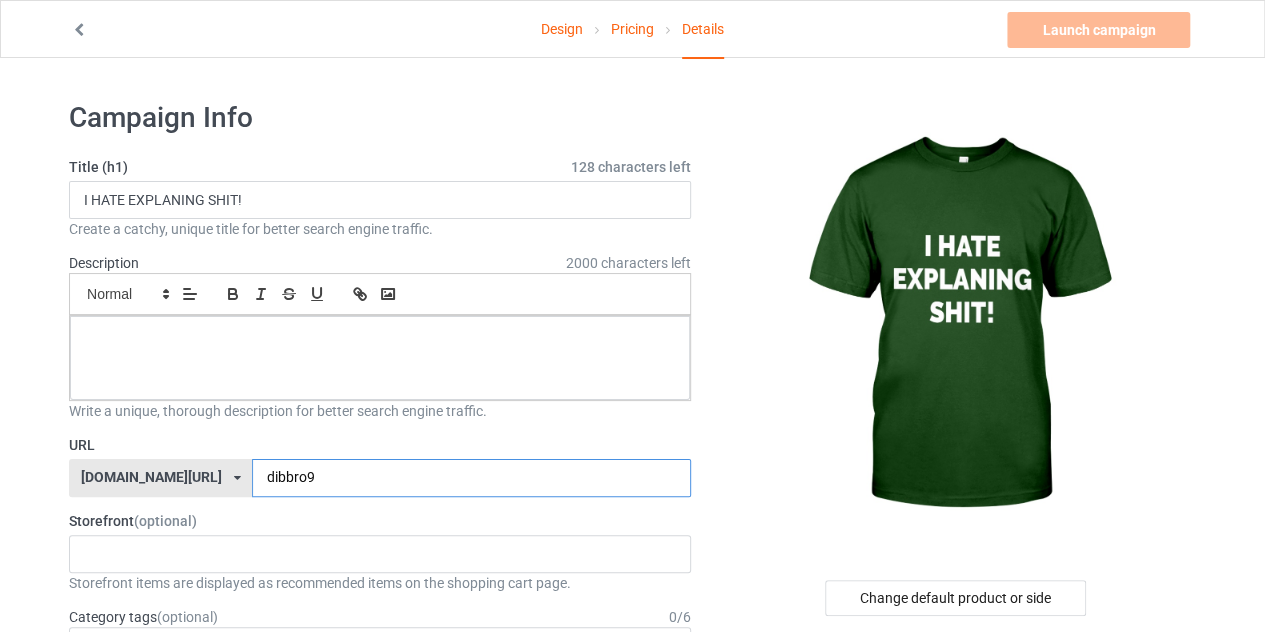 type on "dibbro9" 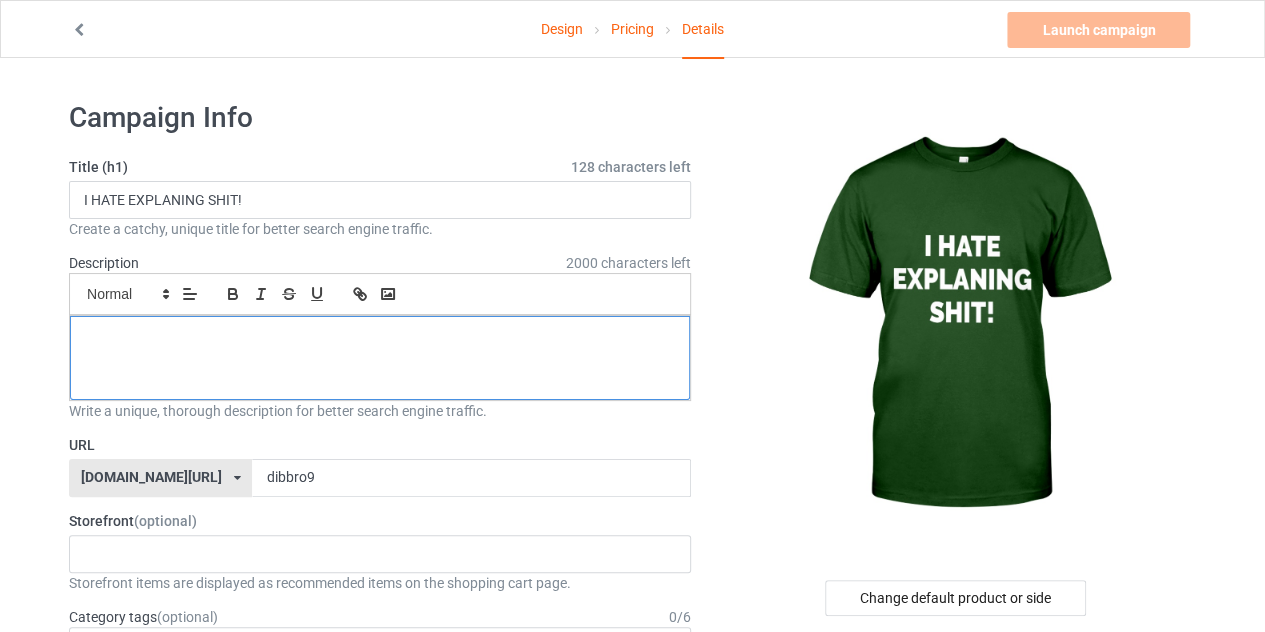 click at bounding box center [380, 358] 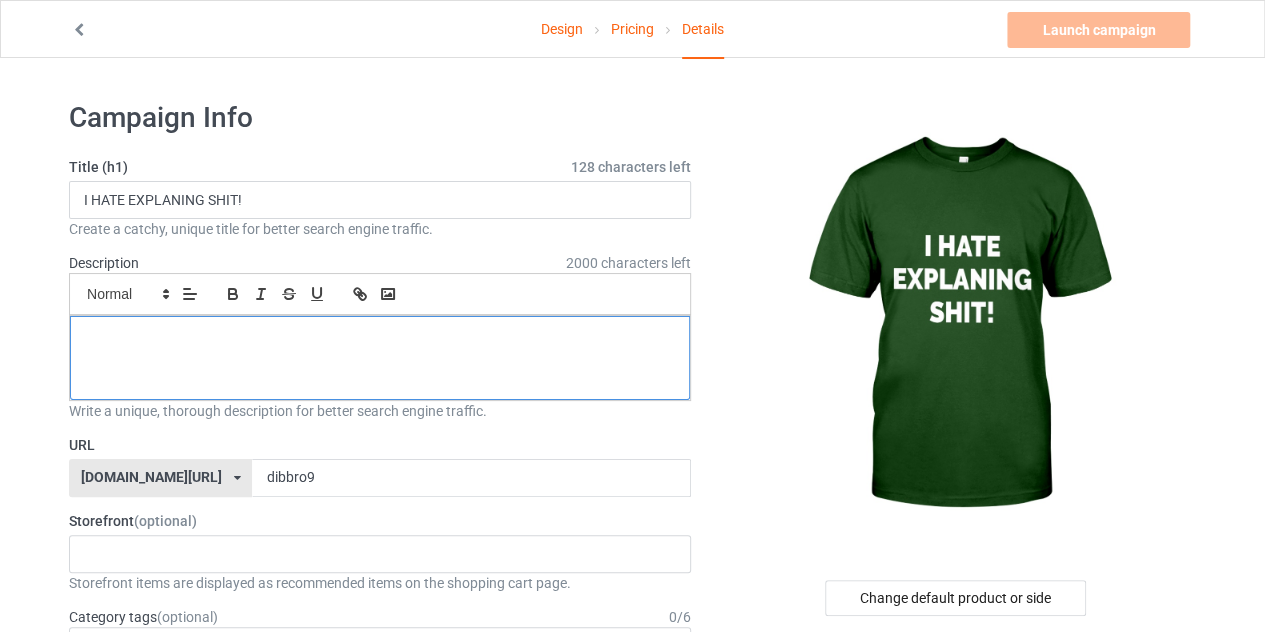 type 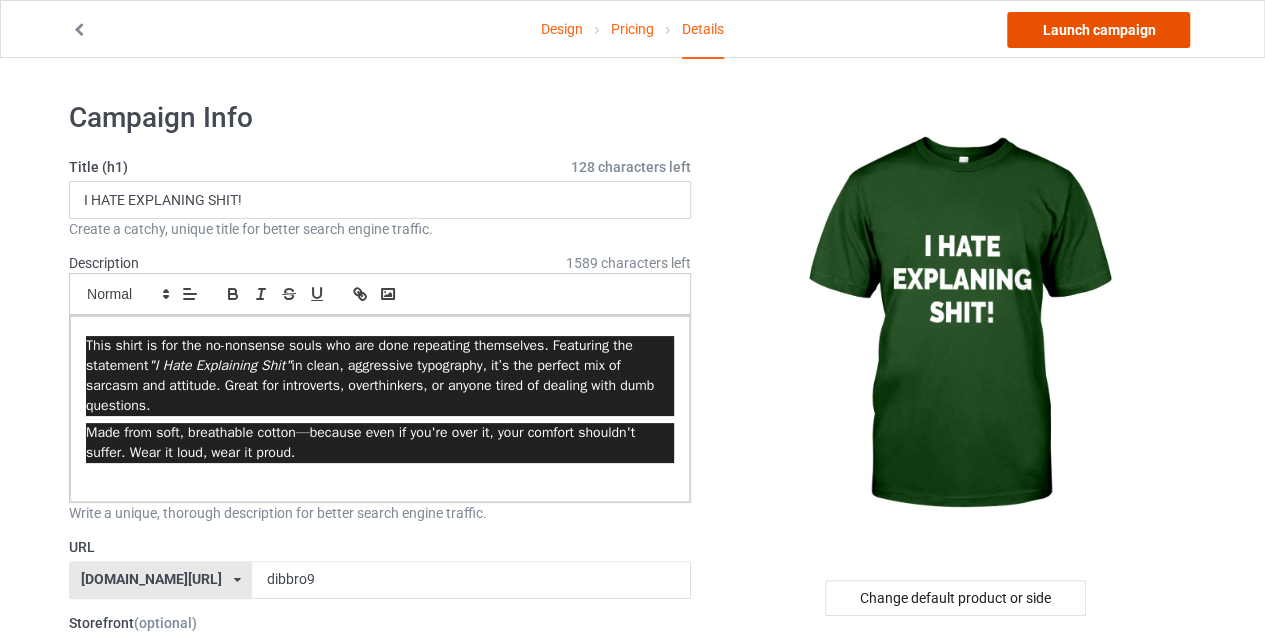 click on "Launch campaign" at bounding box center [1098, 30] 